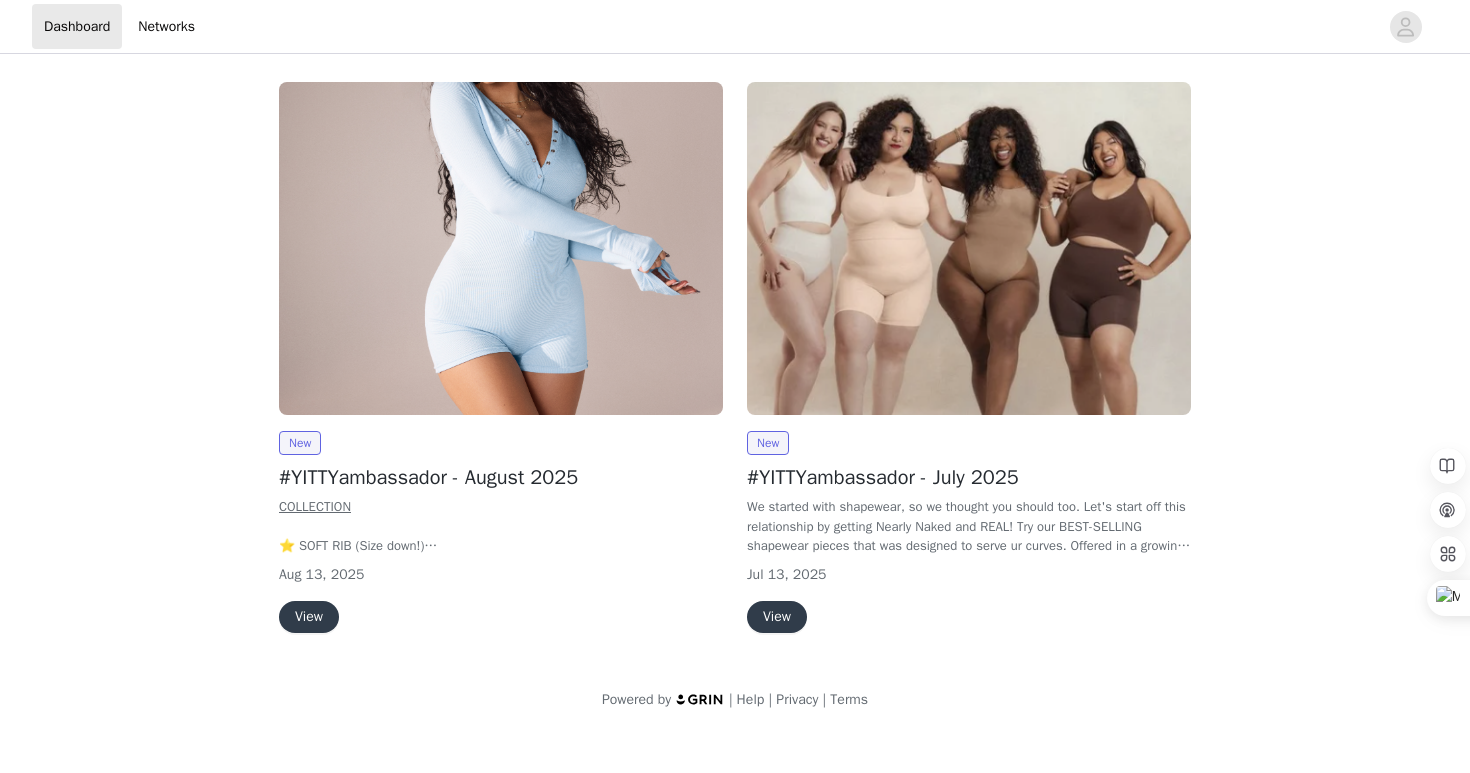 scroll, scrollTop: 0, scrollLeft: 0, axis: both 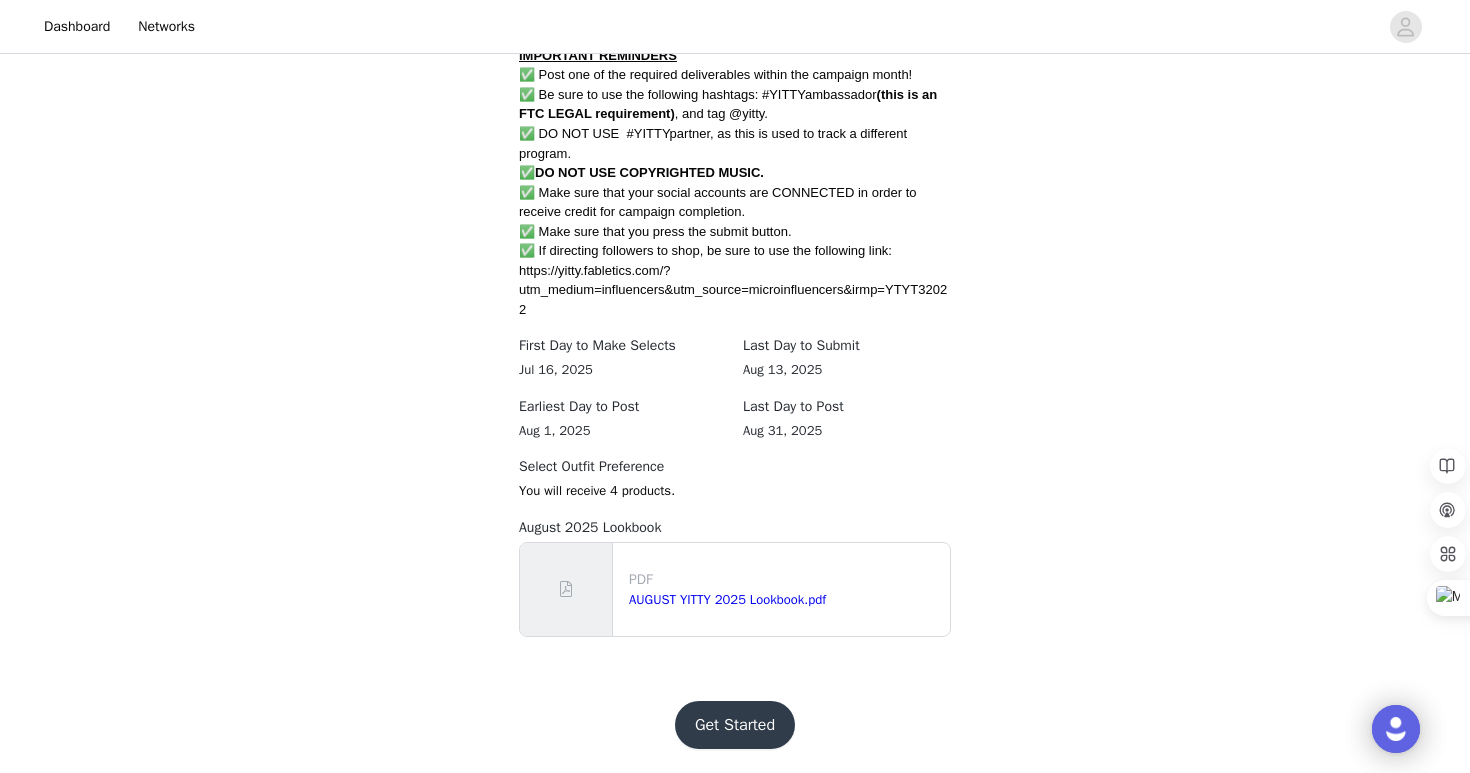 click on "Get Started" at bounding box center [735, 725] 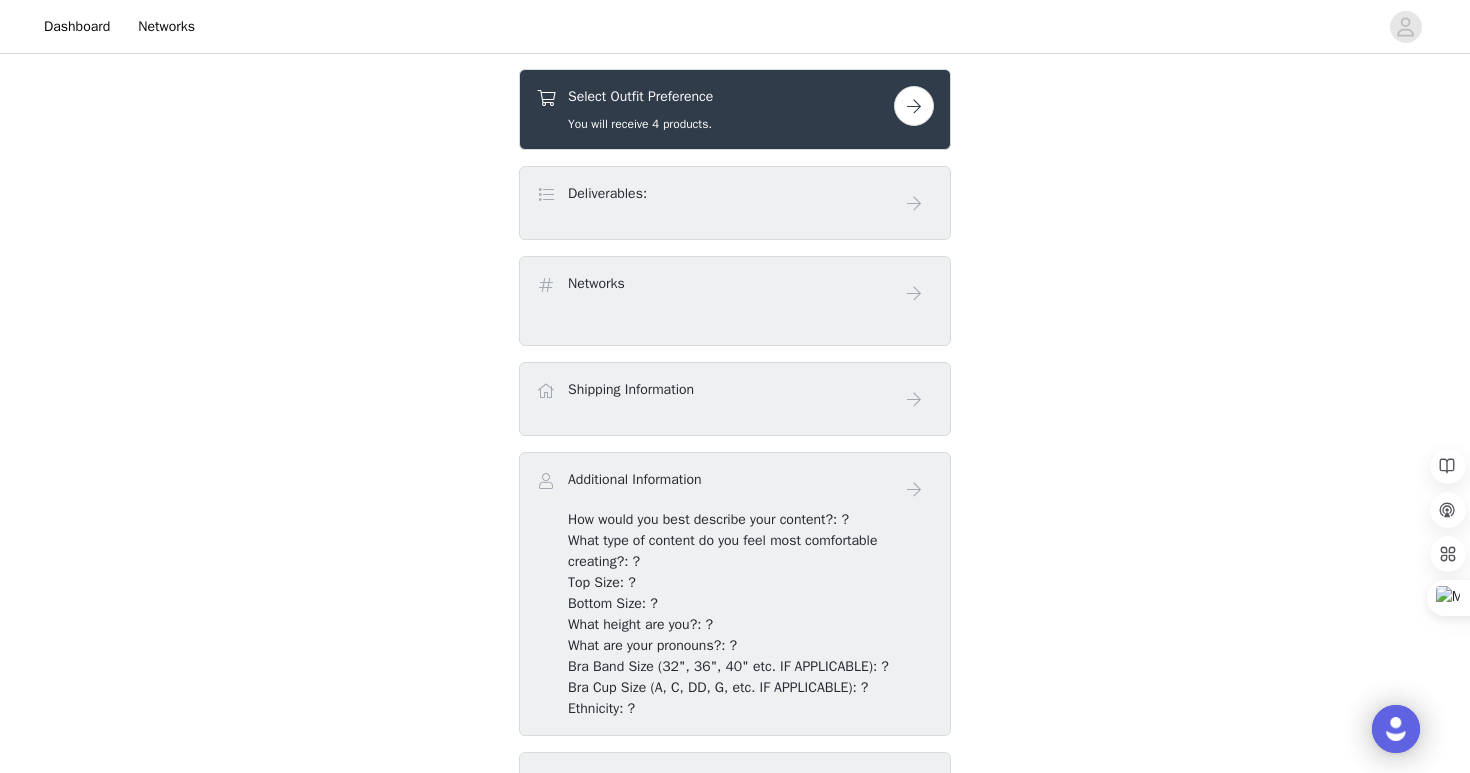 scroll, scrollTop: 786, scrollLeft: 0, axis: vertical 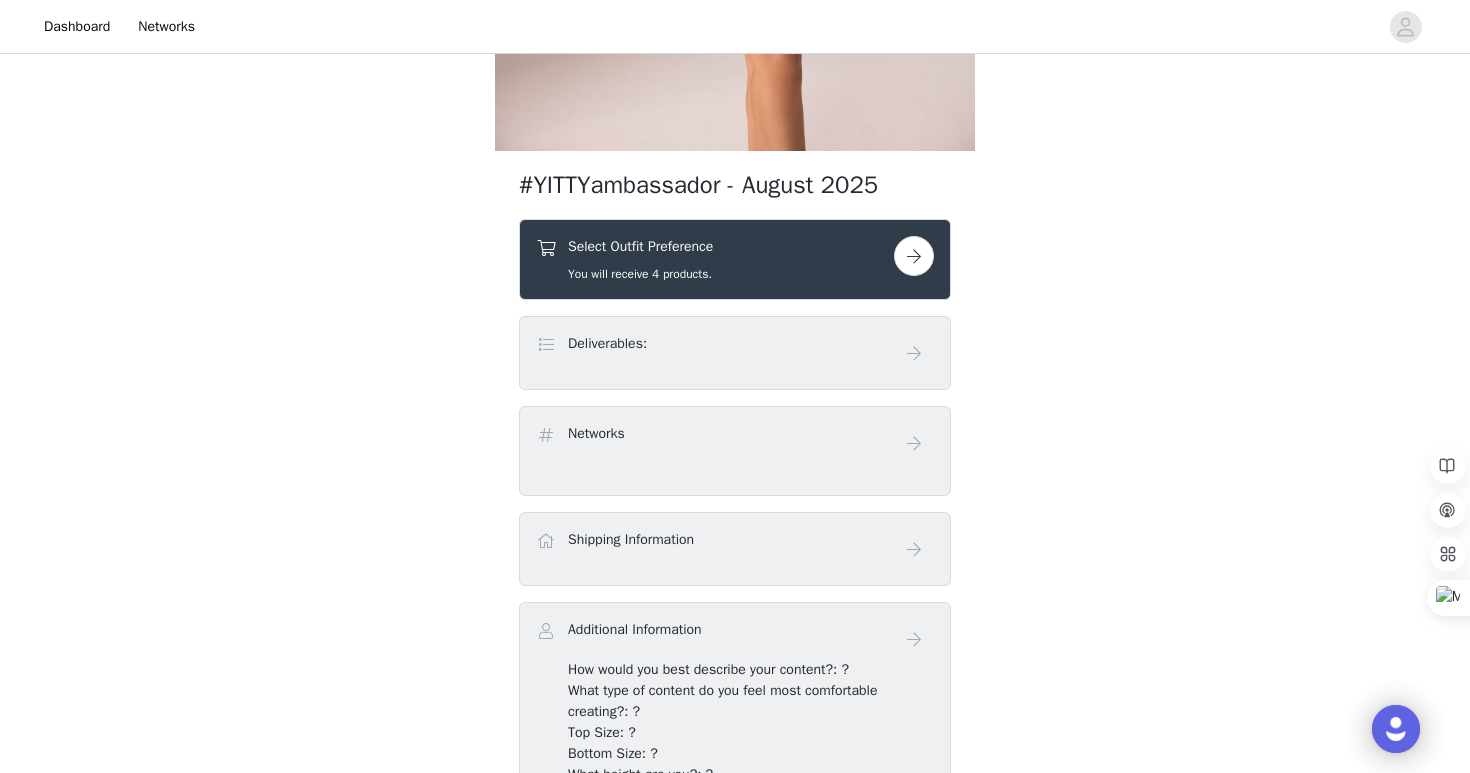 click at bounding box center [914, 256] 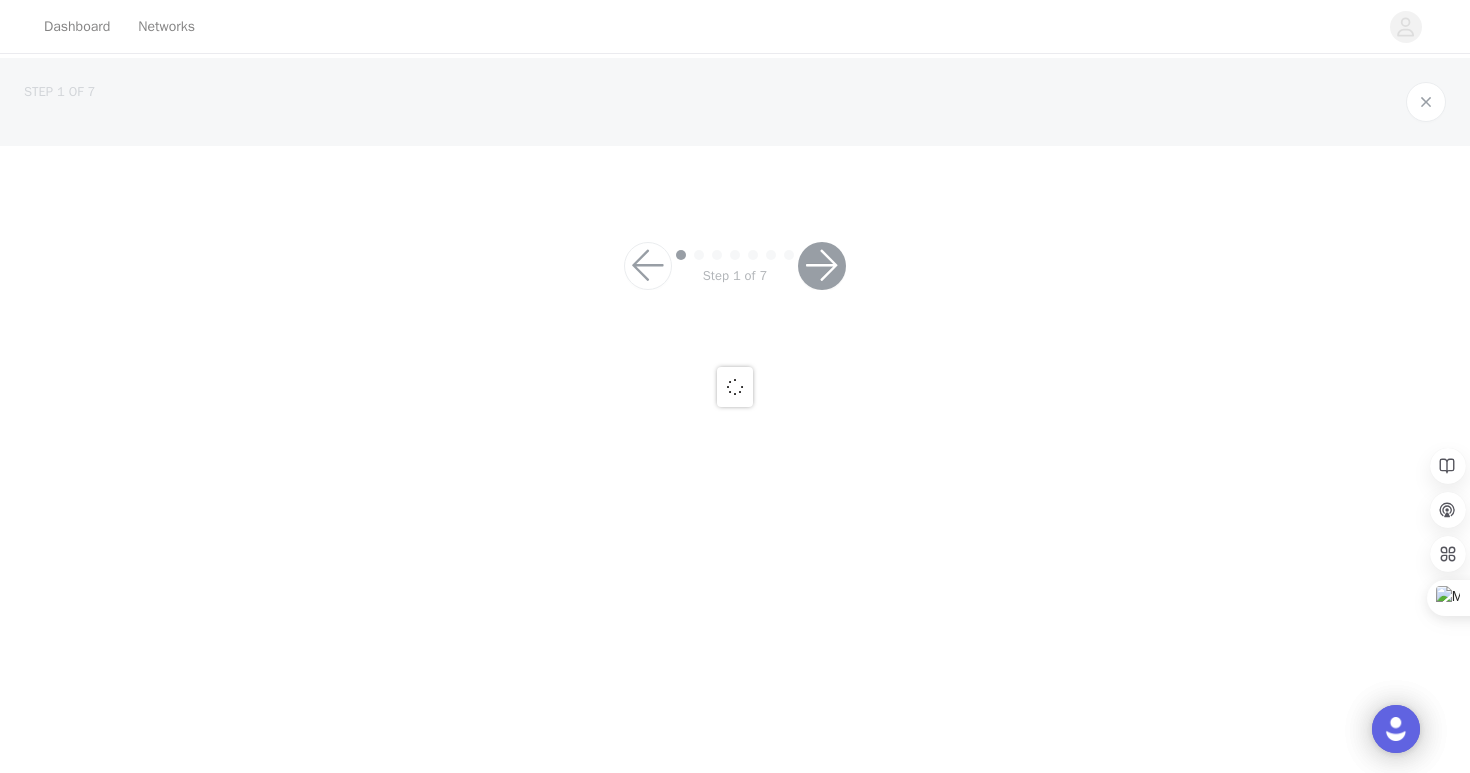 scroll, scrollTop: 0, scrollLeft: 0, axis: both 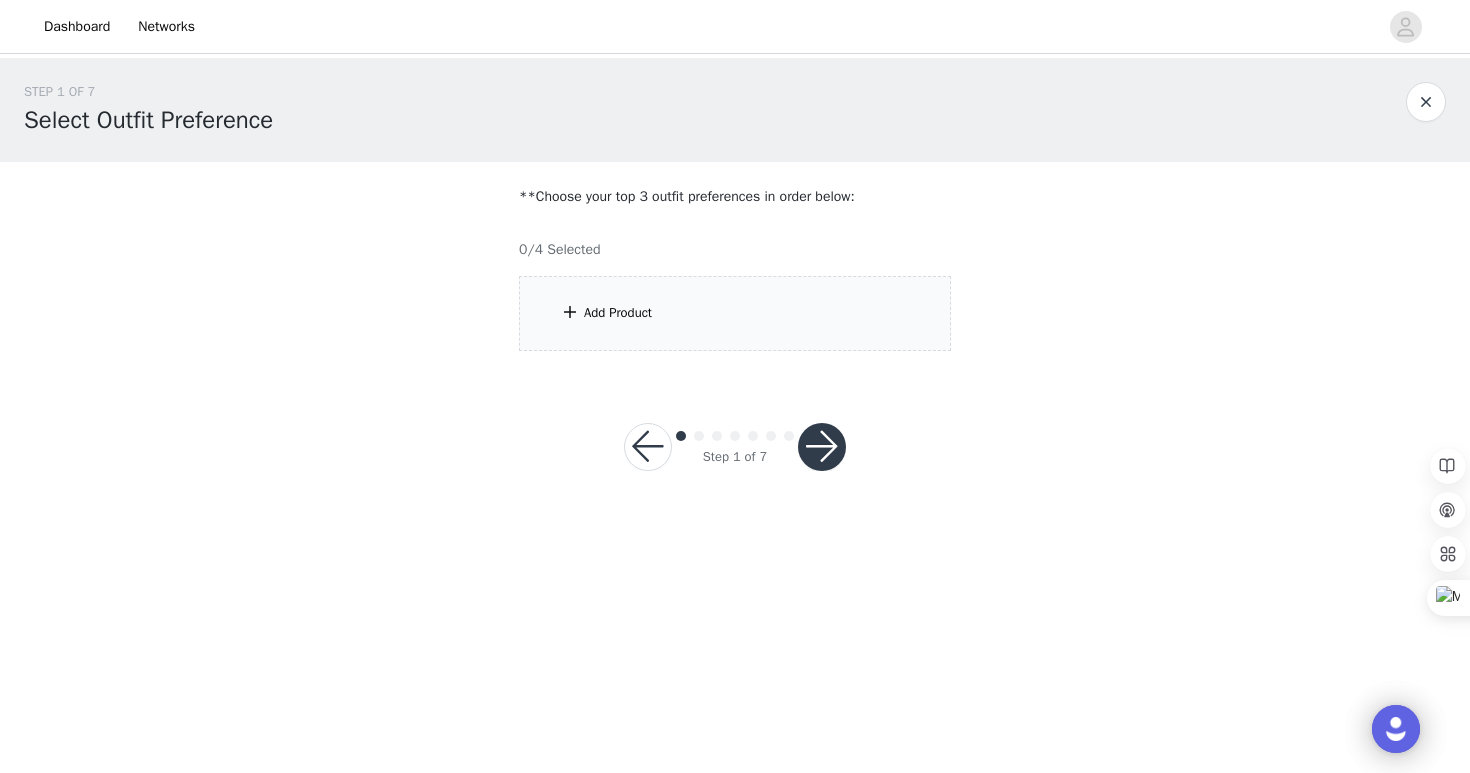 click on "Add Product" at bounding box center (735, 313) 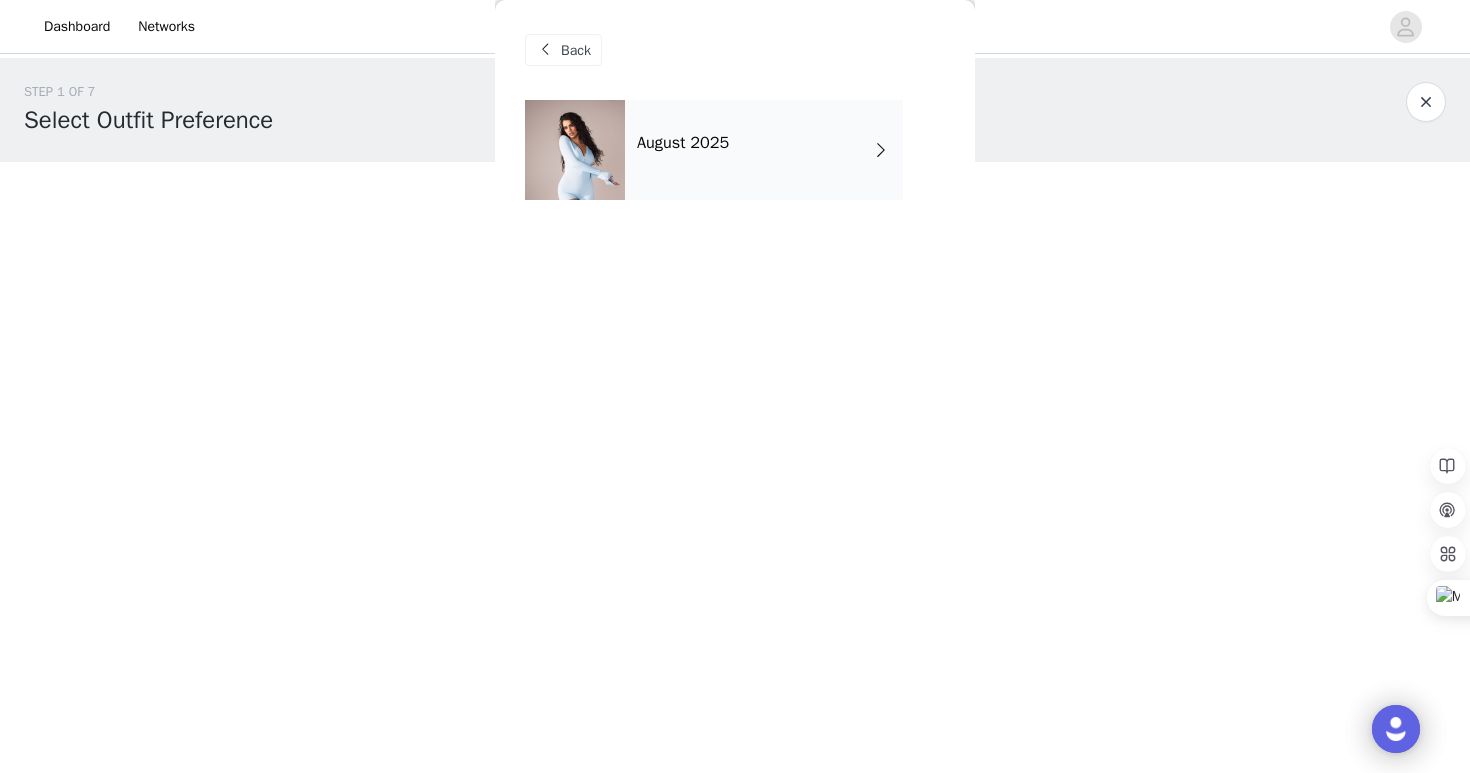 click on "August 2025" at bounding box center (764, 150) 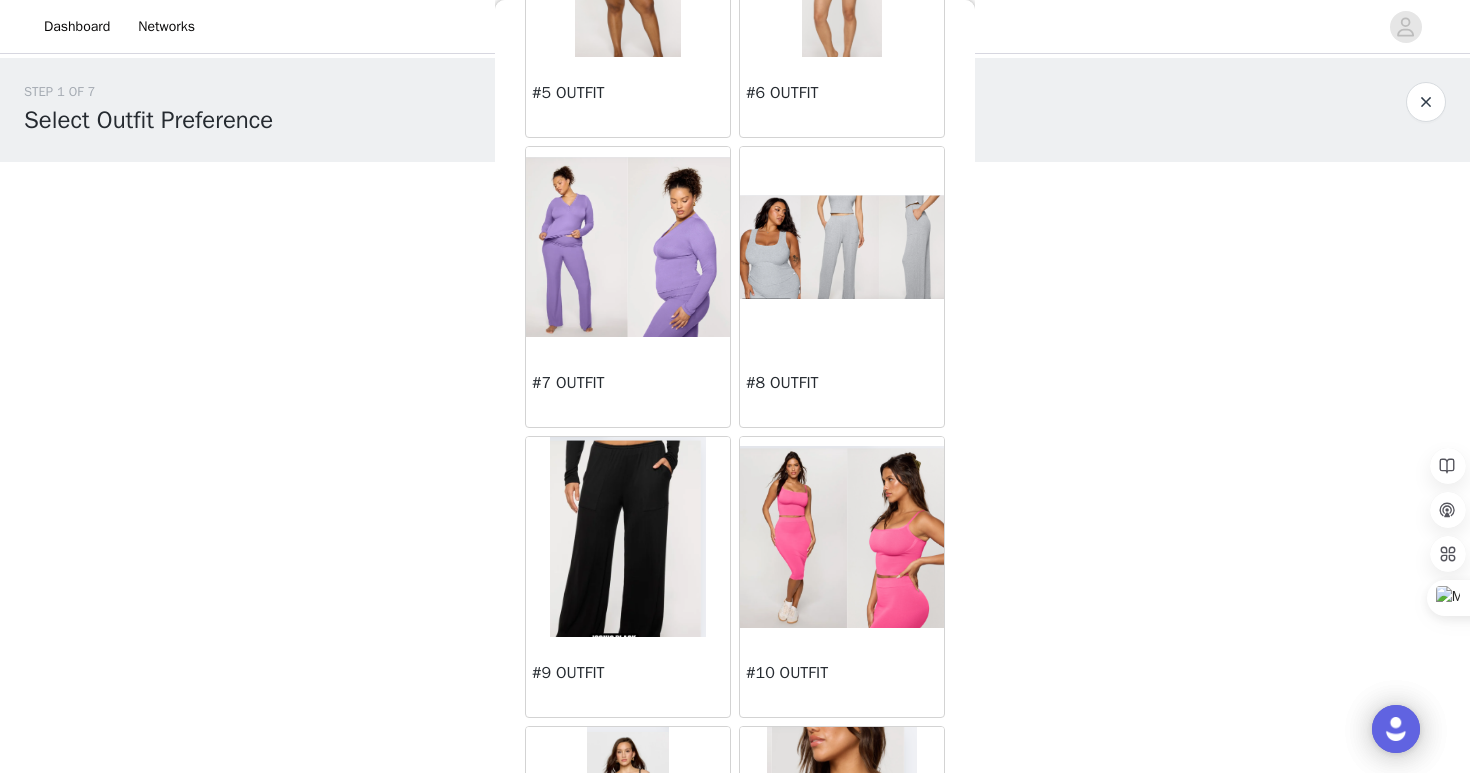 scroll, scrollTop: 867, scrollLeft: 0, axis: vertical 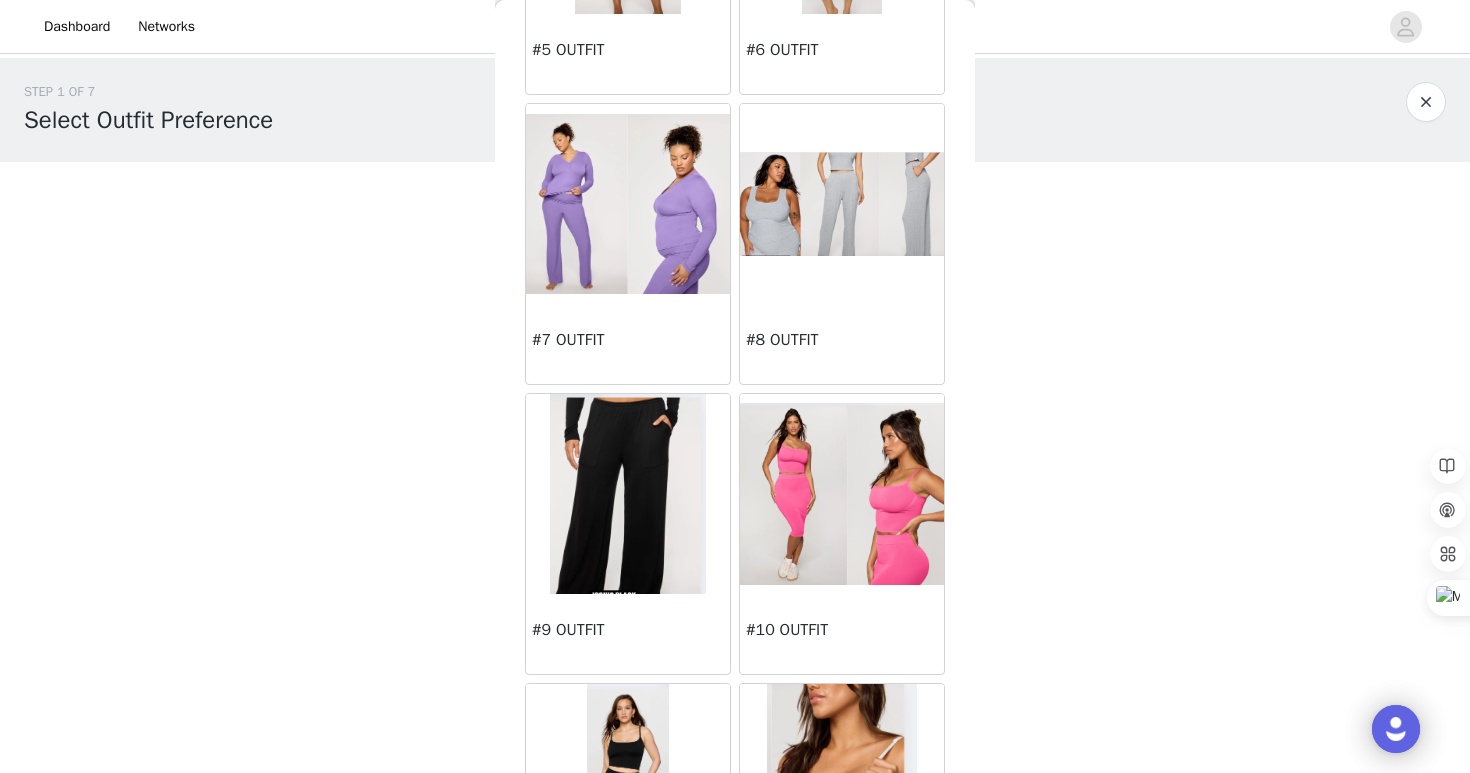 click on "#8 OUTFIT" at bounding box center [842, 340] 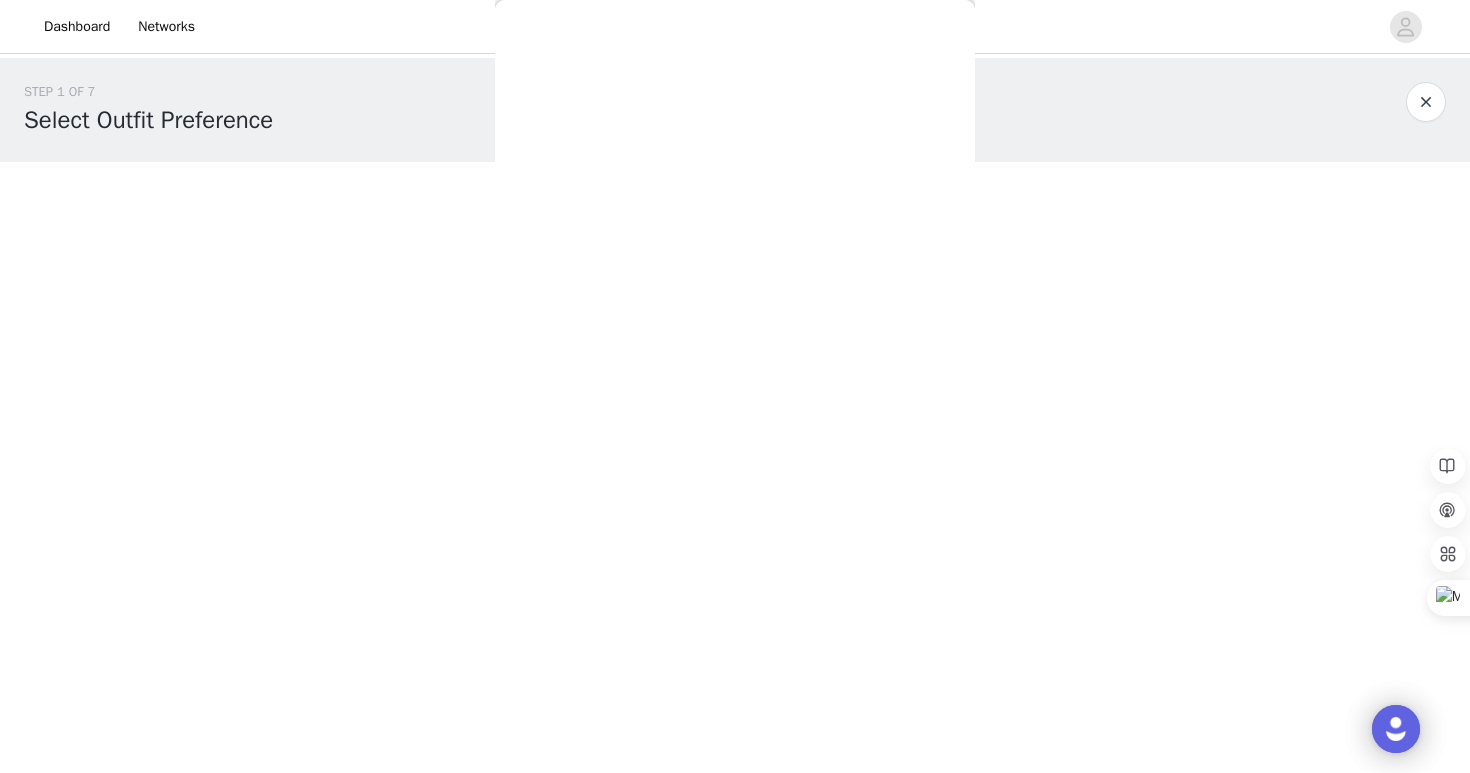 scroll, scrollTop: 0, scrollLeft: 0, axis: both 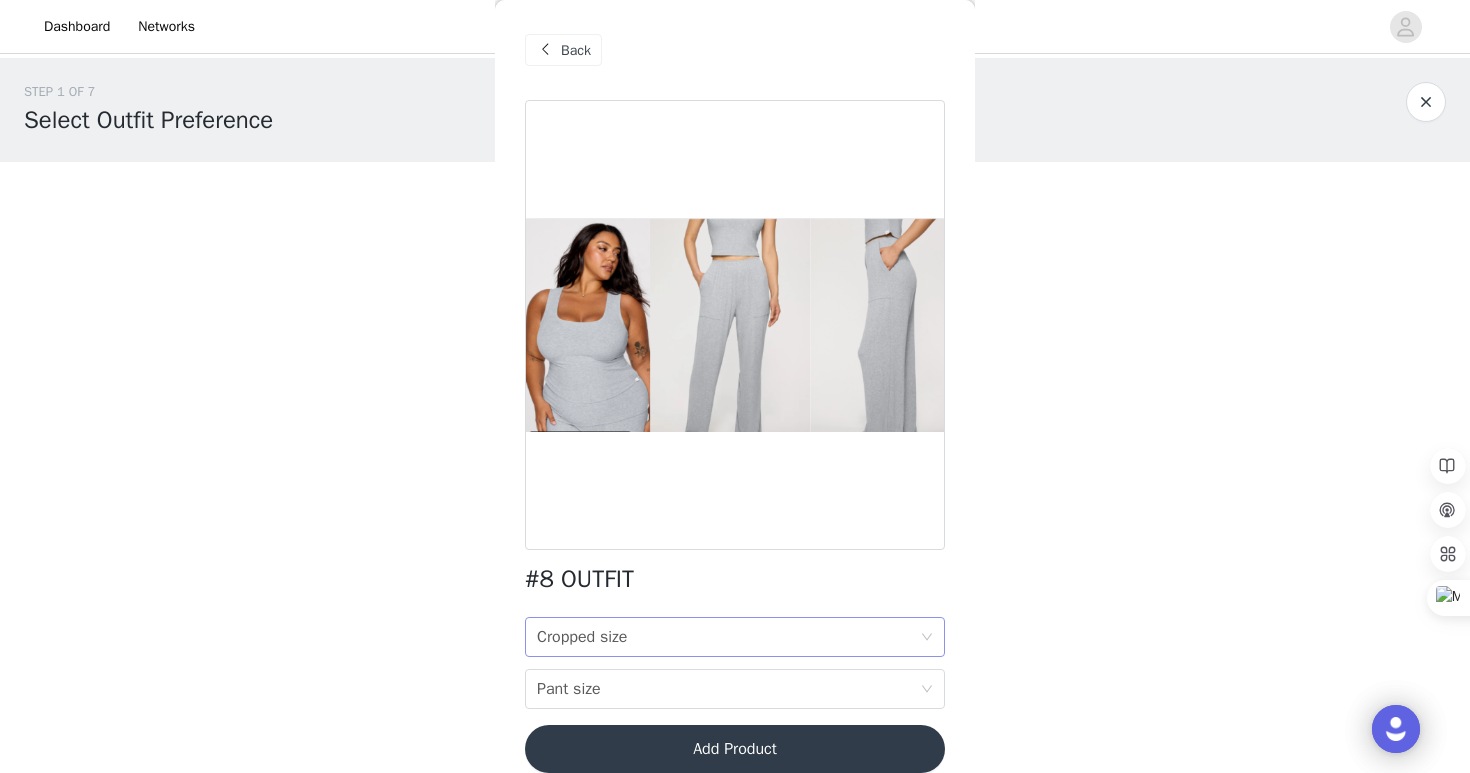 click on "Cropped size Cropped size" at bounding box center (728, 637) 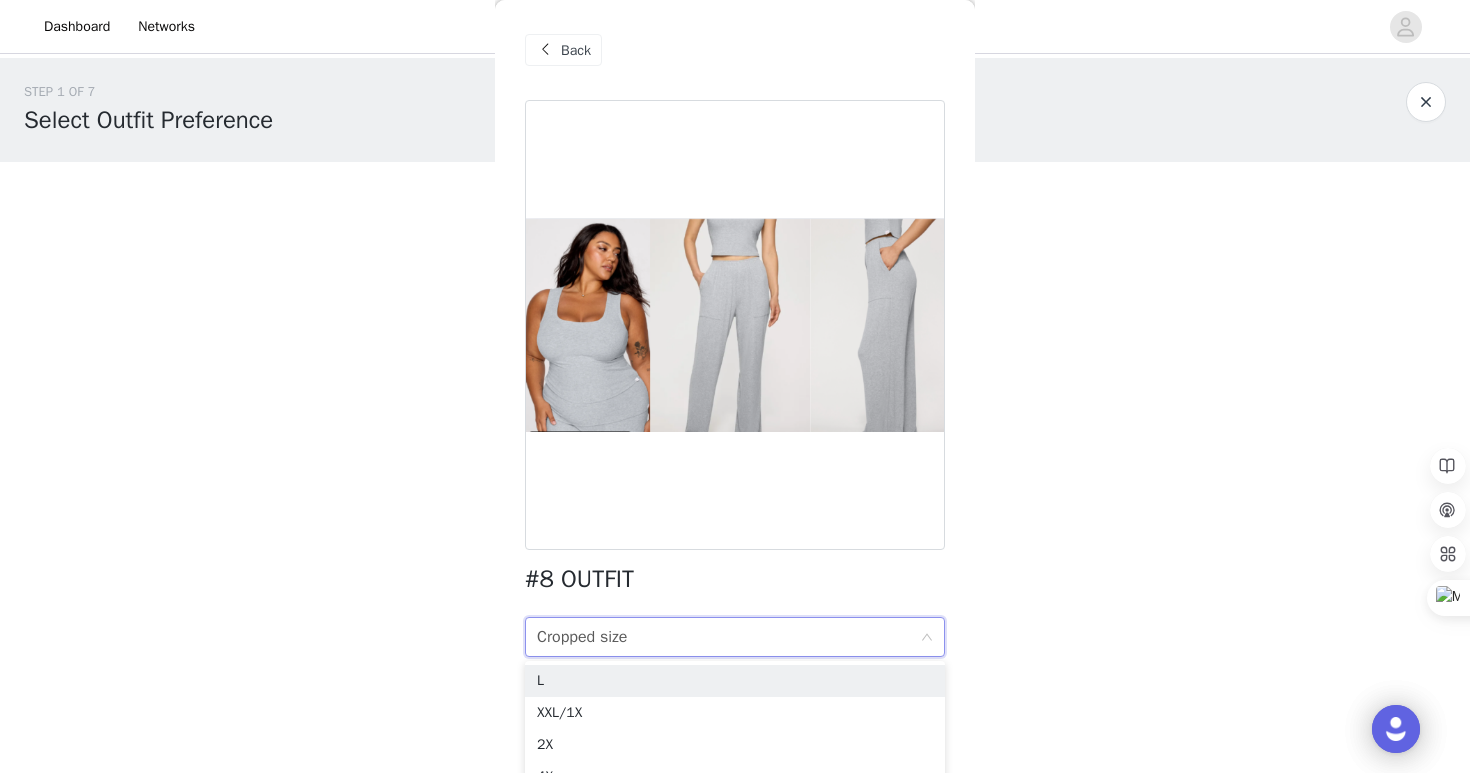 scroll, scrollTop: 24, scrollLeft: 0, axis: vertical 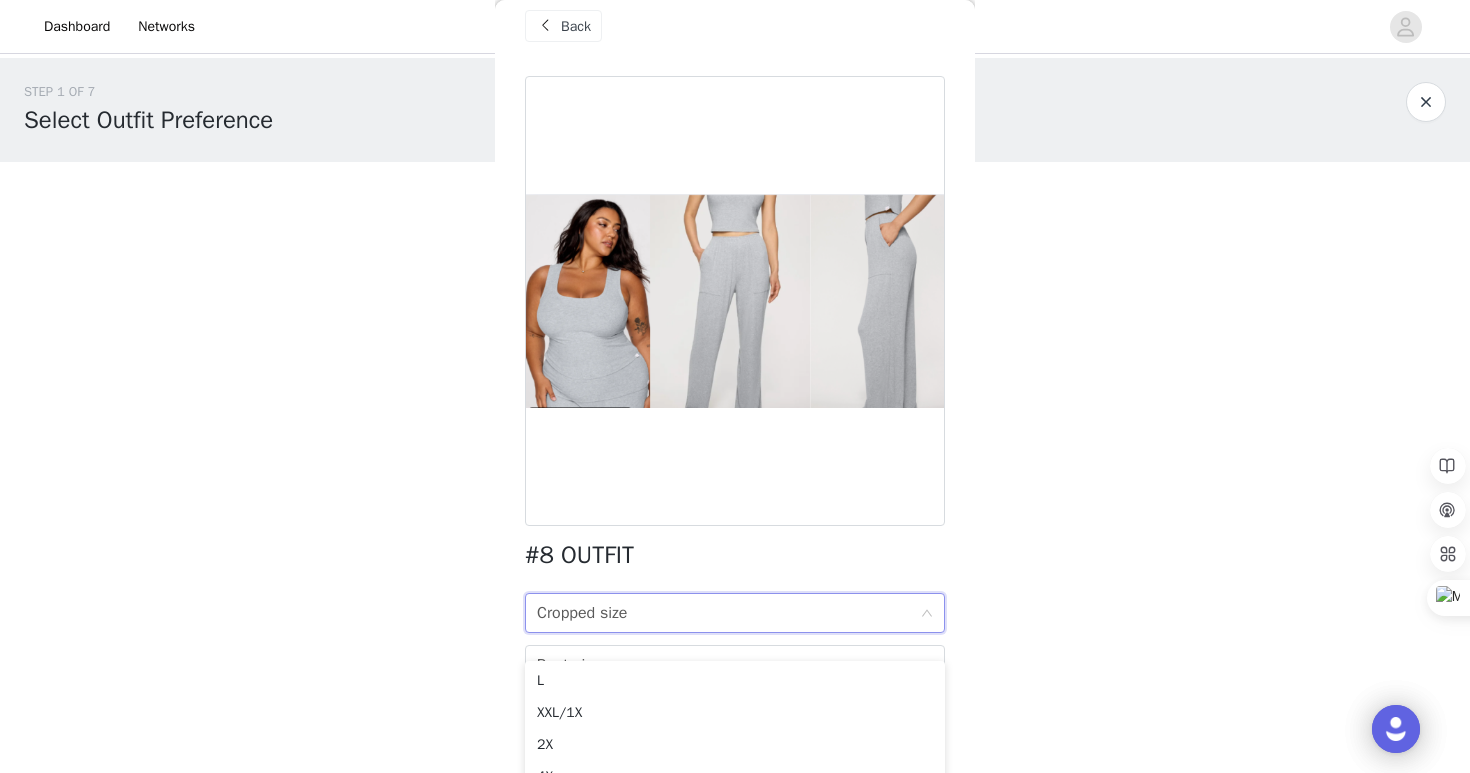 click on "Cropped size" at bounding box center (582, 613) 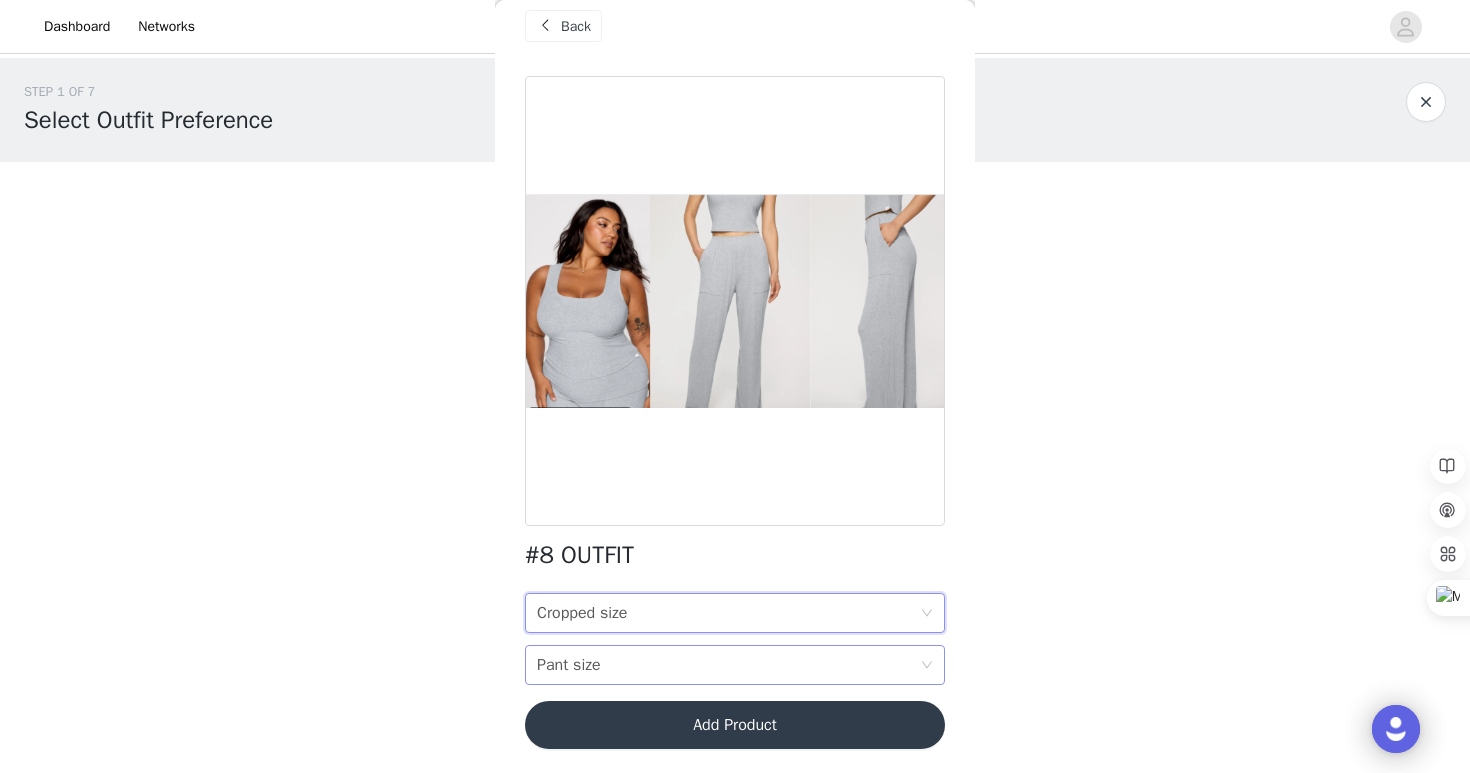 click on "Pant size Pant size" at bounding box center [728, 665] 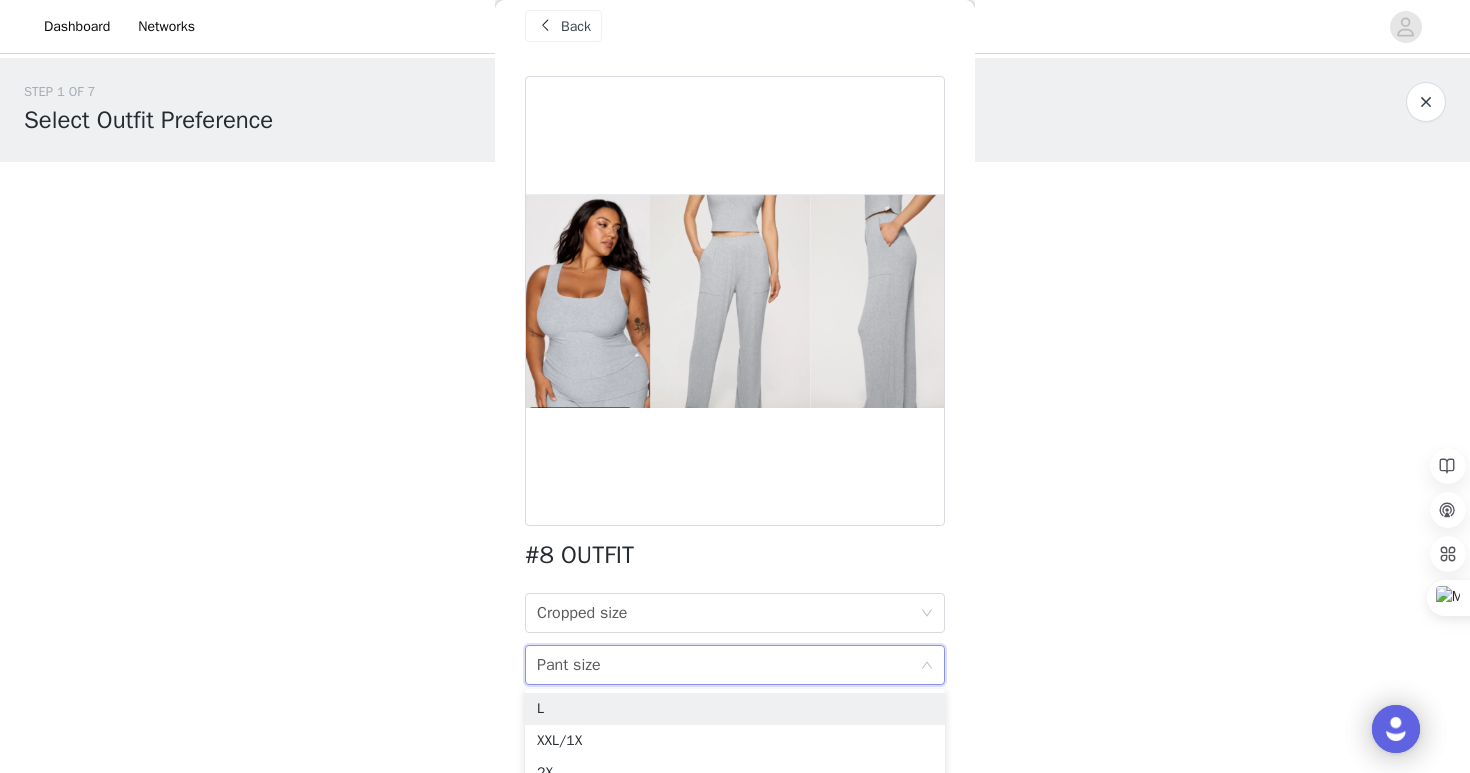 click on "Pant size Pant size" at bounding box center [728, 665] 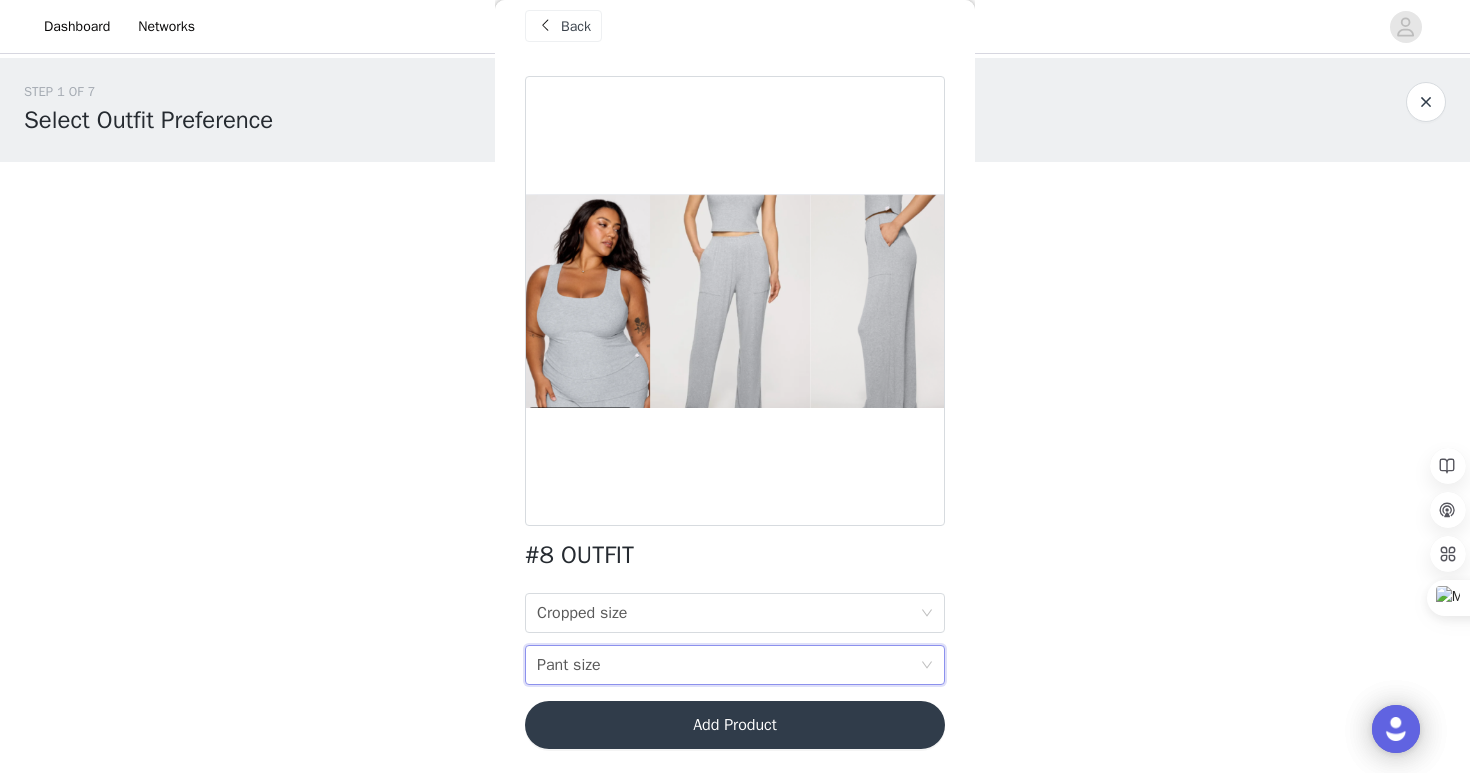 click on "Back" at bounding box center [563, 26] 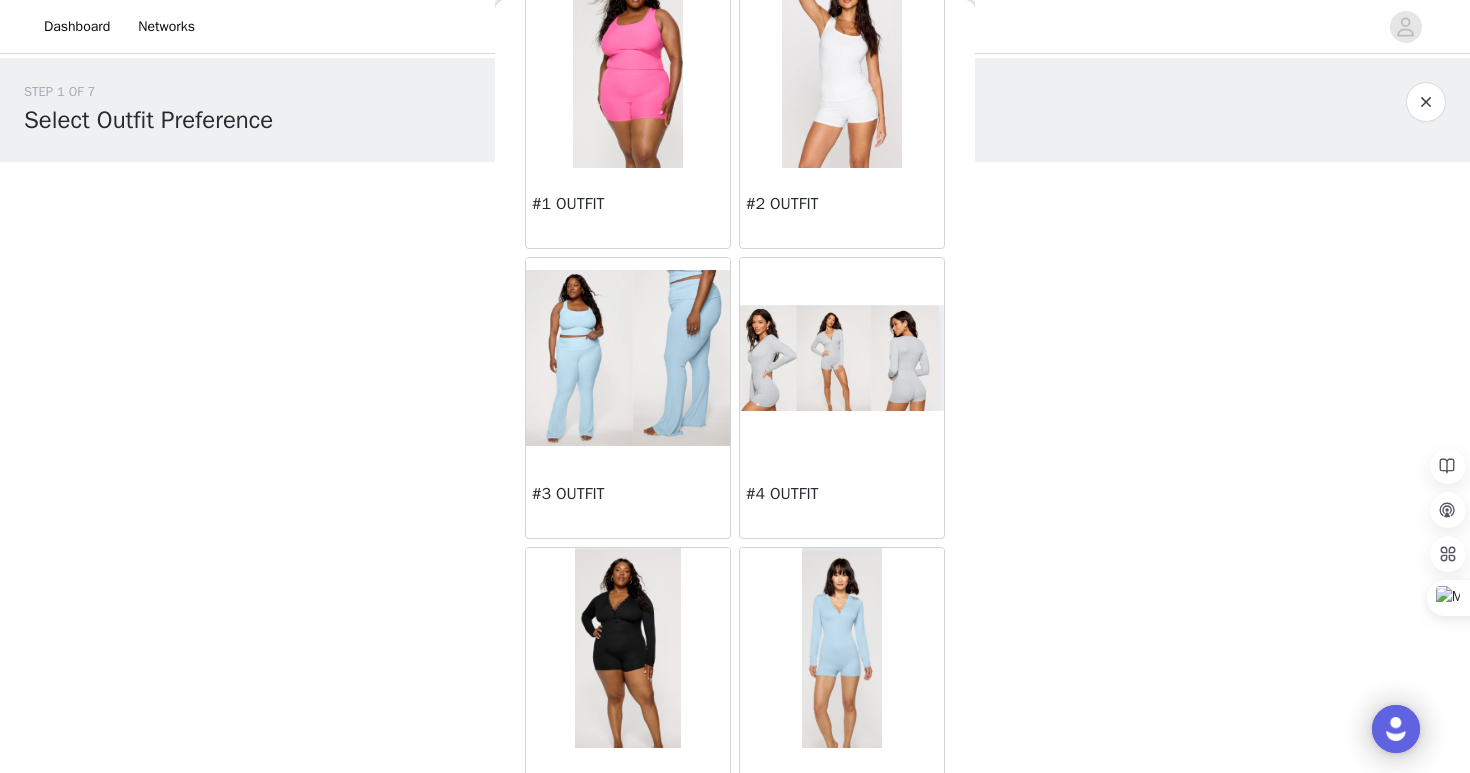 scroll, scrollTop: 153, scrollLeft: 0, axis: vertical 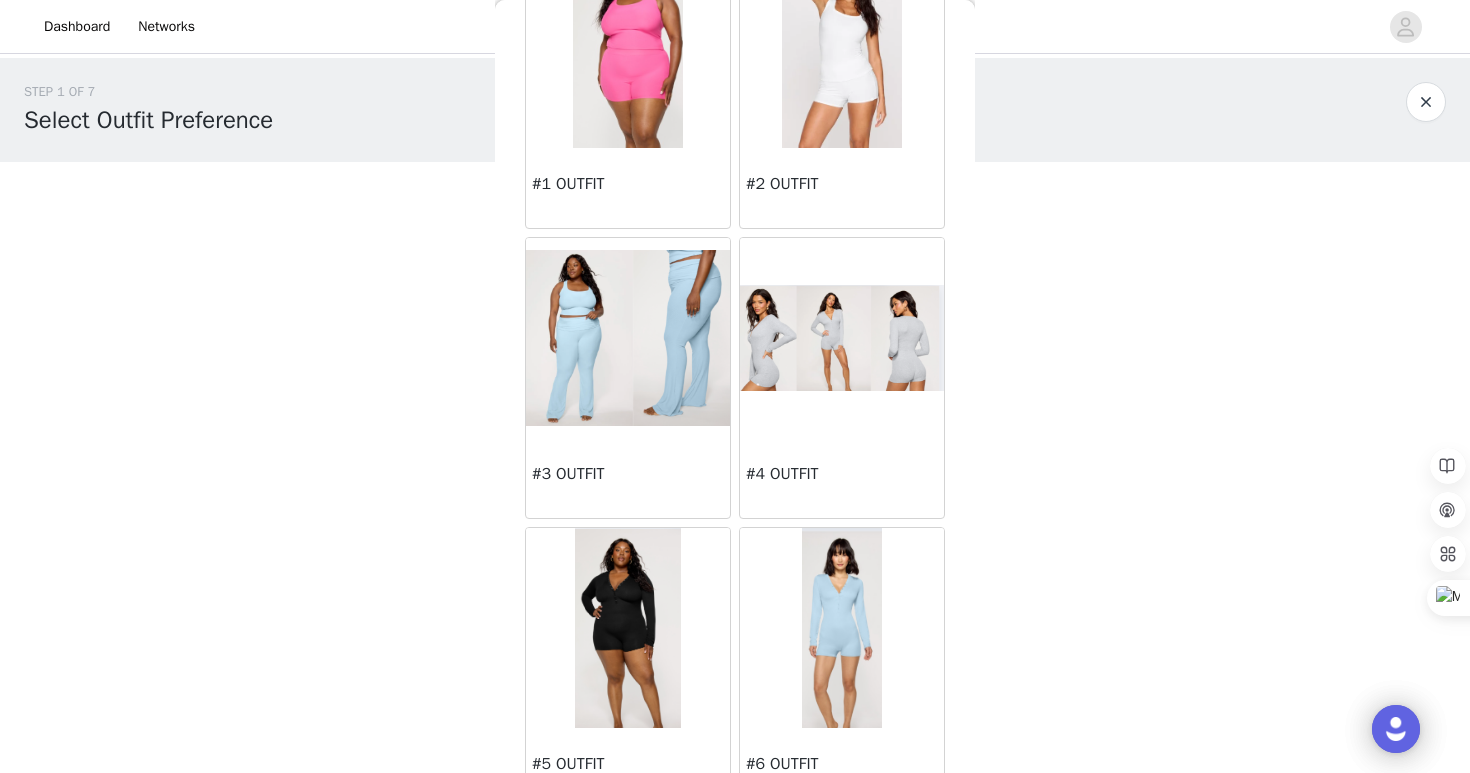 click at bounding box center [628, 337] 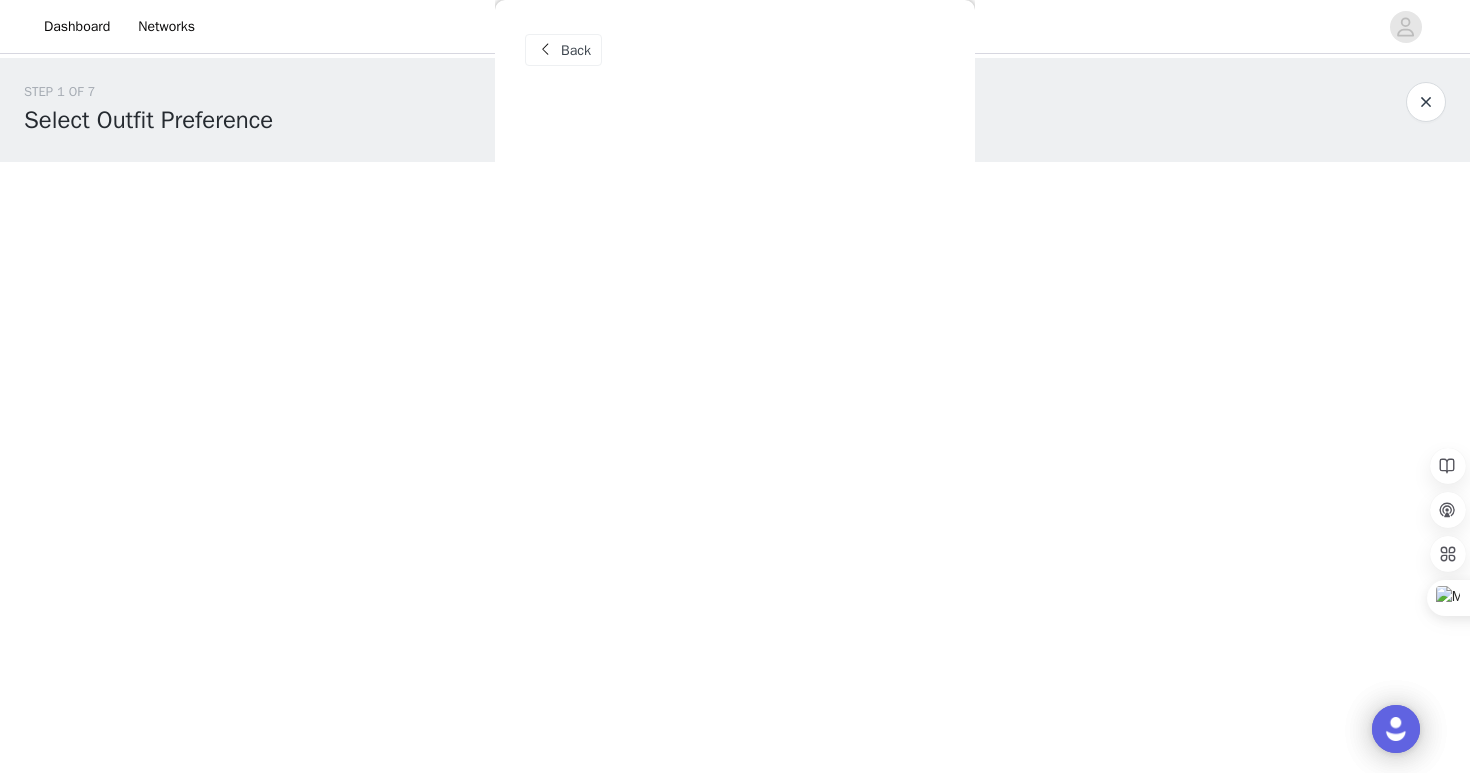 scroll, scrollTop: 0, scrollLeft: 0, axis: both 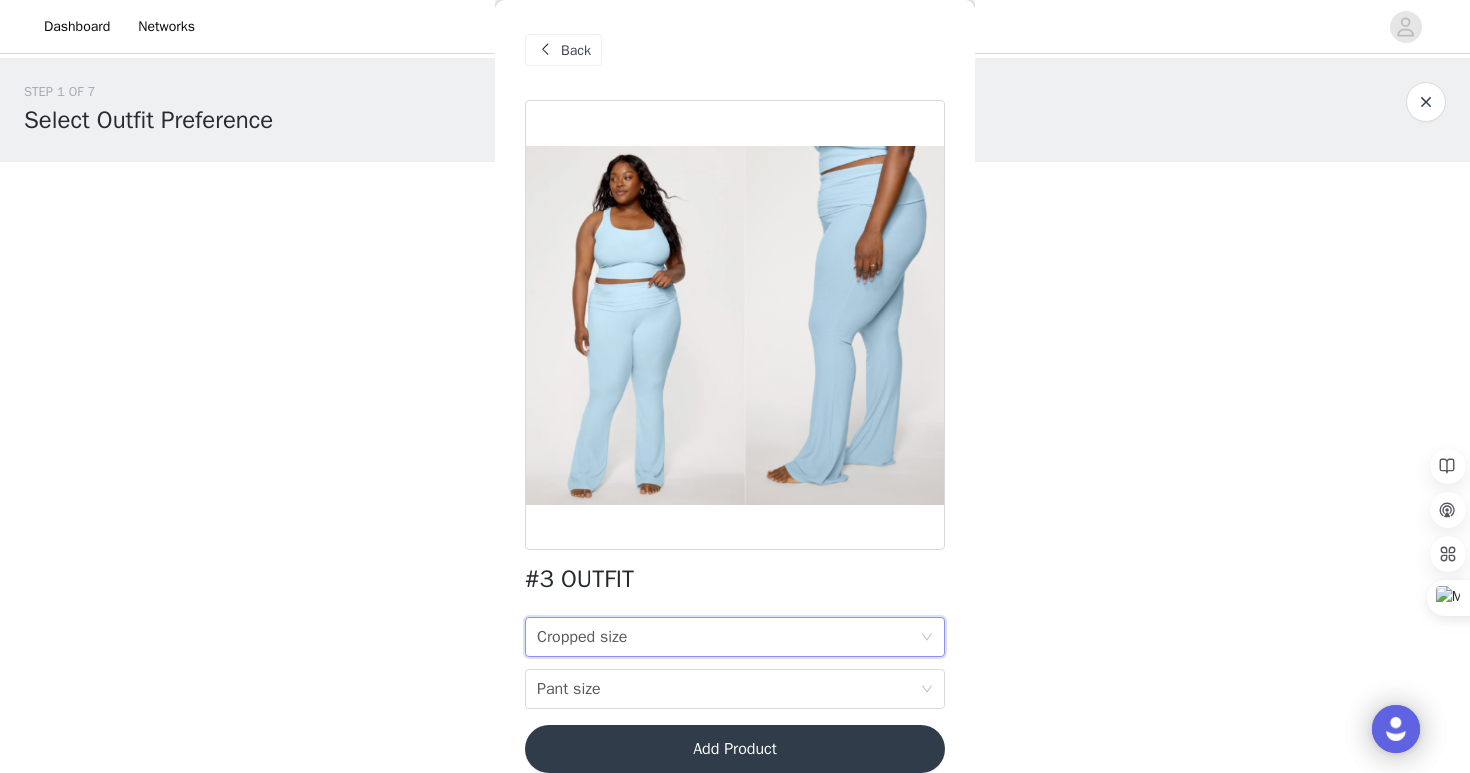 click on "Cropped size" at bounding box center (582, 637) 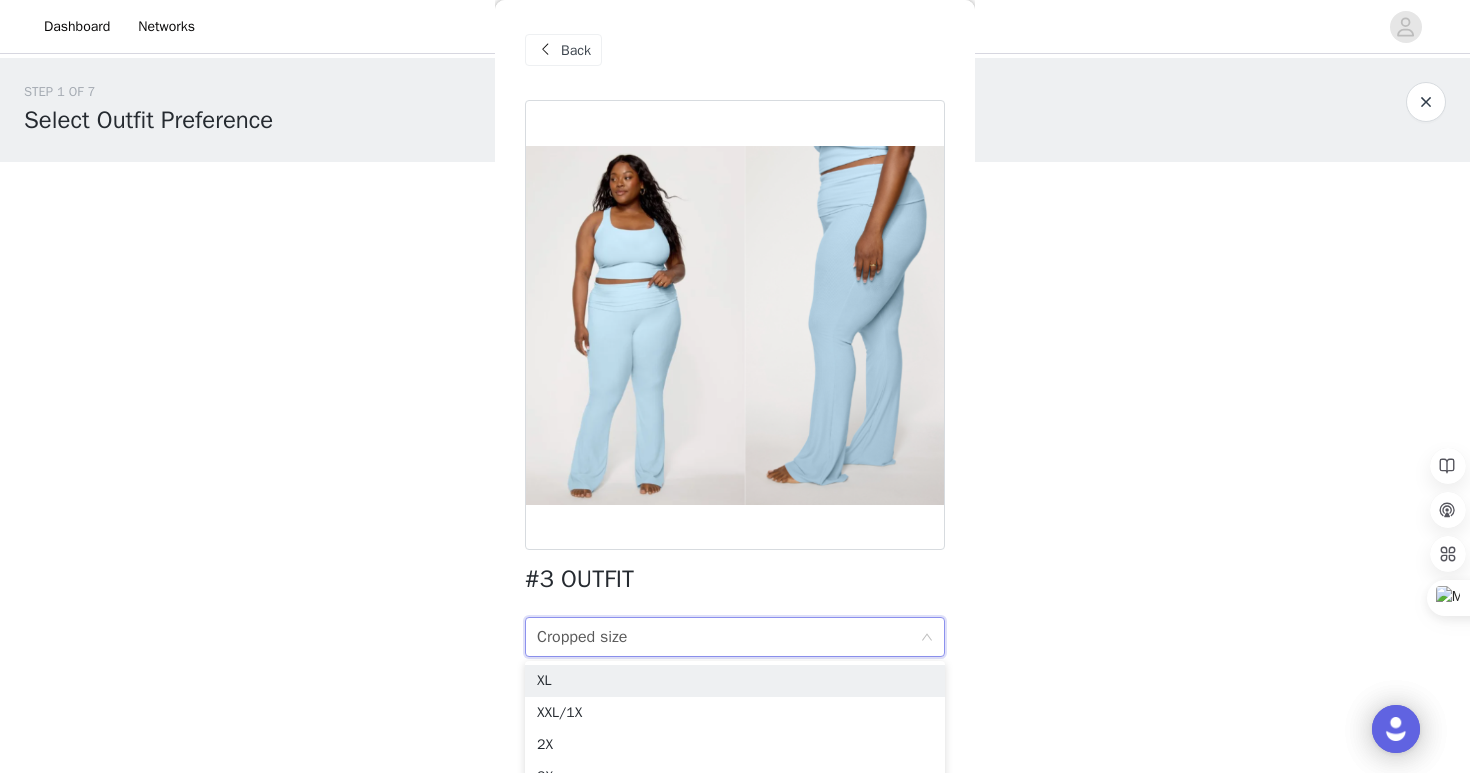 scroll, scrollTop: 24, scrollLeft: 0, axis: vertical 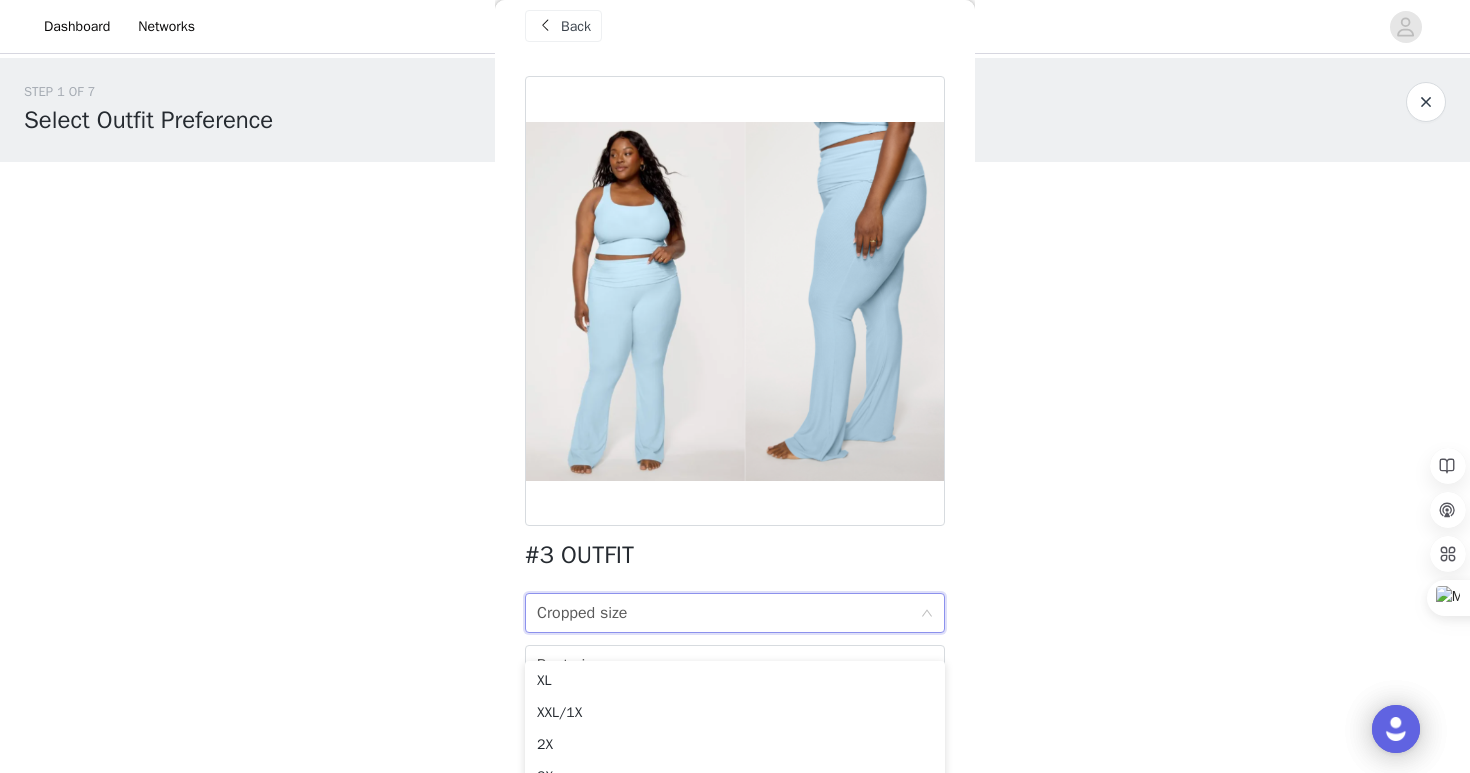 click on "Cropped size" at bounding box center (582, 613) 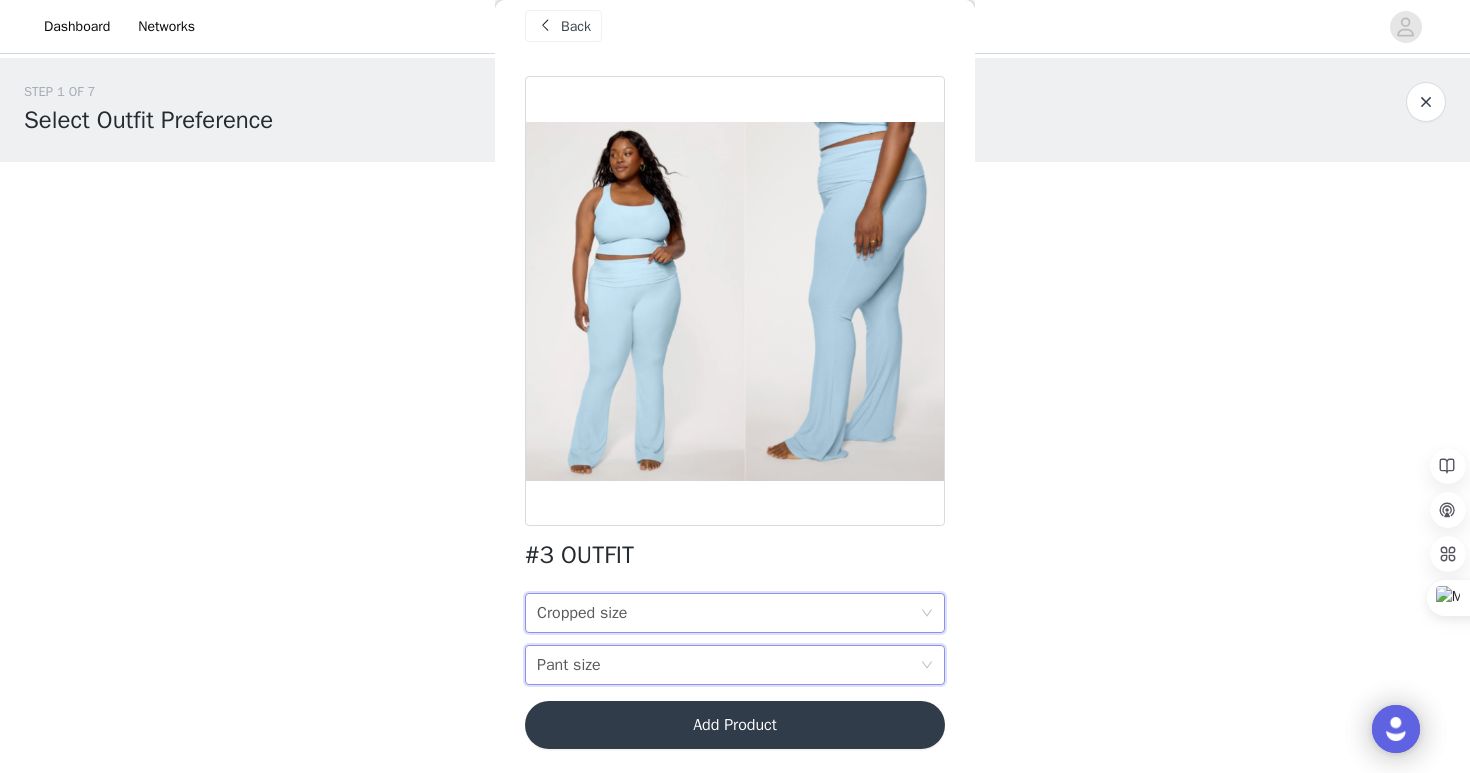 click on "Pant size Pant size" at bounding box center [728, 665] 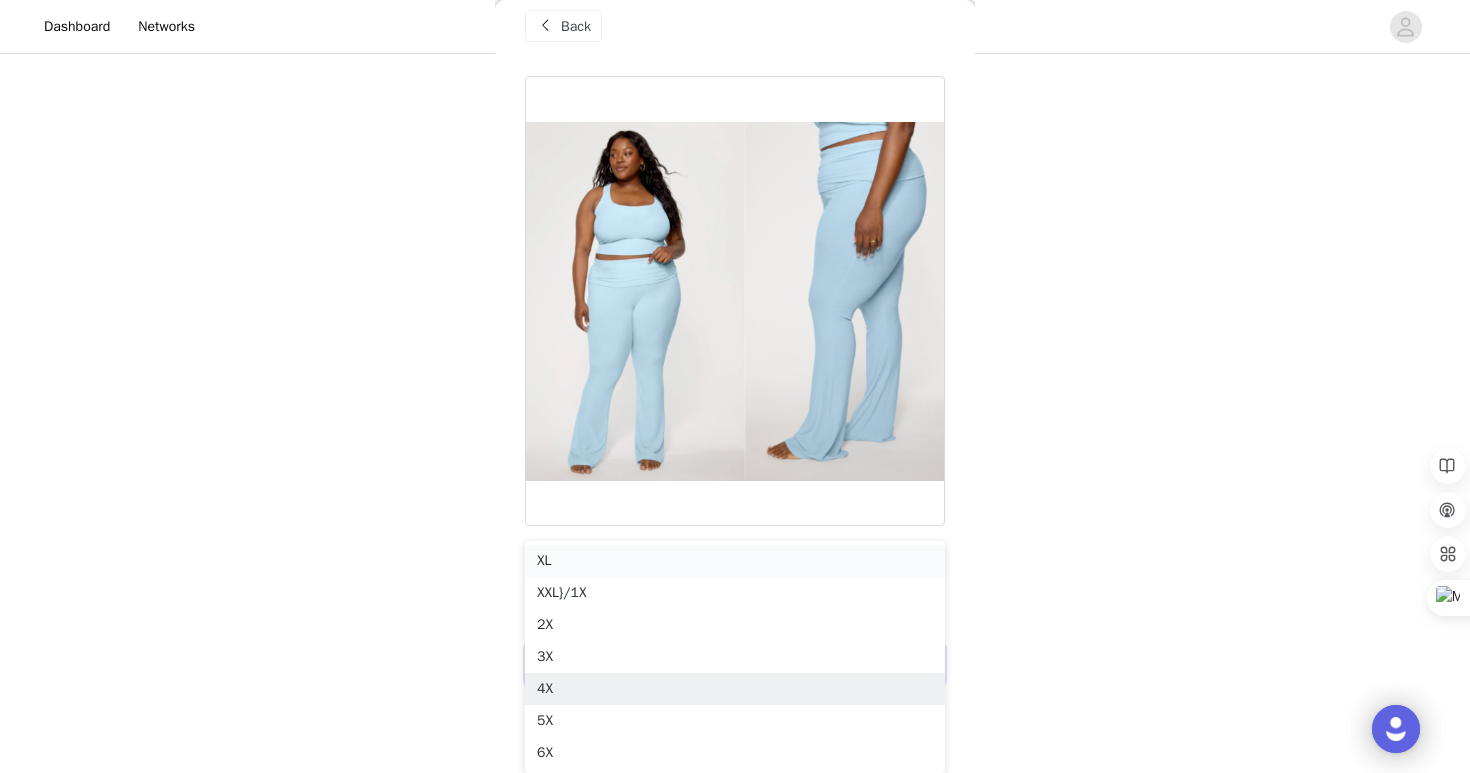 scroll, scrollTop: 0, scrollLeft: 0, axis: both 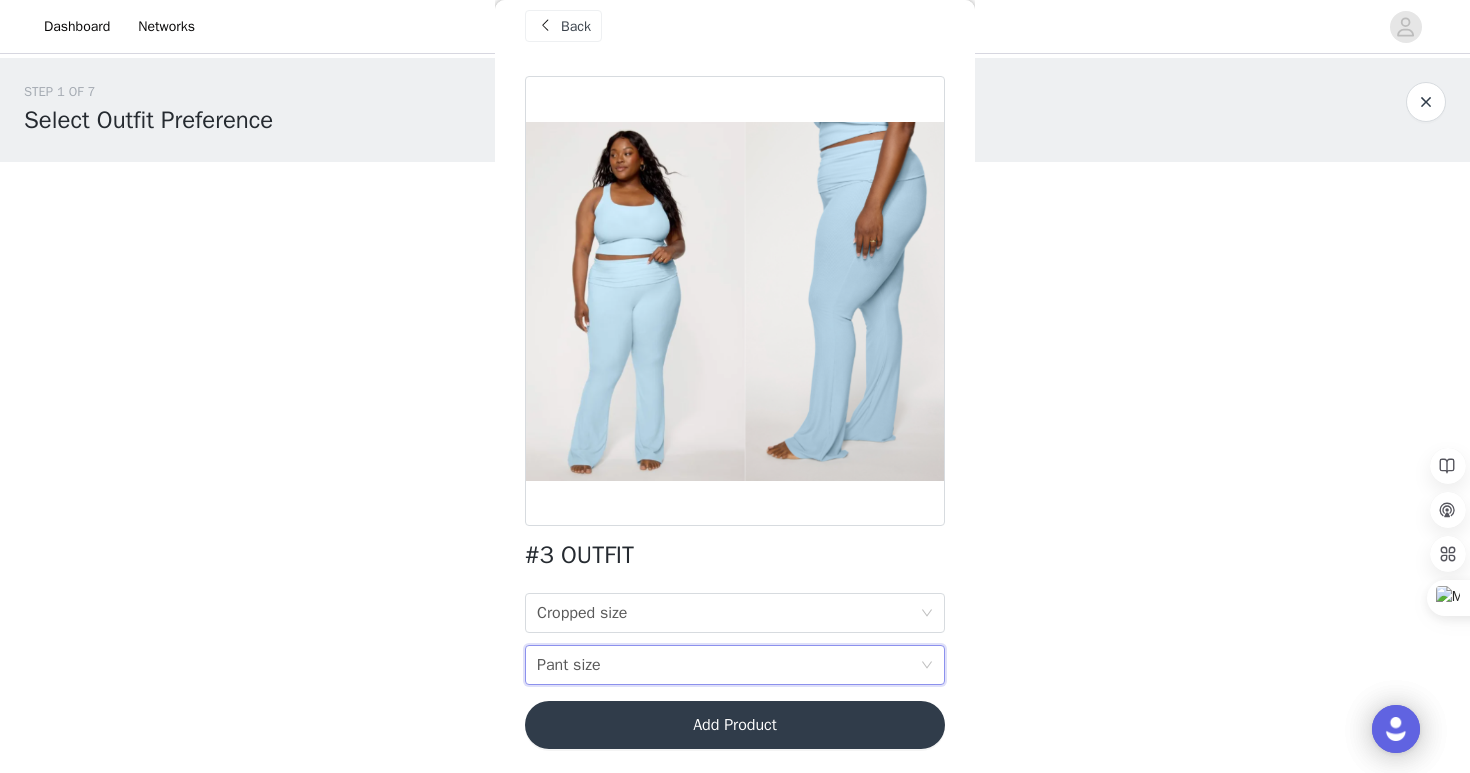 click on "#3 OUTFIT               Cropped size Cropped size Pant size Pant size     Add Product" at bounding box center [735, 424] 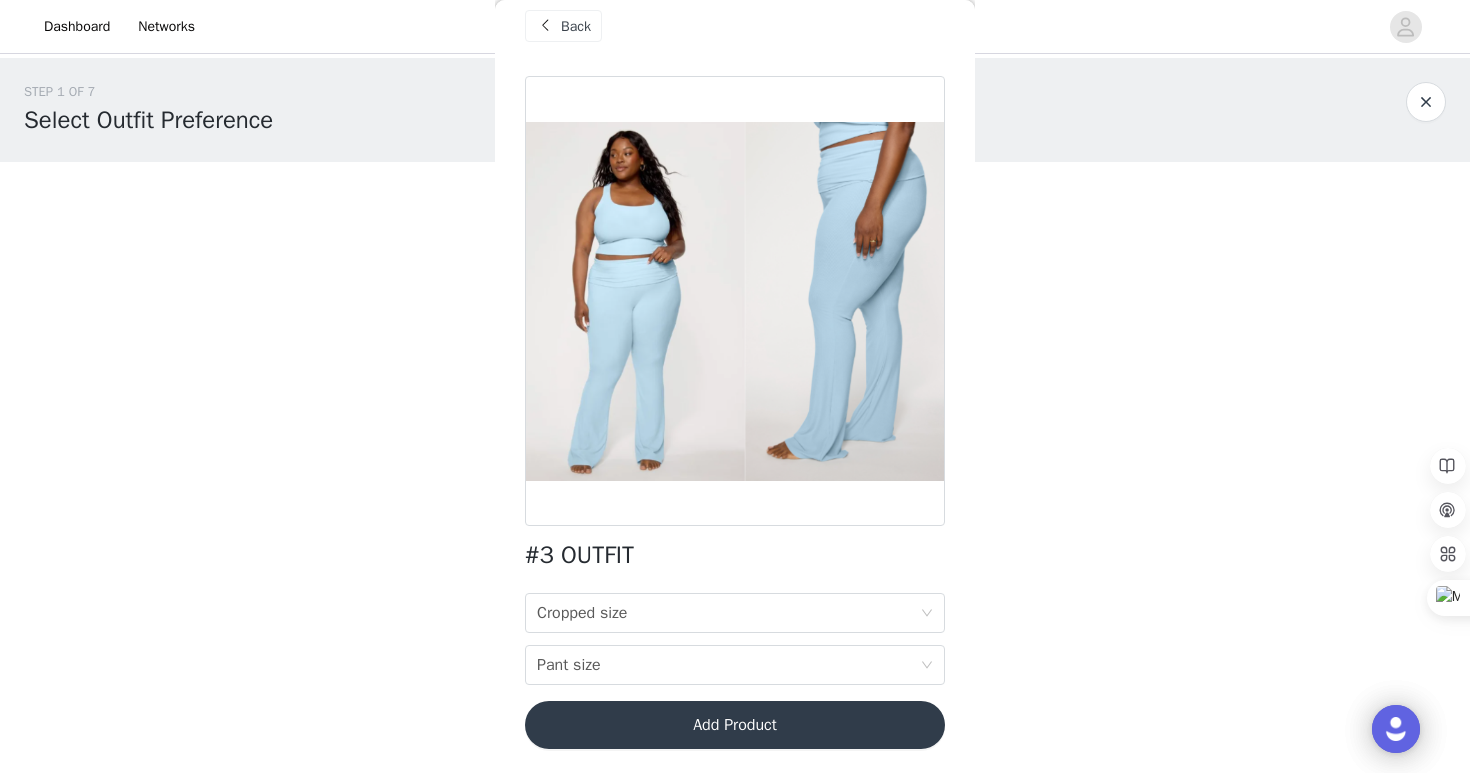 click at bounding box center (545, 26) 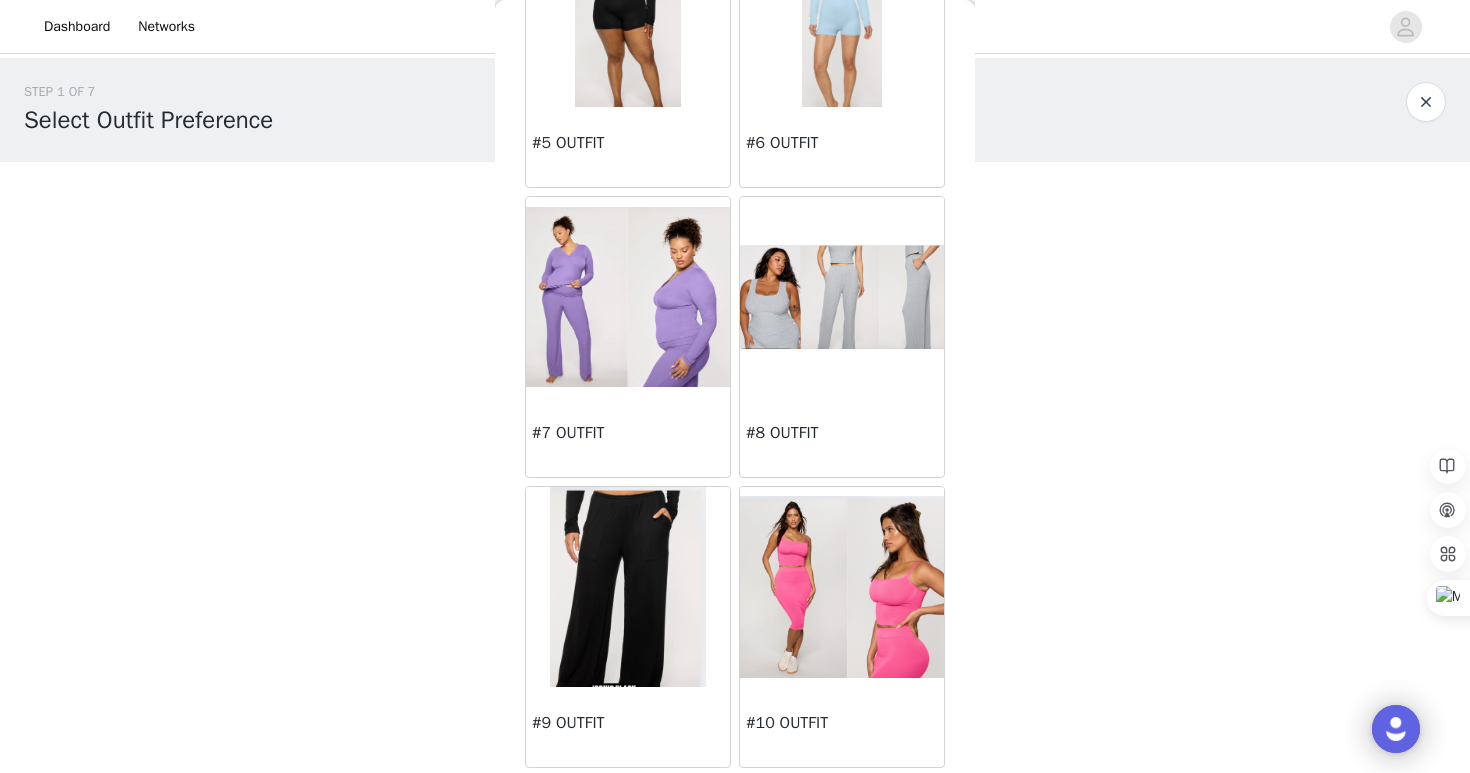 scroll, scrollTop: 764, scrollLeft: 0, axis: vertical 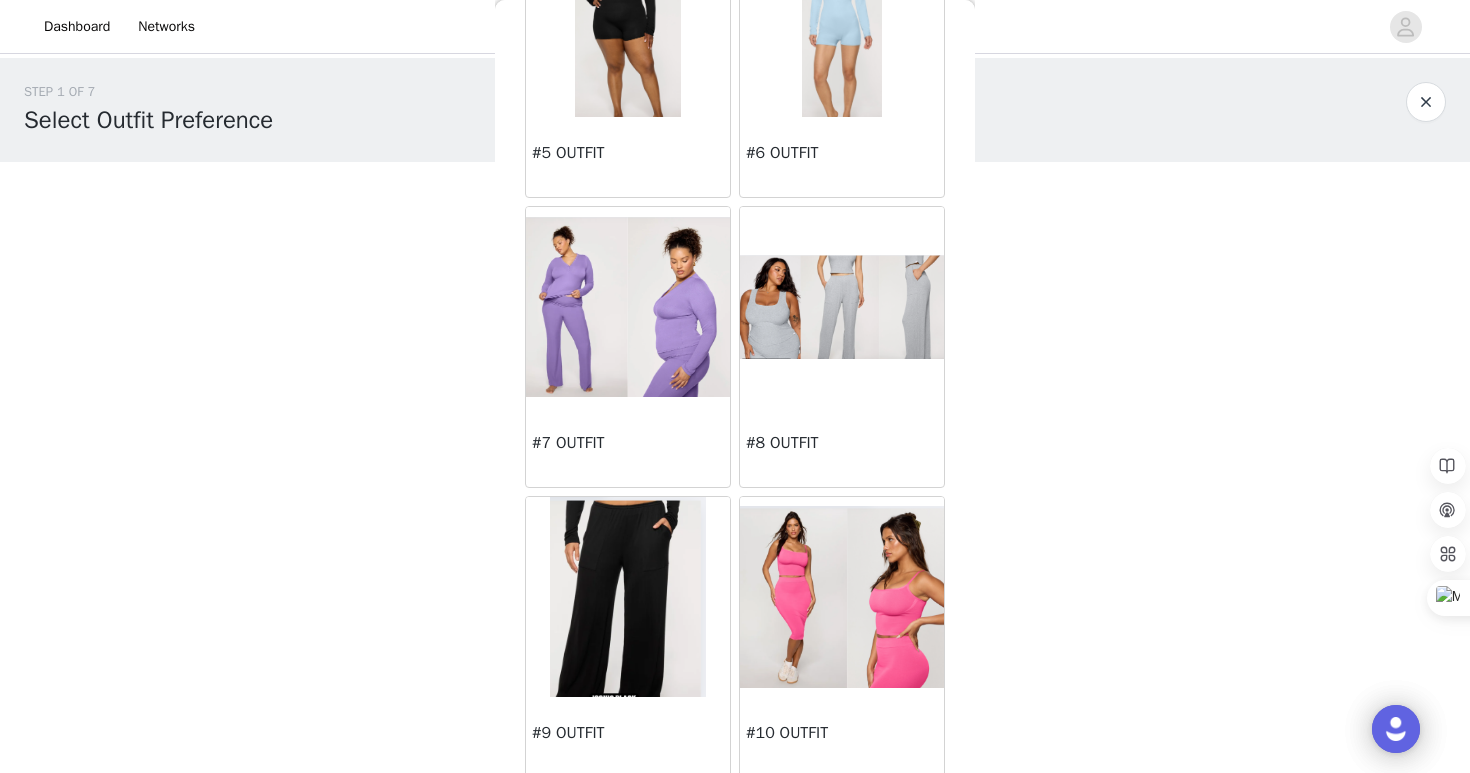 click on "#9 OUTFIT" at bounding box center [628, 733] 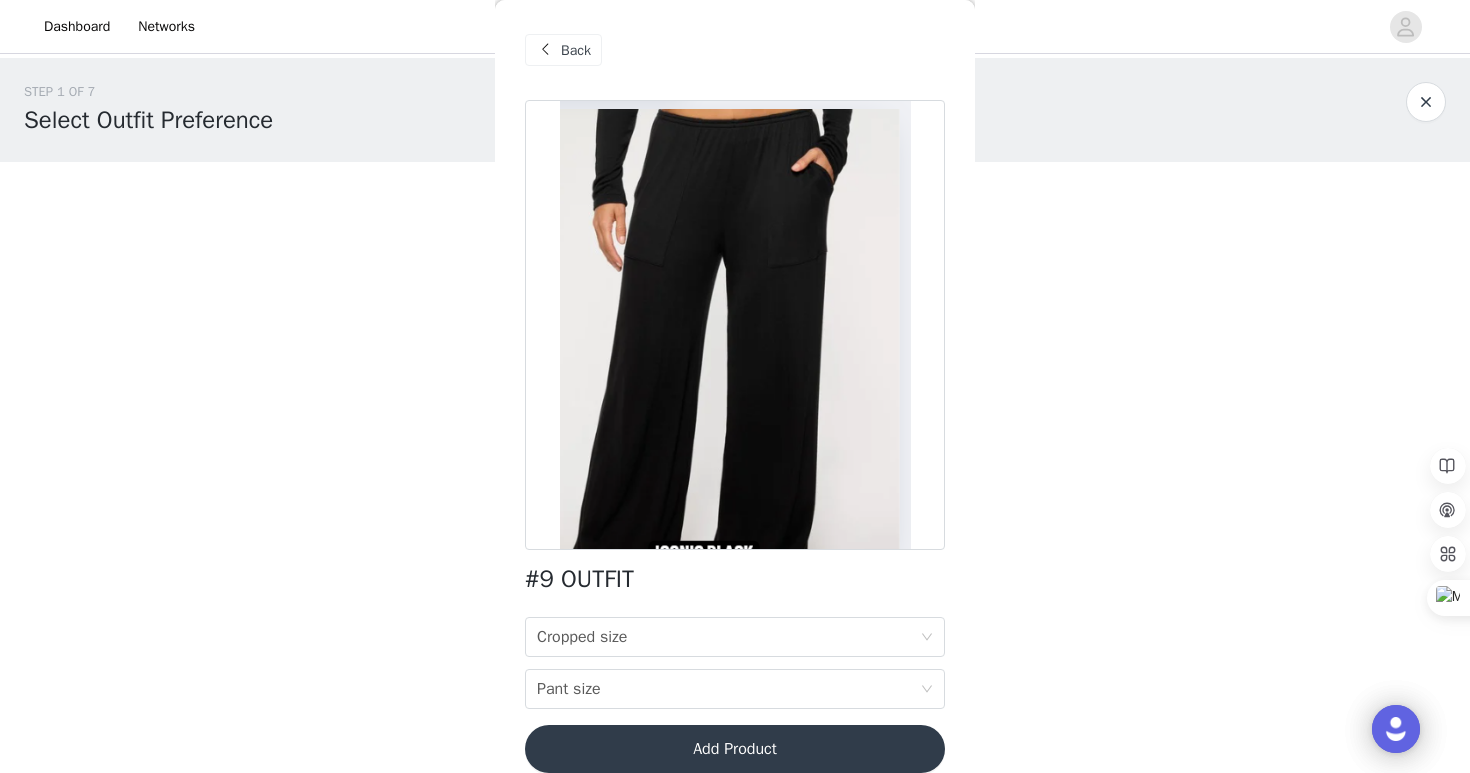 scroll, scrollTop: 24, scrollLeft: 0, axis: vertical 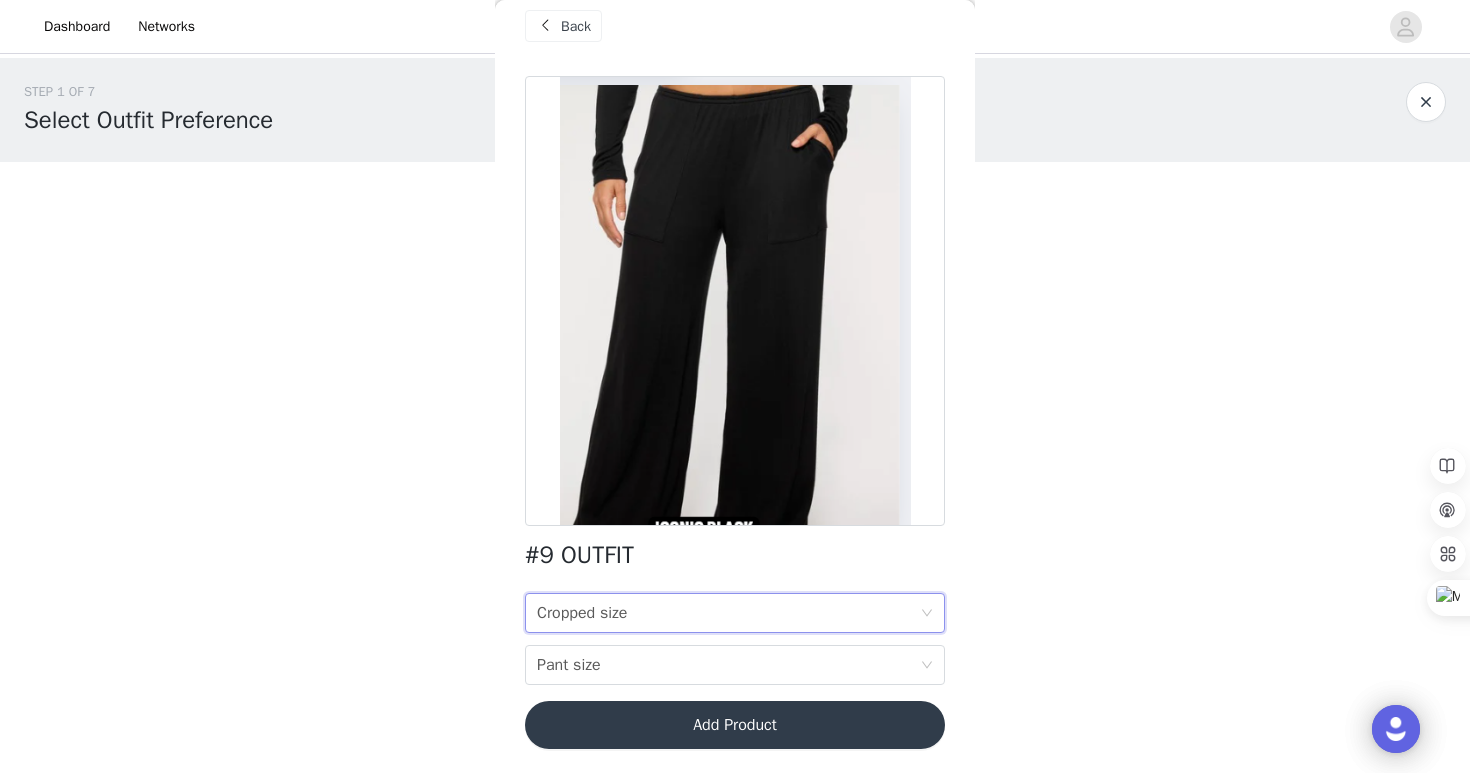 click on "Cropped size Cropped size" at bounding box center (728, 613) 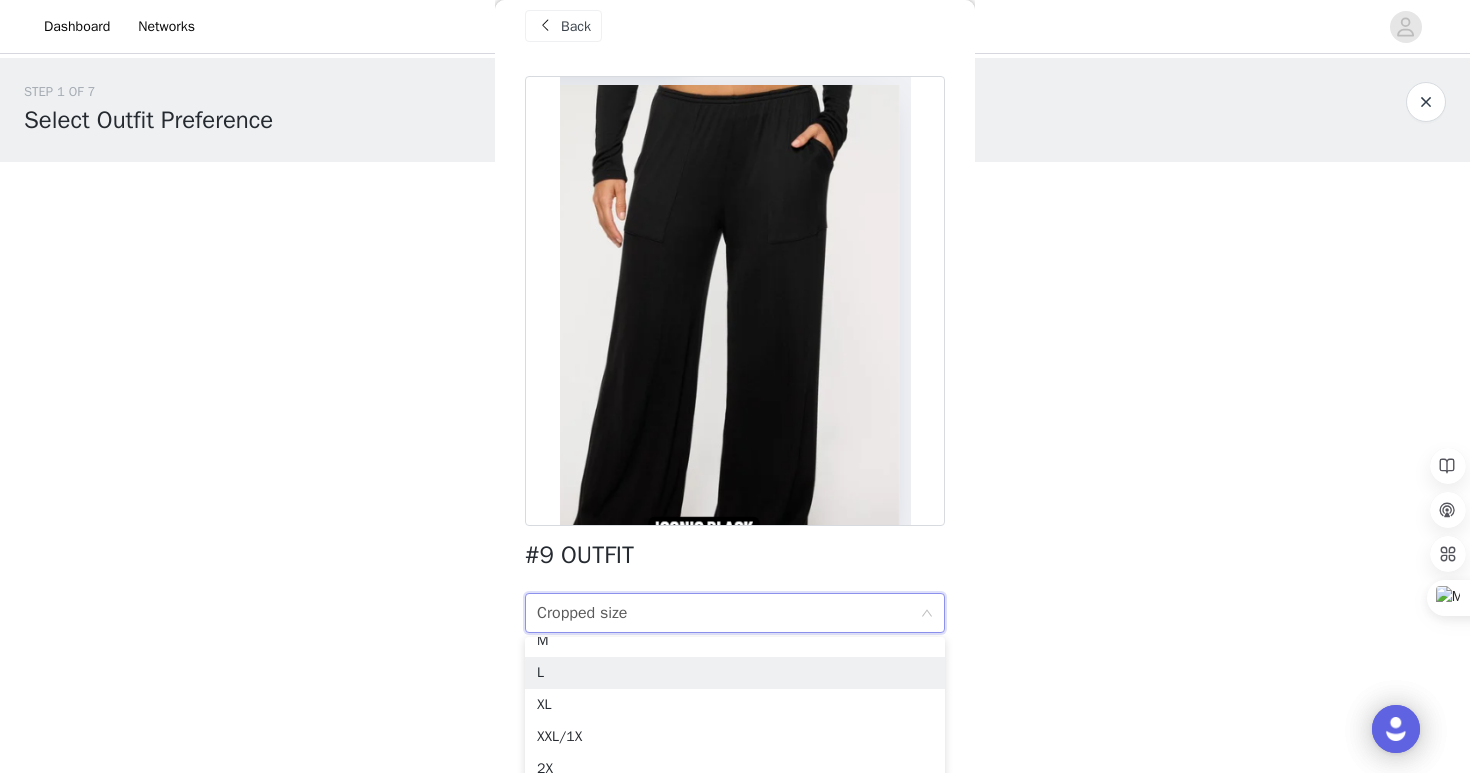 scroll, scrollTop: 0, scrollLeft: 0, axis: both 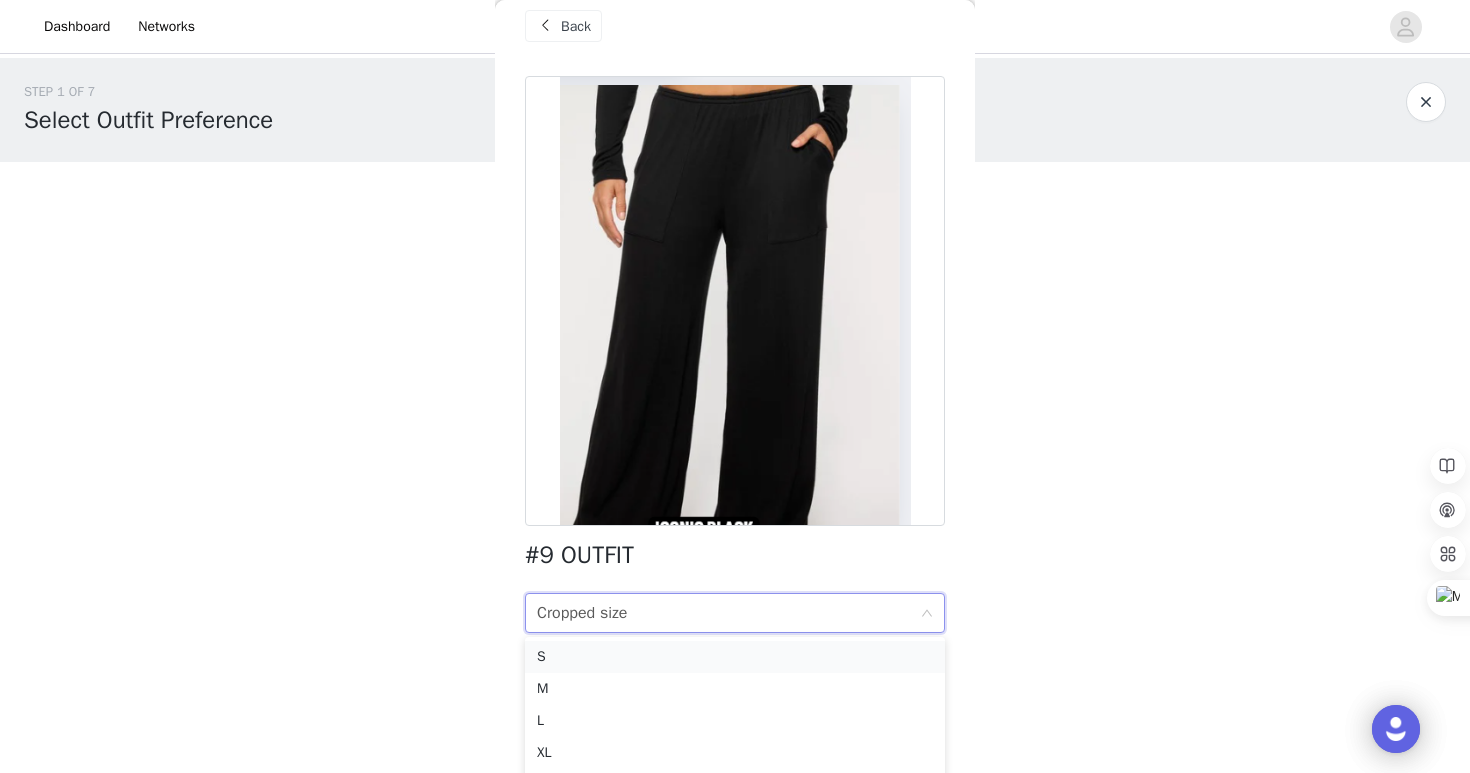 click on "S" at bounding box center (735, 657) 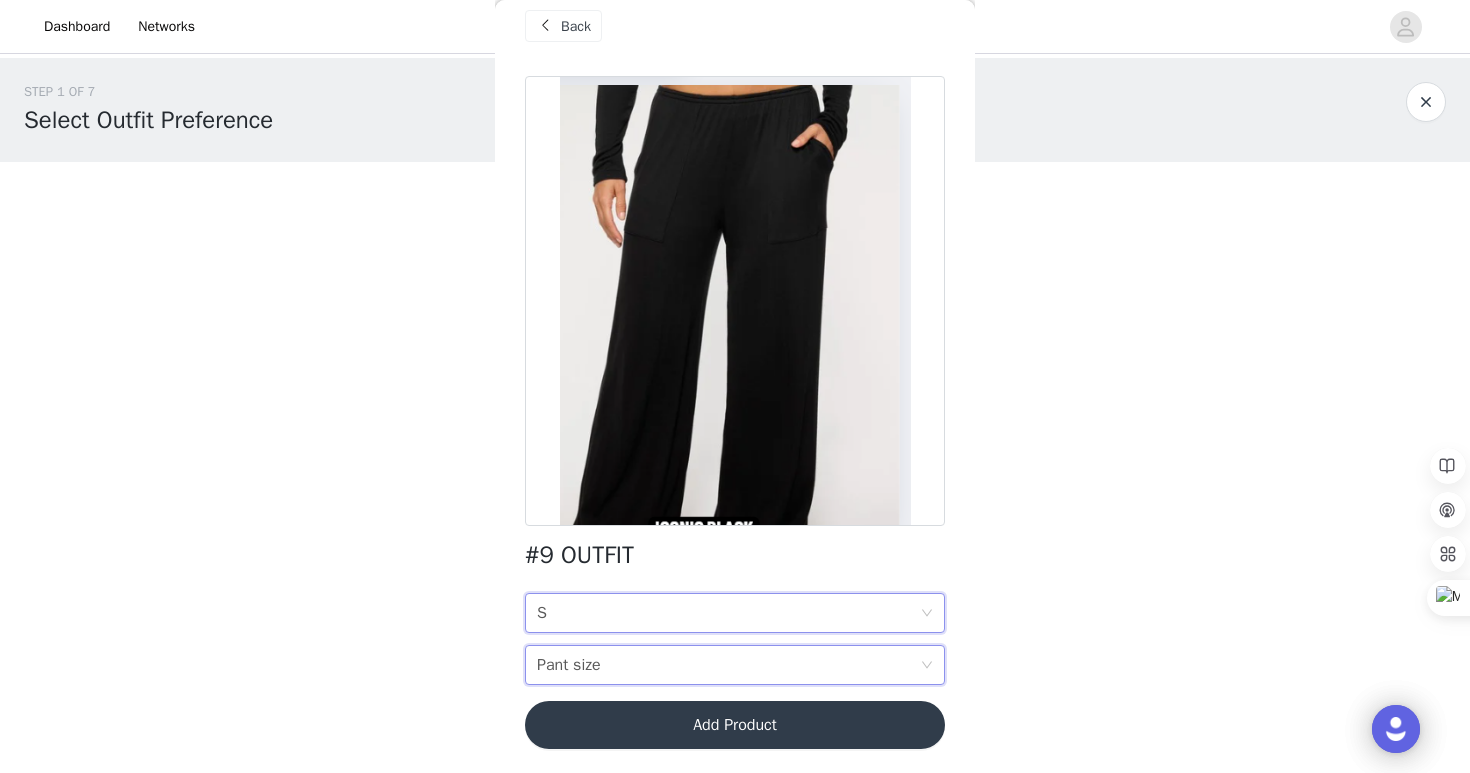 click on "Pant size Pant size" at bounding box center (728, 665) 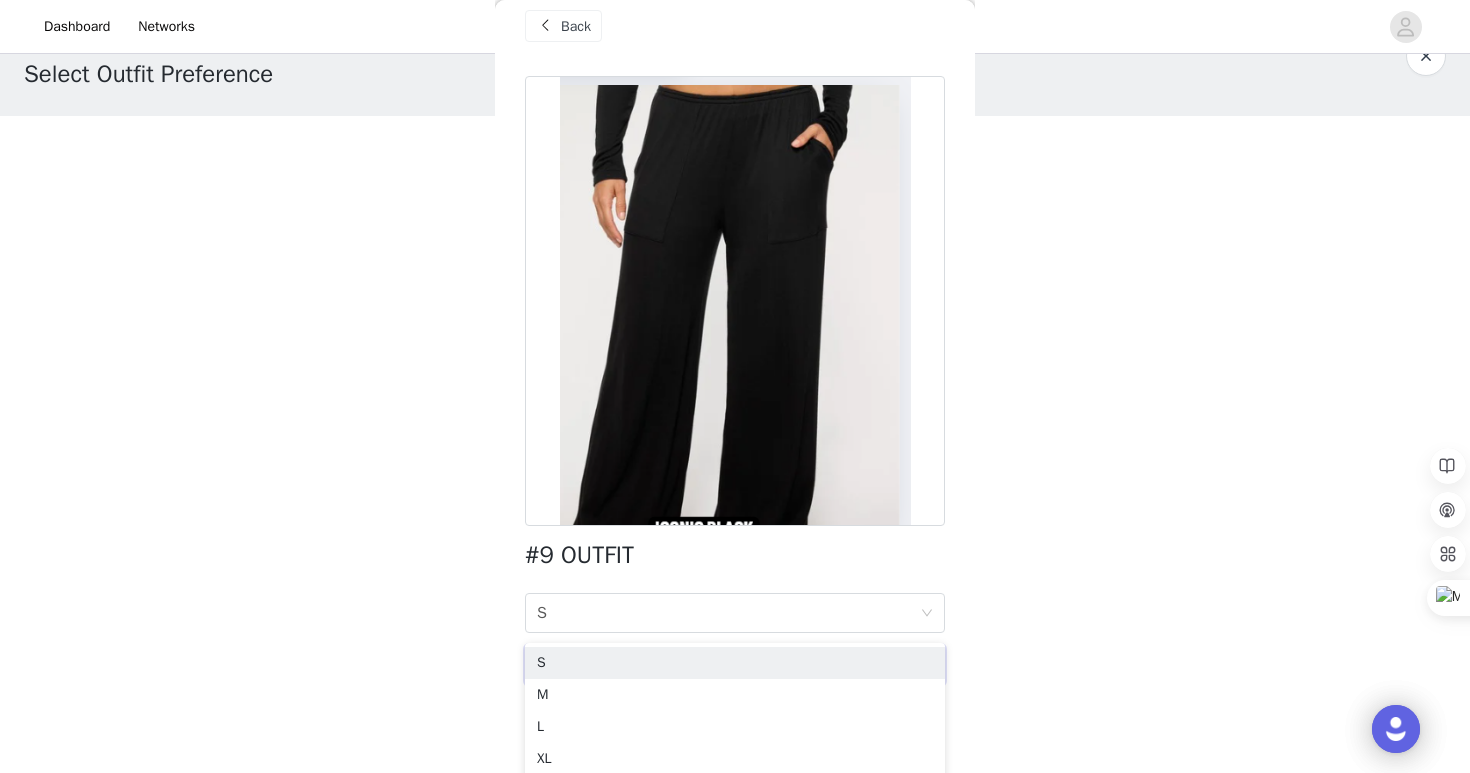 scroll, scrollTop: 58, scrollLeft: 0, axis: vertical 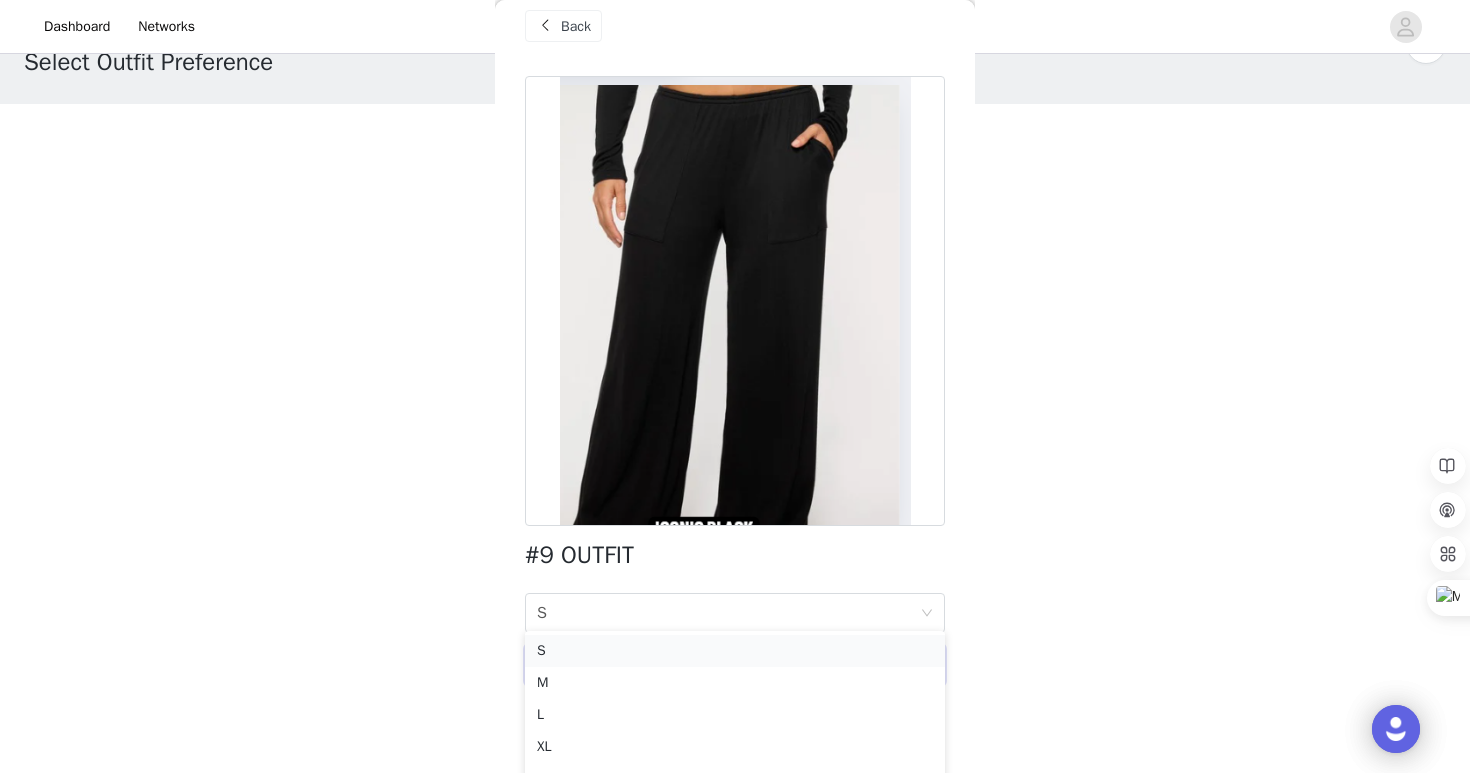 click on "S" at bounding box center [735, 651] 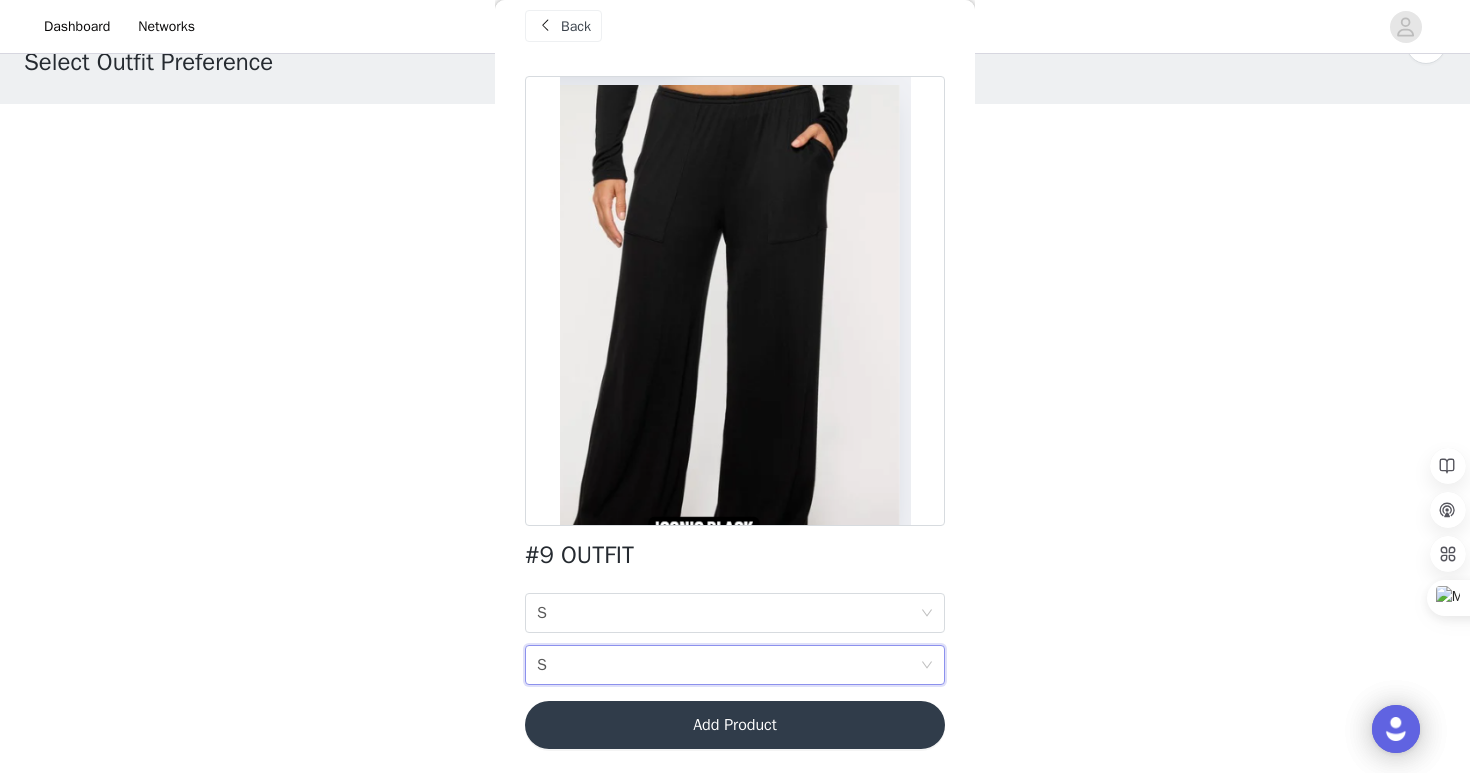 scroll, scrollTop: 0, scrollLeft: 0, axis: both 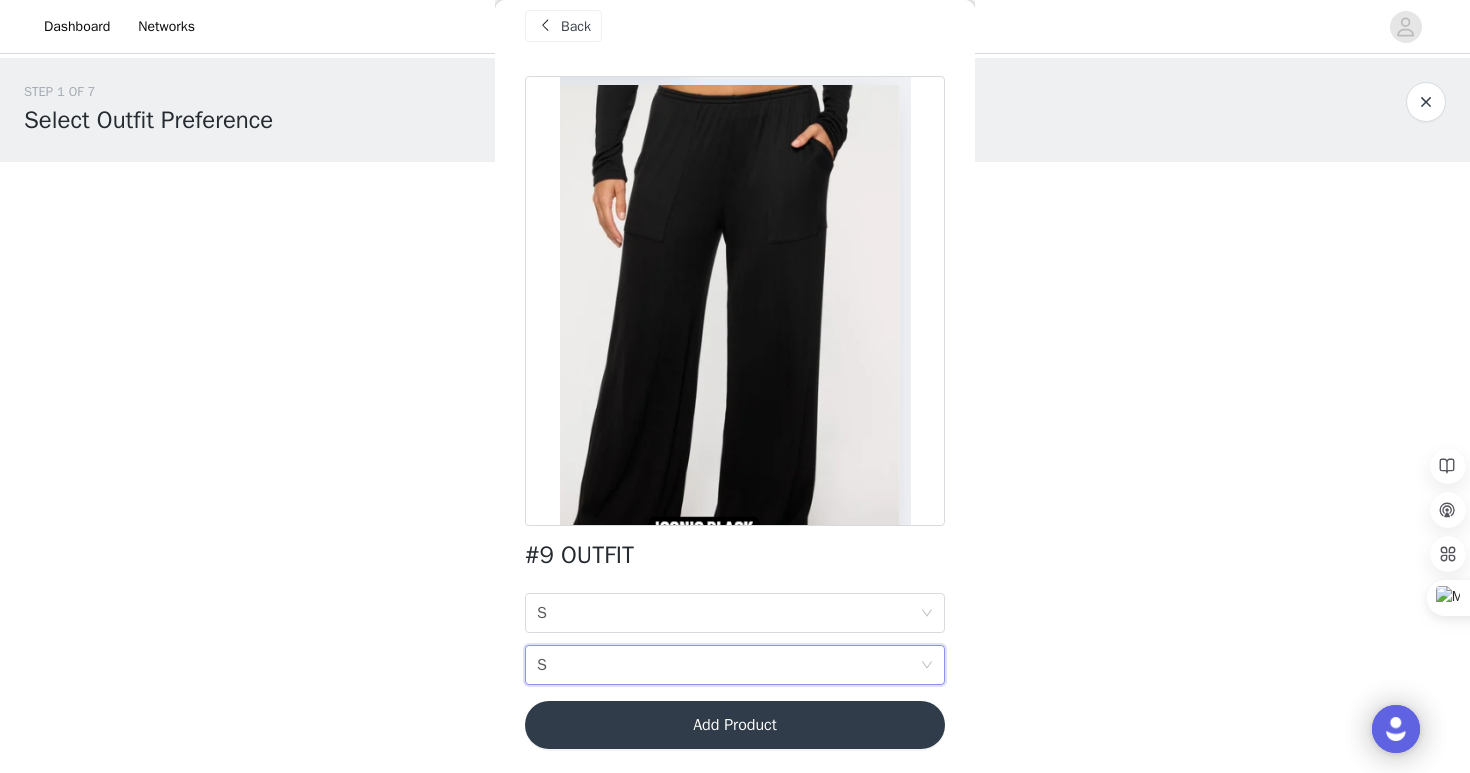click on "Add Product" at bounding box center [735, 725] 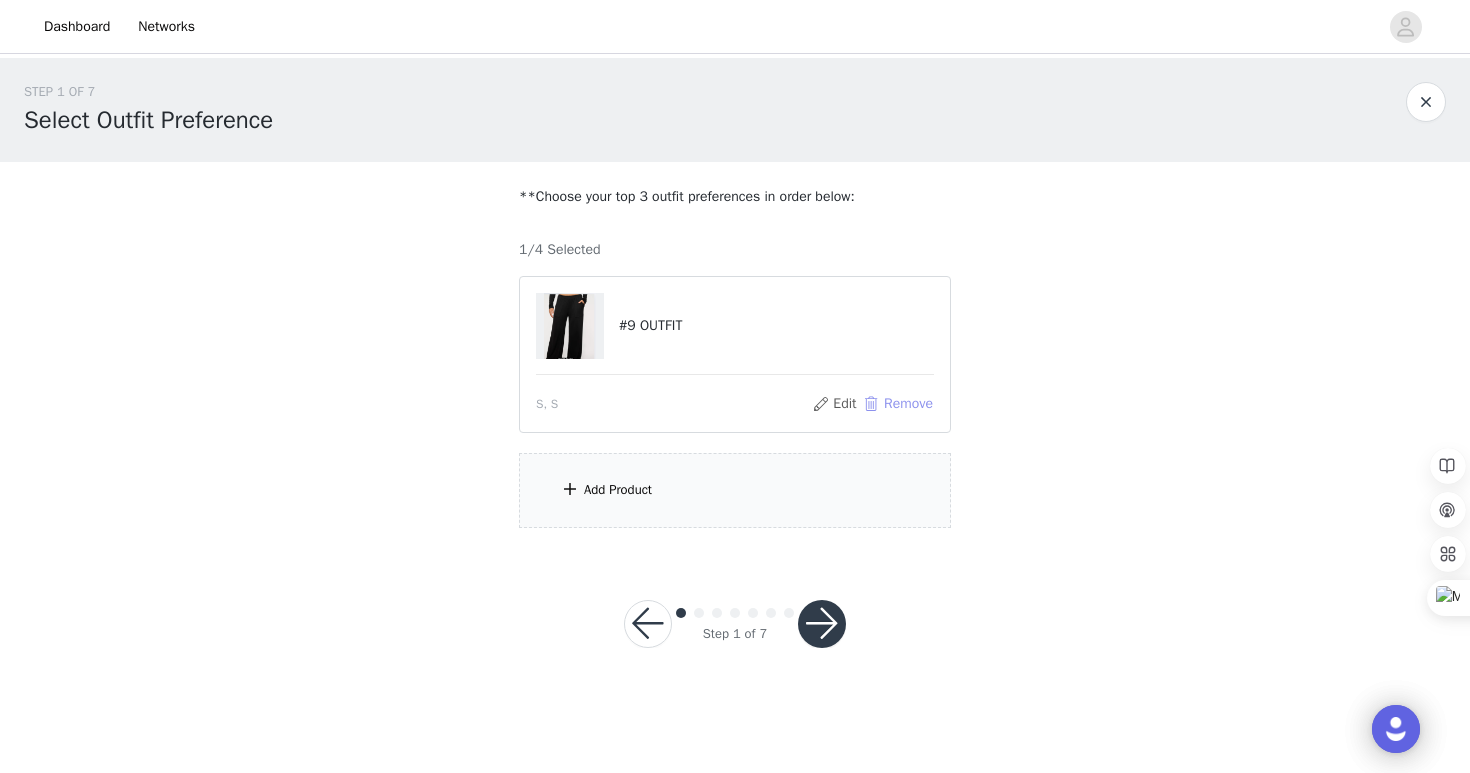 click on "Remove" at bounding box center [898, 404] 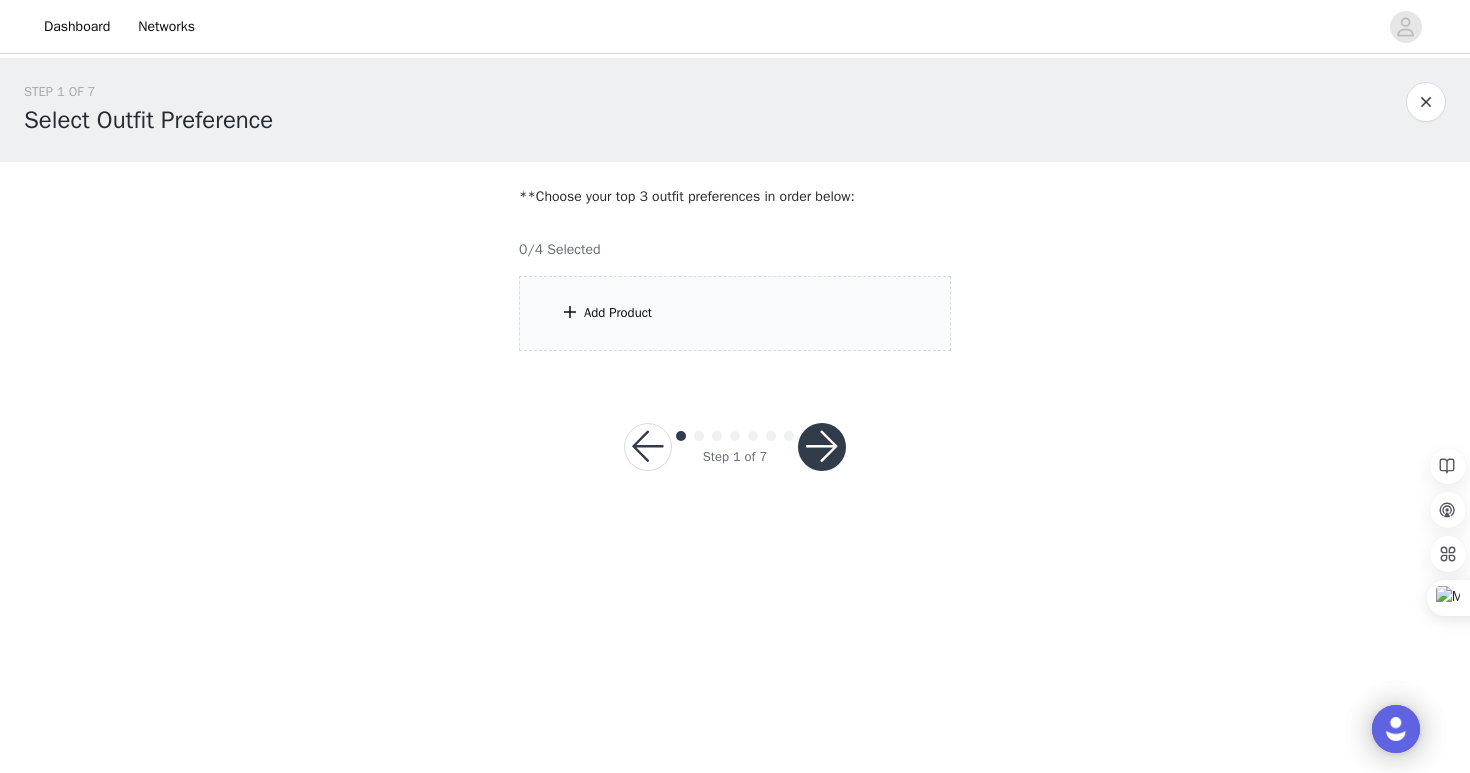 click on "Add Product" at bounding box center (735, 313) 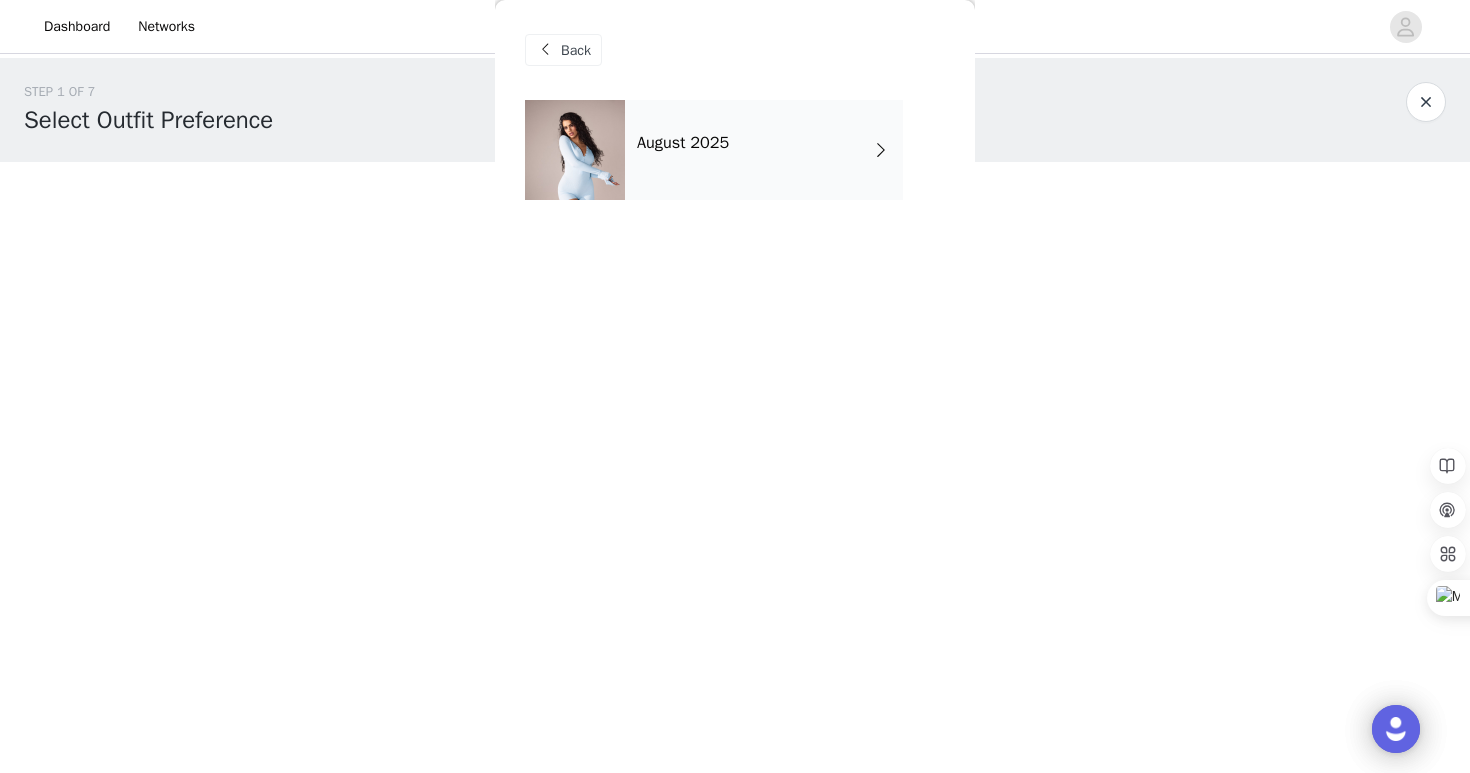 click on "August 2025" at bounding box center [683, 143] 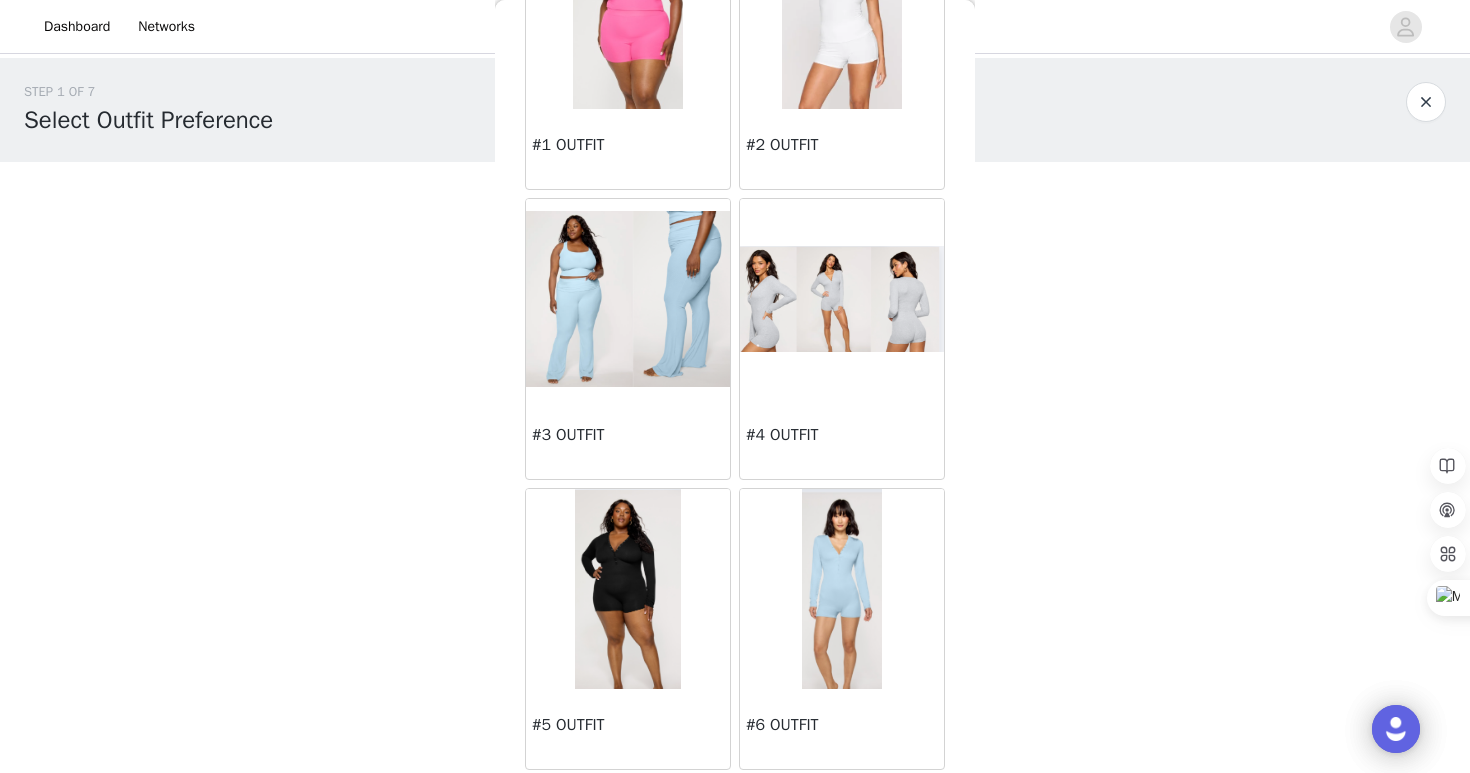 scroll, scrollTop: 240, scrollLeft: 0, axis: vertical 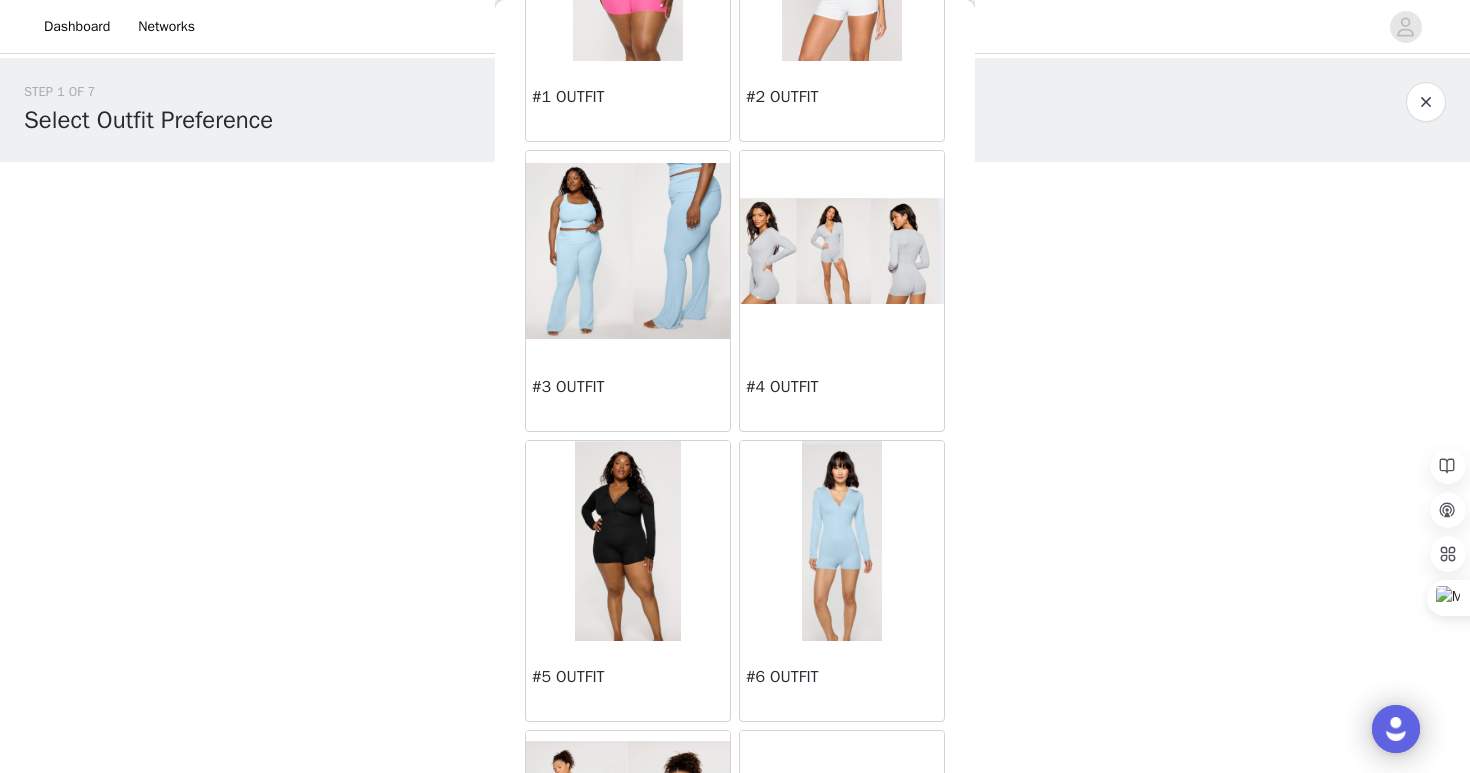 click at bounding box center [628, 250] 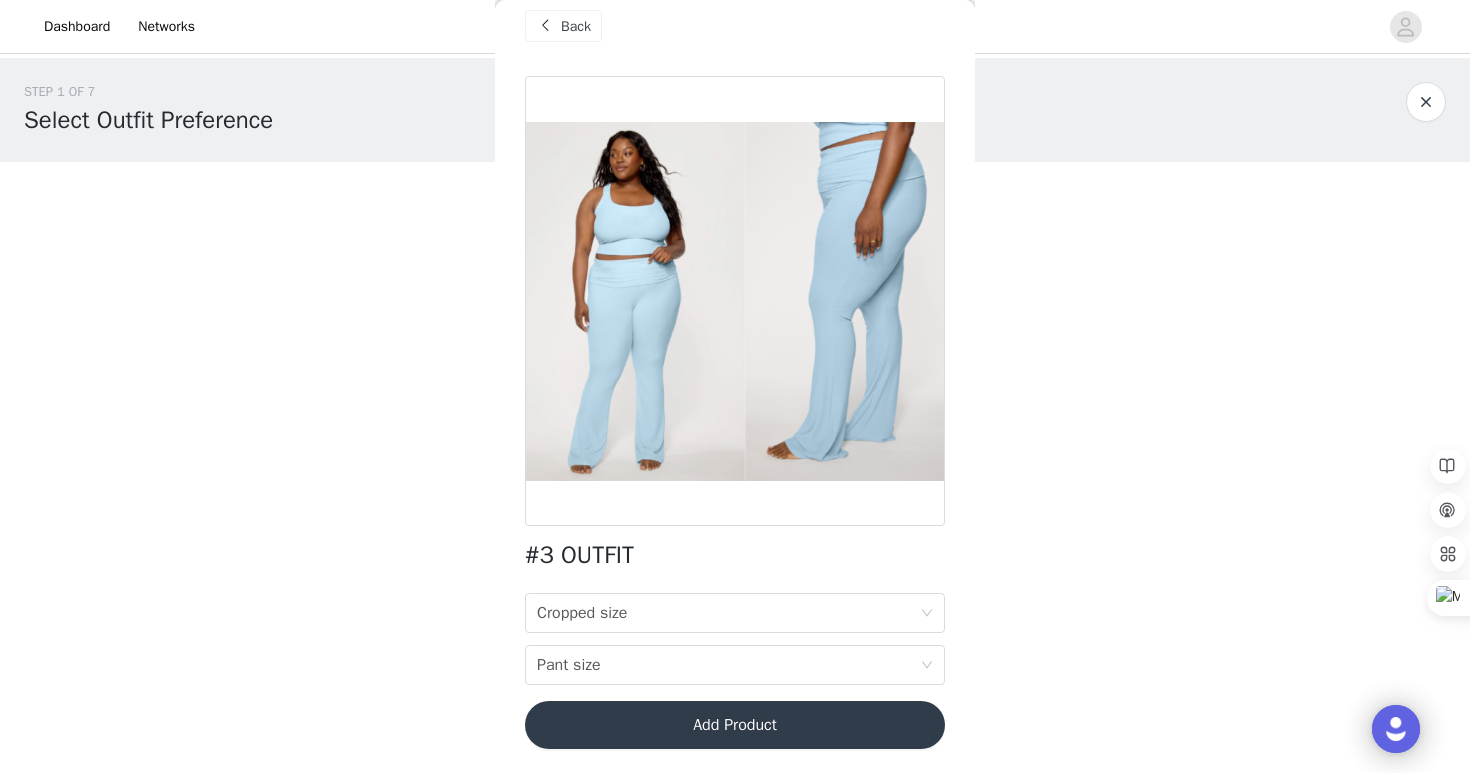 scroll, scrollTop: 24, scrollLeft: 0, axis: vertical 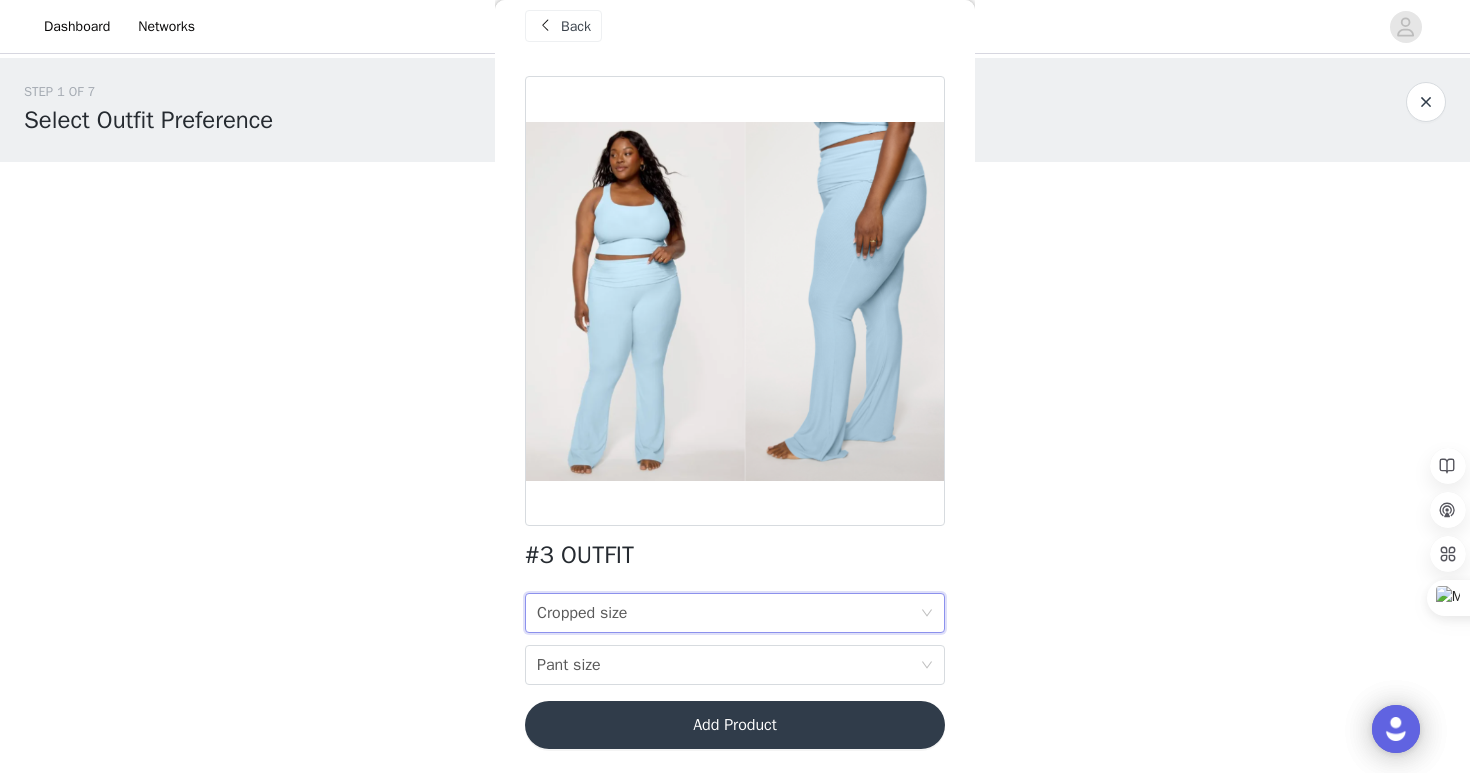 click on "Cropped size Cropped size" at bounding box center (728, 613) 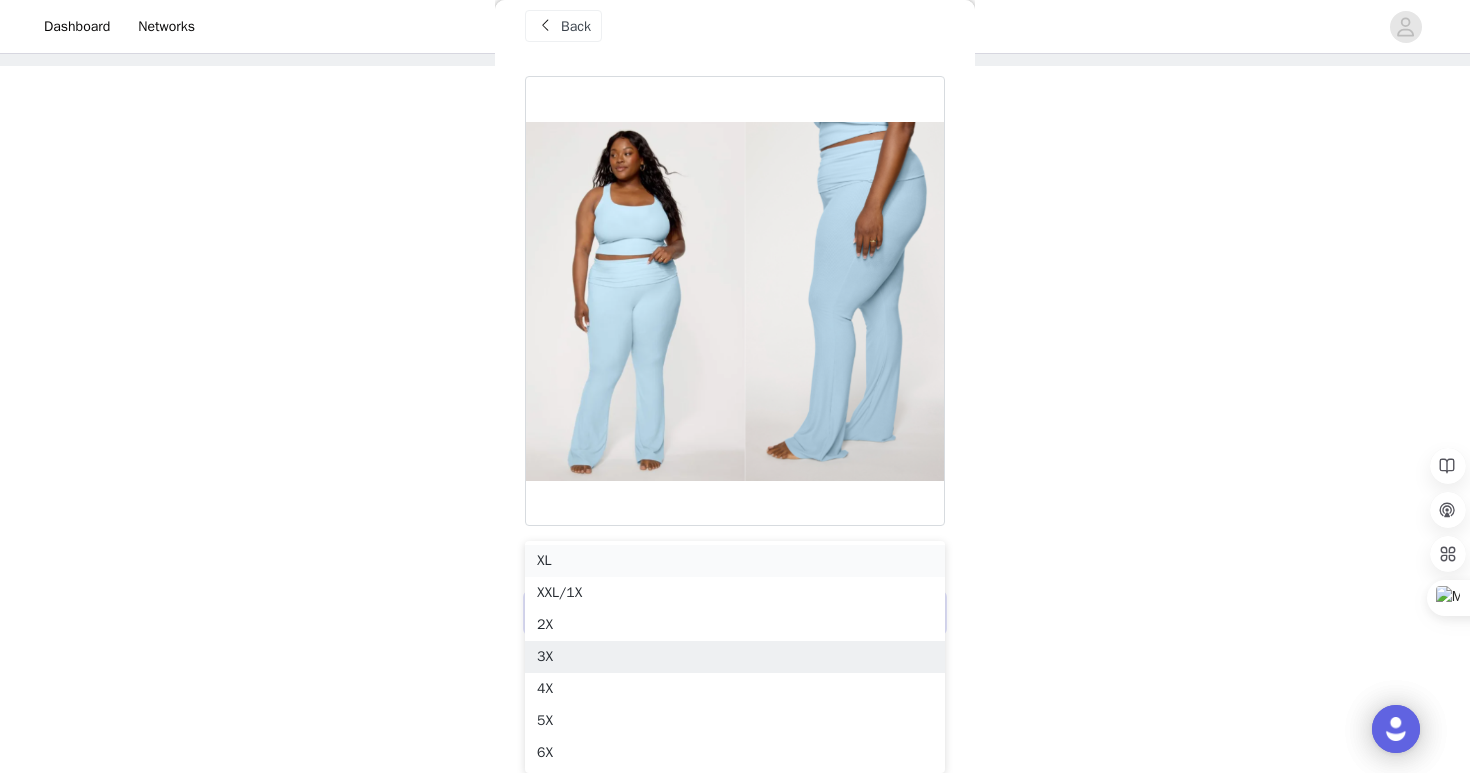 scroll, scrollTop: 0, scrollLeft: 0, axis: both 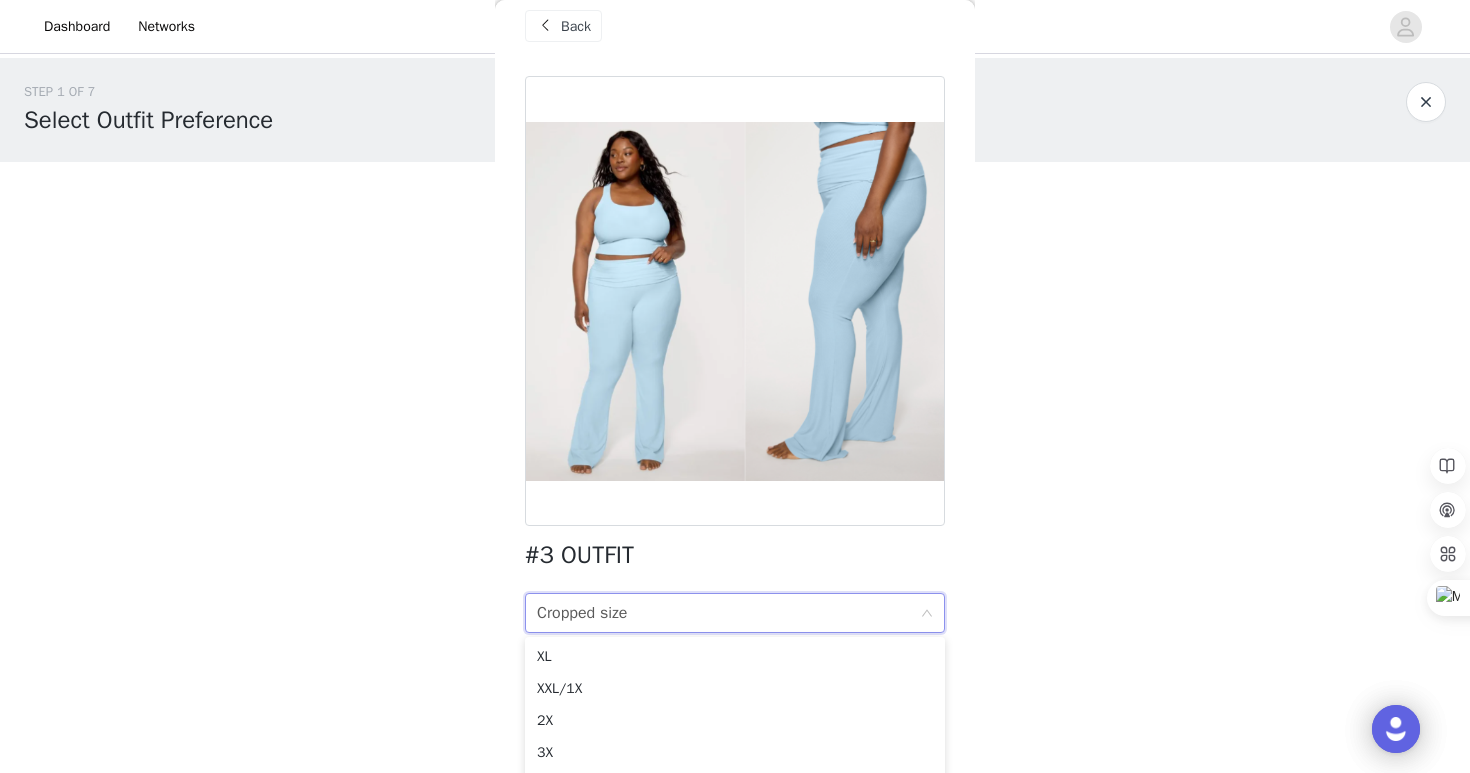 click on "Back" at bounding box center (576, 26) 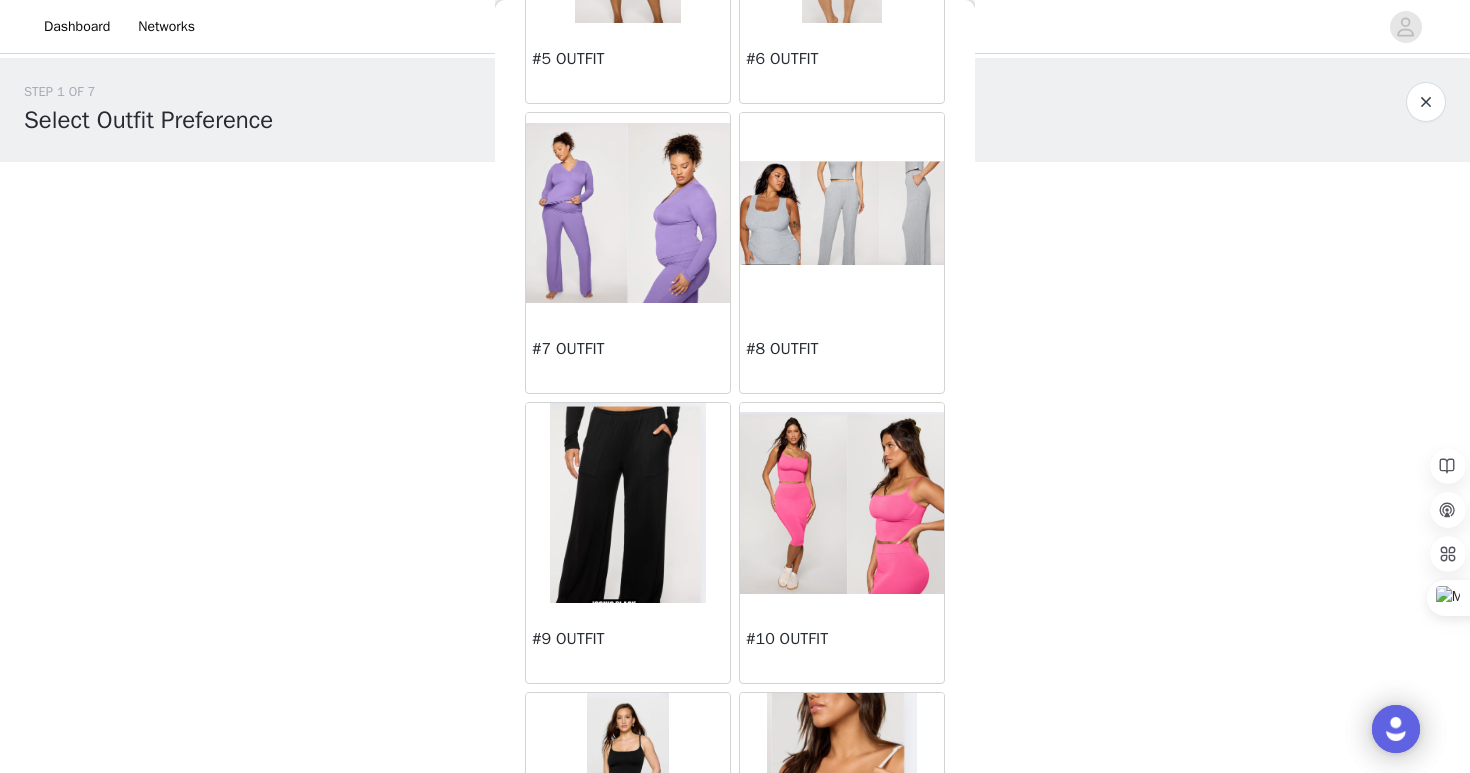 scroll, scrollTop: 859, scrollLeft: 0, axis: vertical 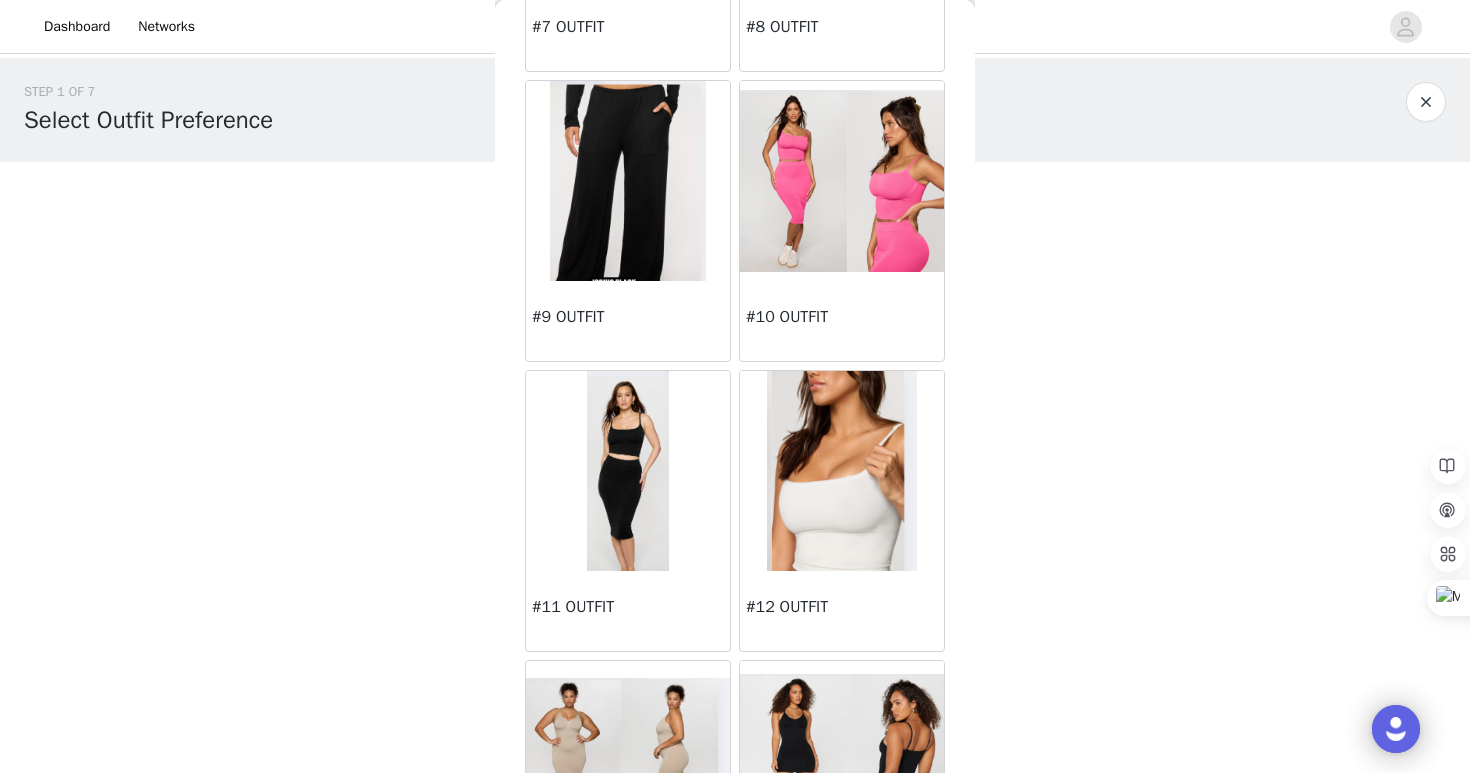 click on "#9 OUTFIT" at bounding box center [628, 321] 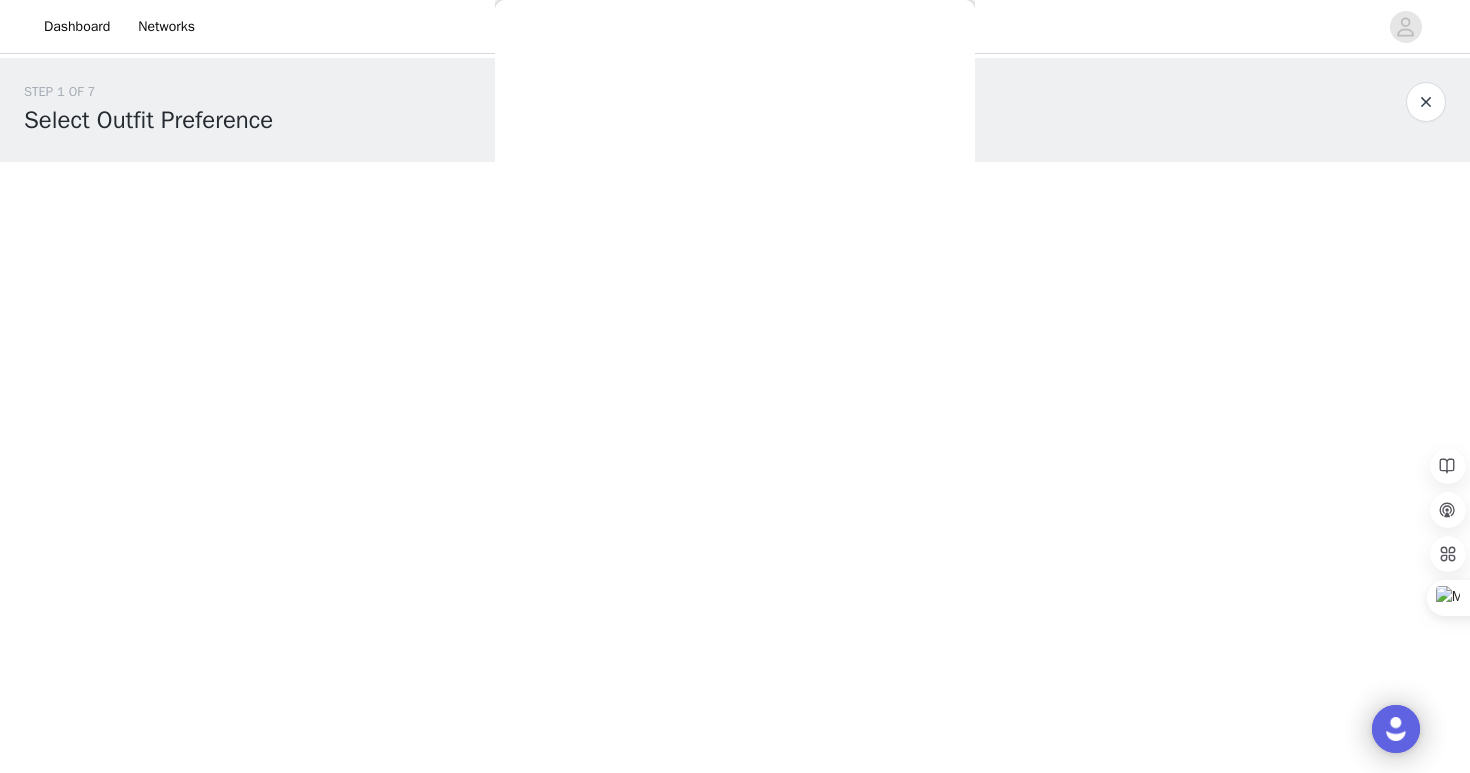 scroll, scrollTop: 24, scrollLeft: 0, axis: vertical 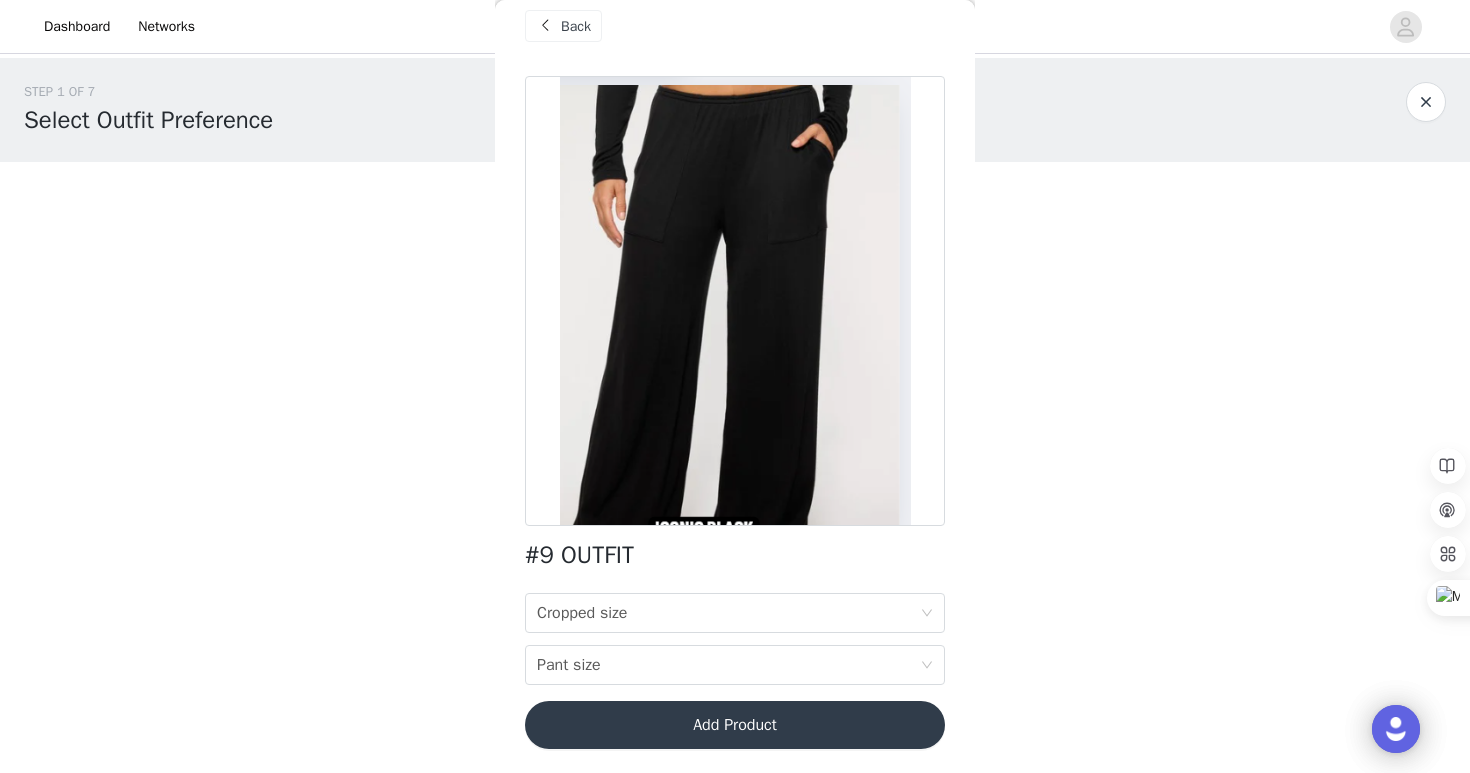 click at bounding box center [545, 26] 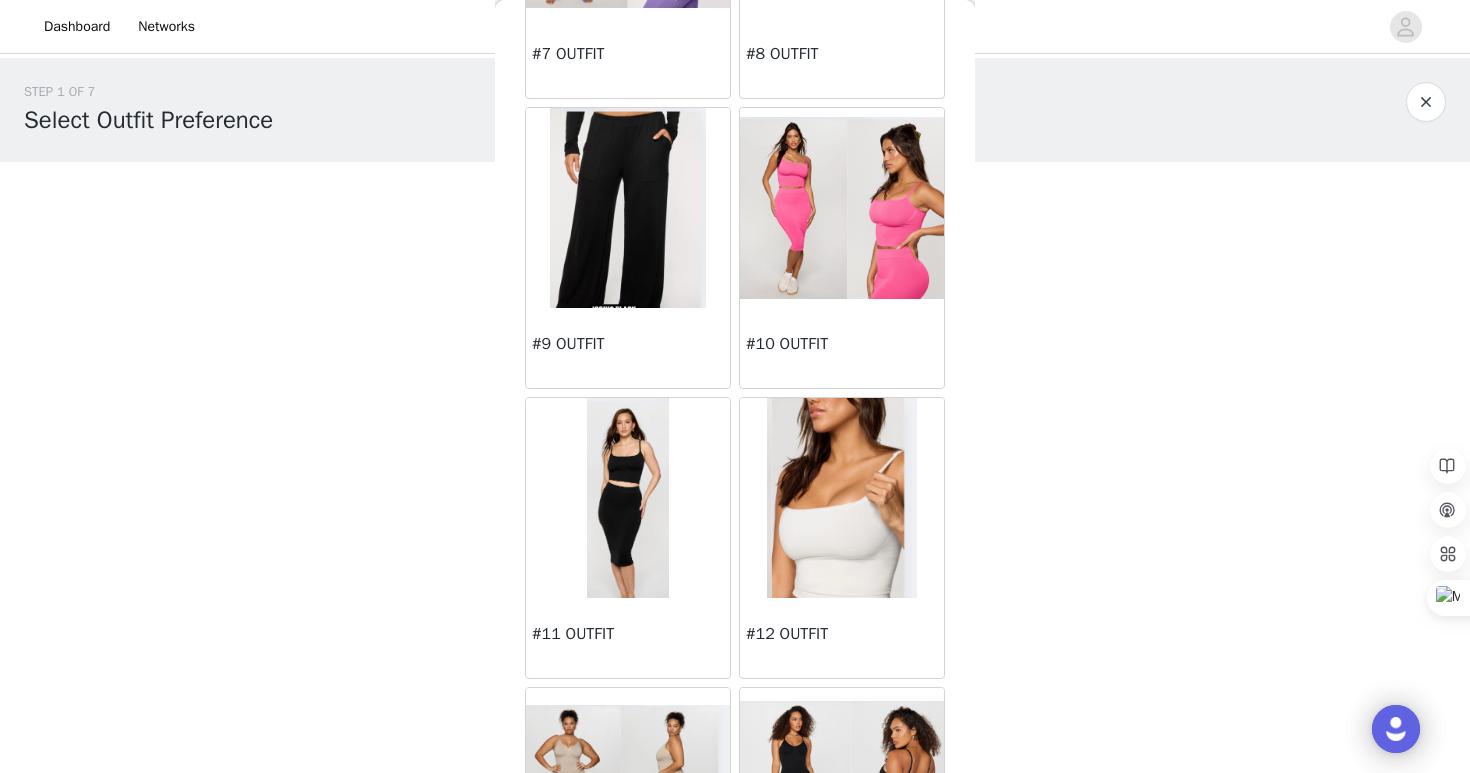 scroll, scrollTop: 1292, scrollLeft: 0, axis: vertical 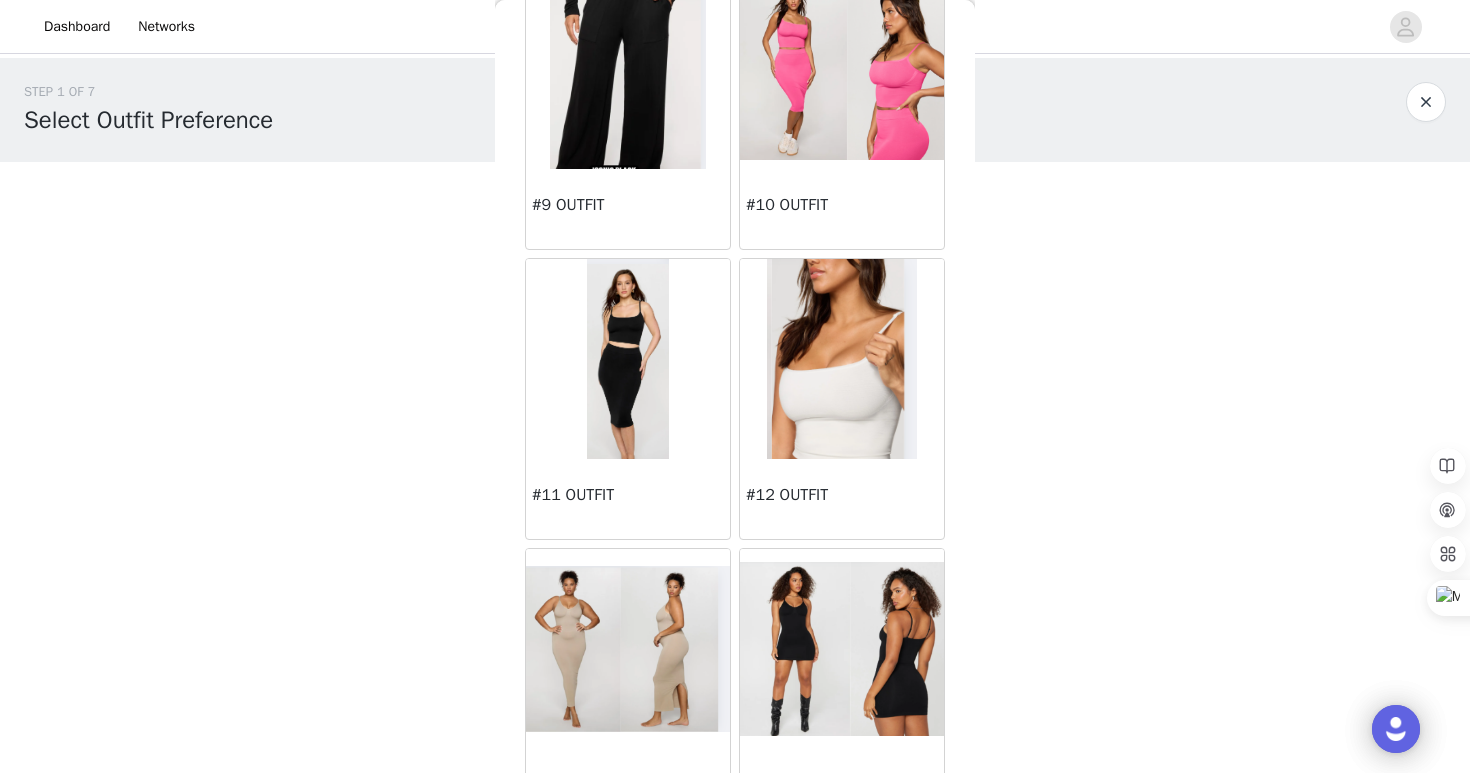 click on "#12 OUTFIT" at bounding box center (842, 495) 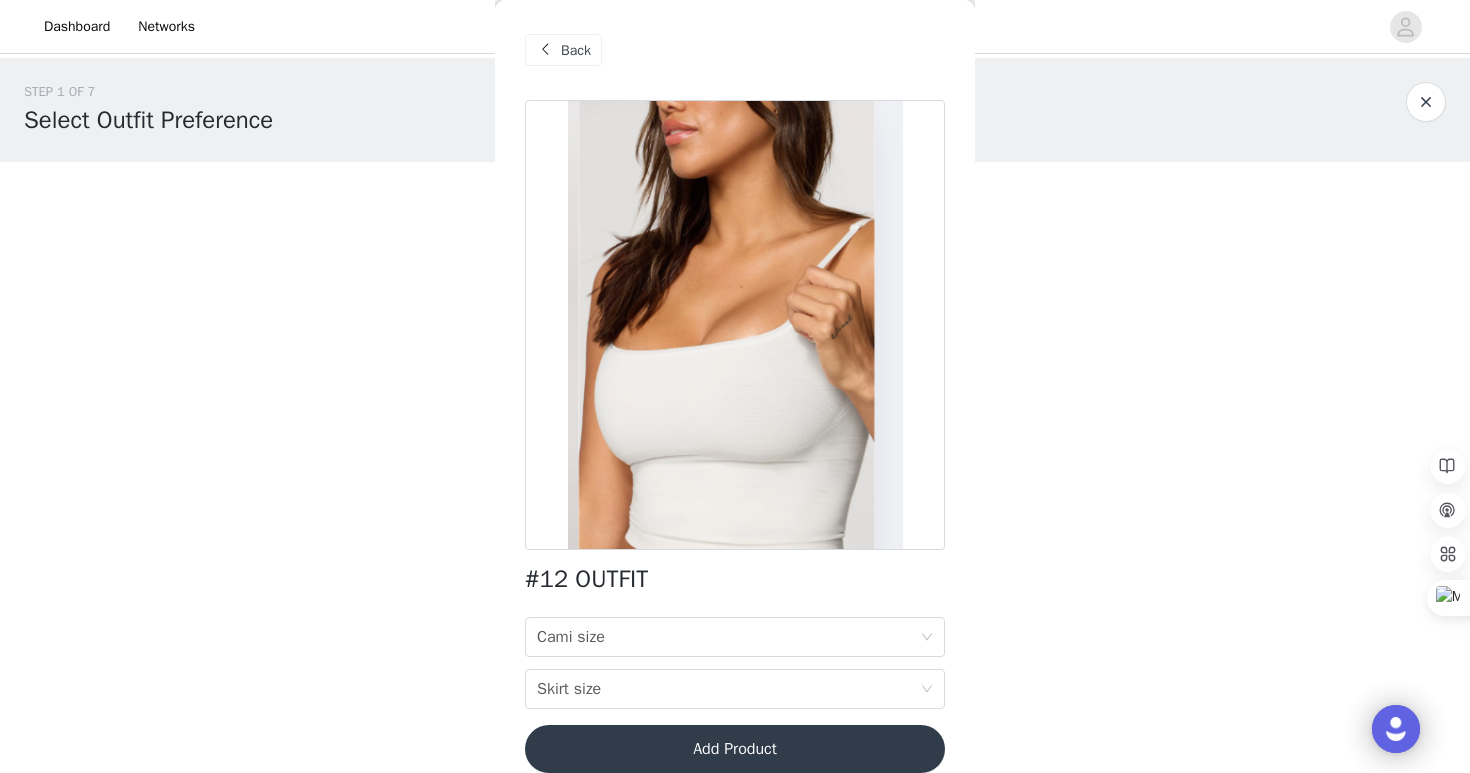 scroll, scrollTop: 24, scrollLeft: 0, axis: vertical 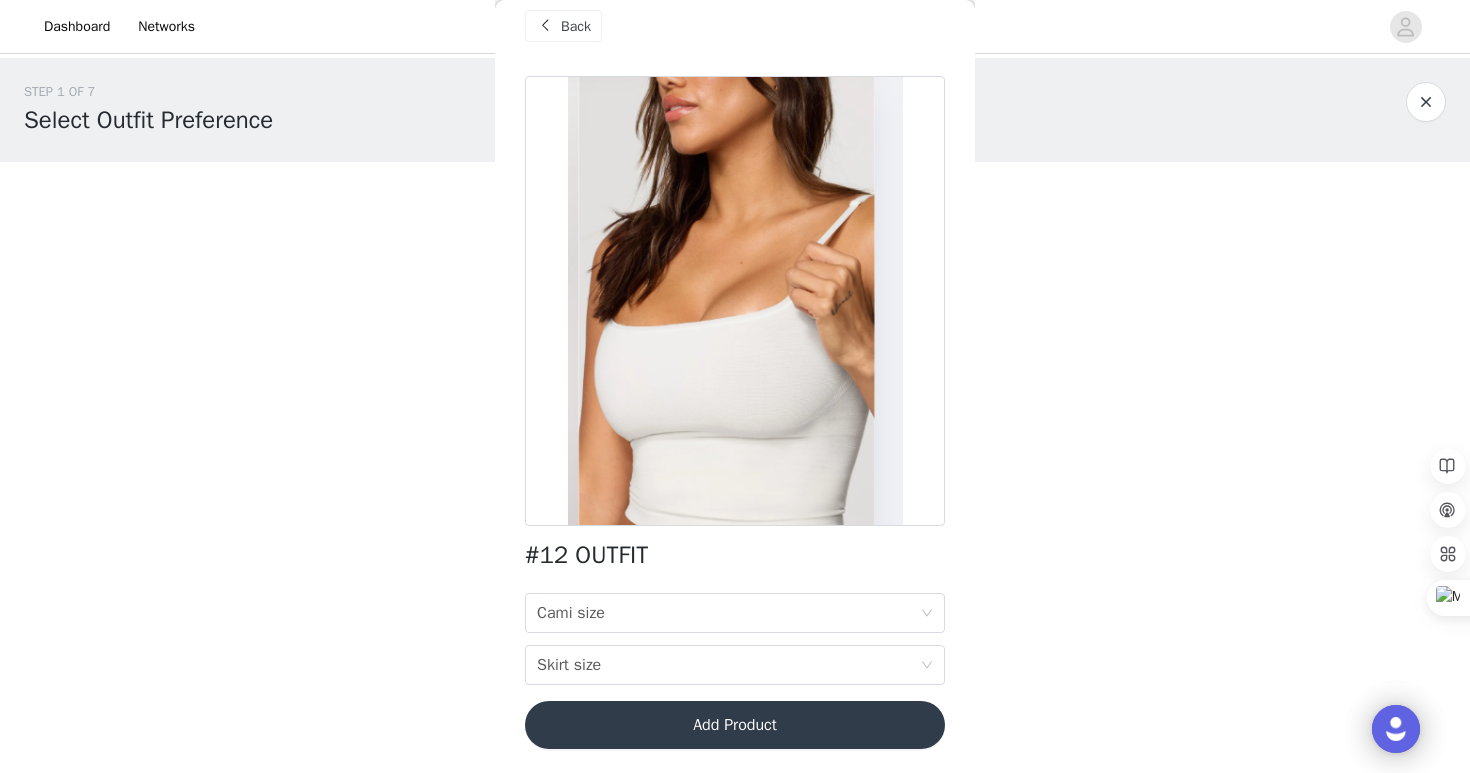 click on "Back" at bounding box center [576, 26] 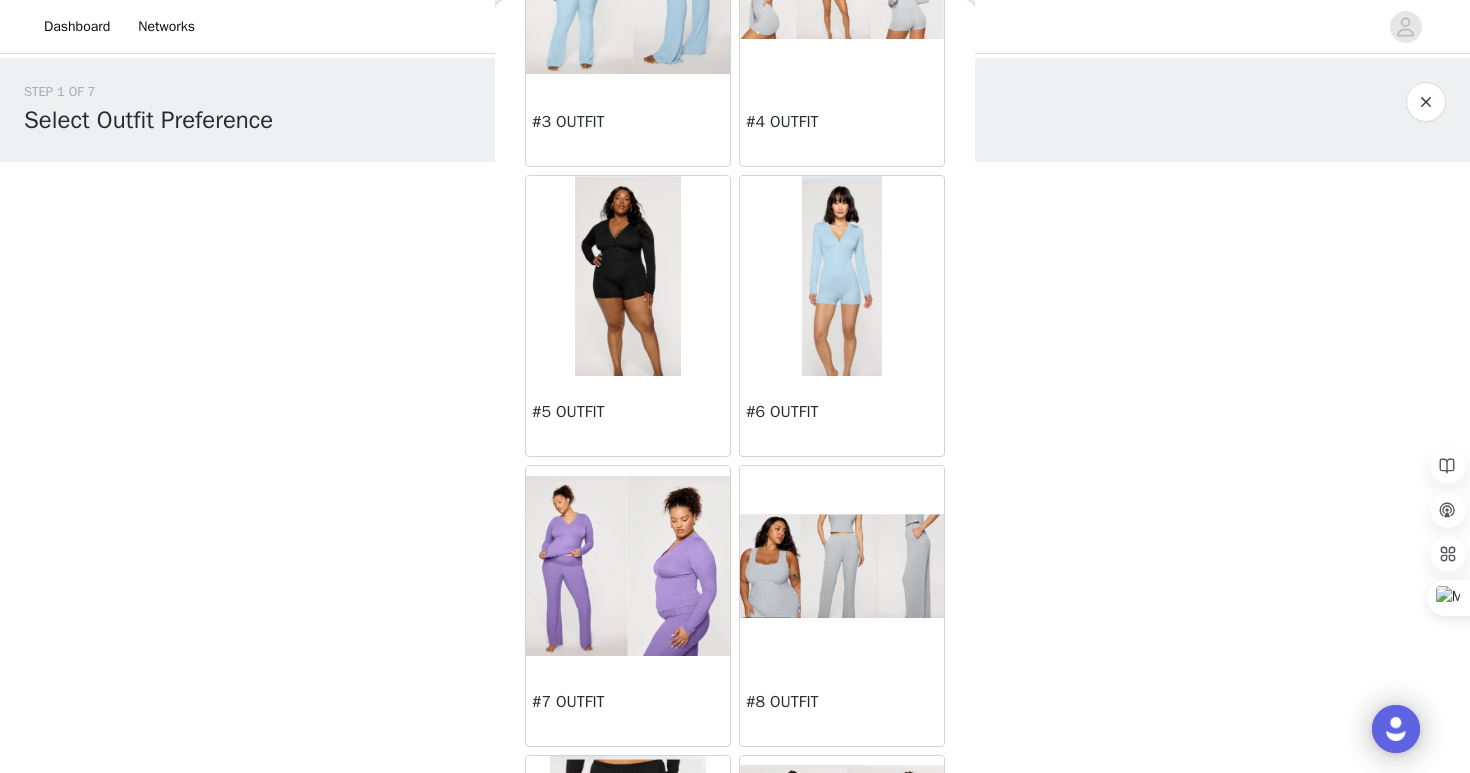 scroll, scrollTop: 1002, scrollLeft: 0, axis: vertical 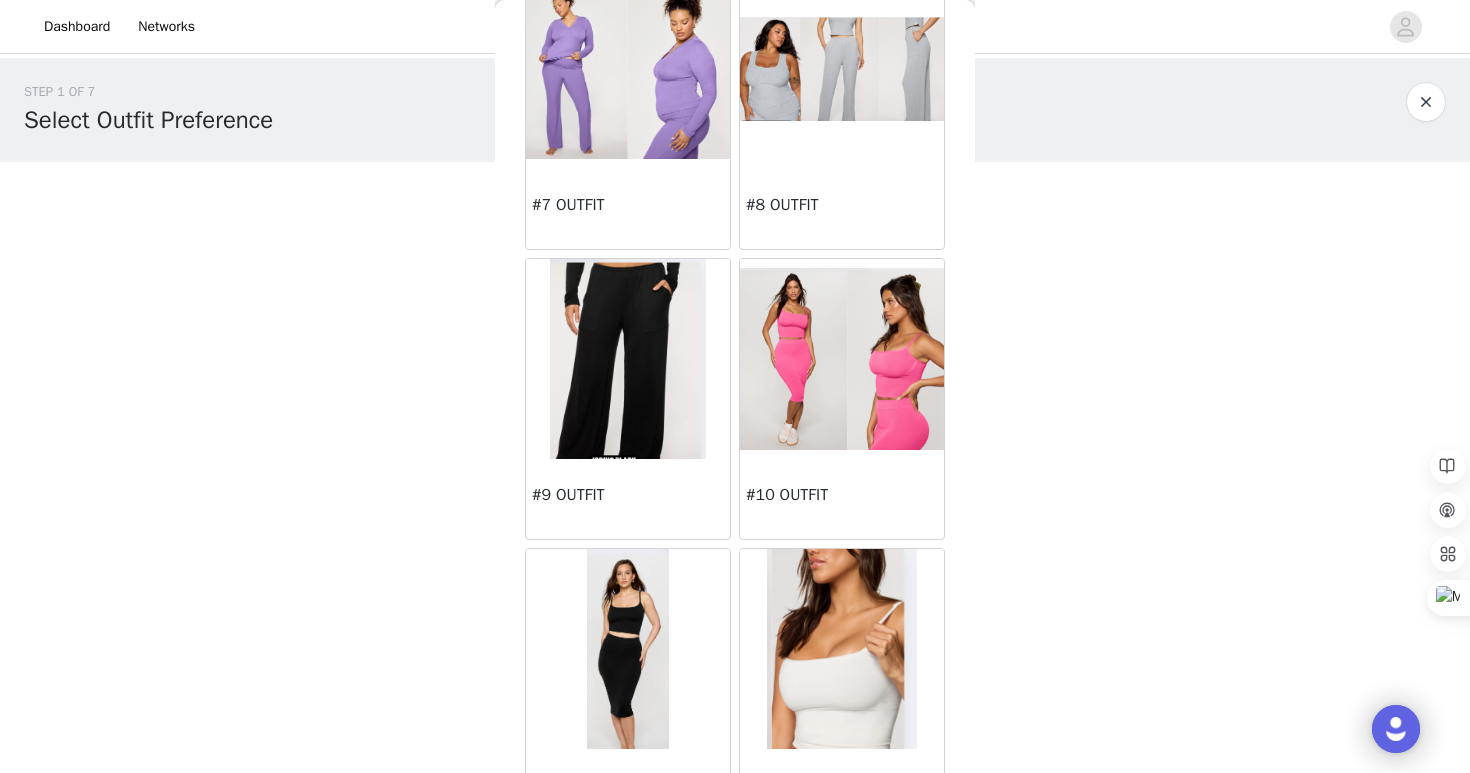 click at bounding box center (628, 359) 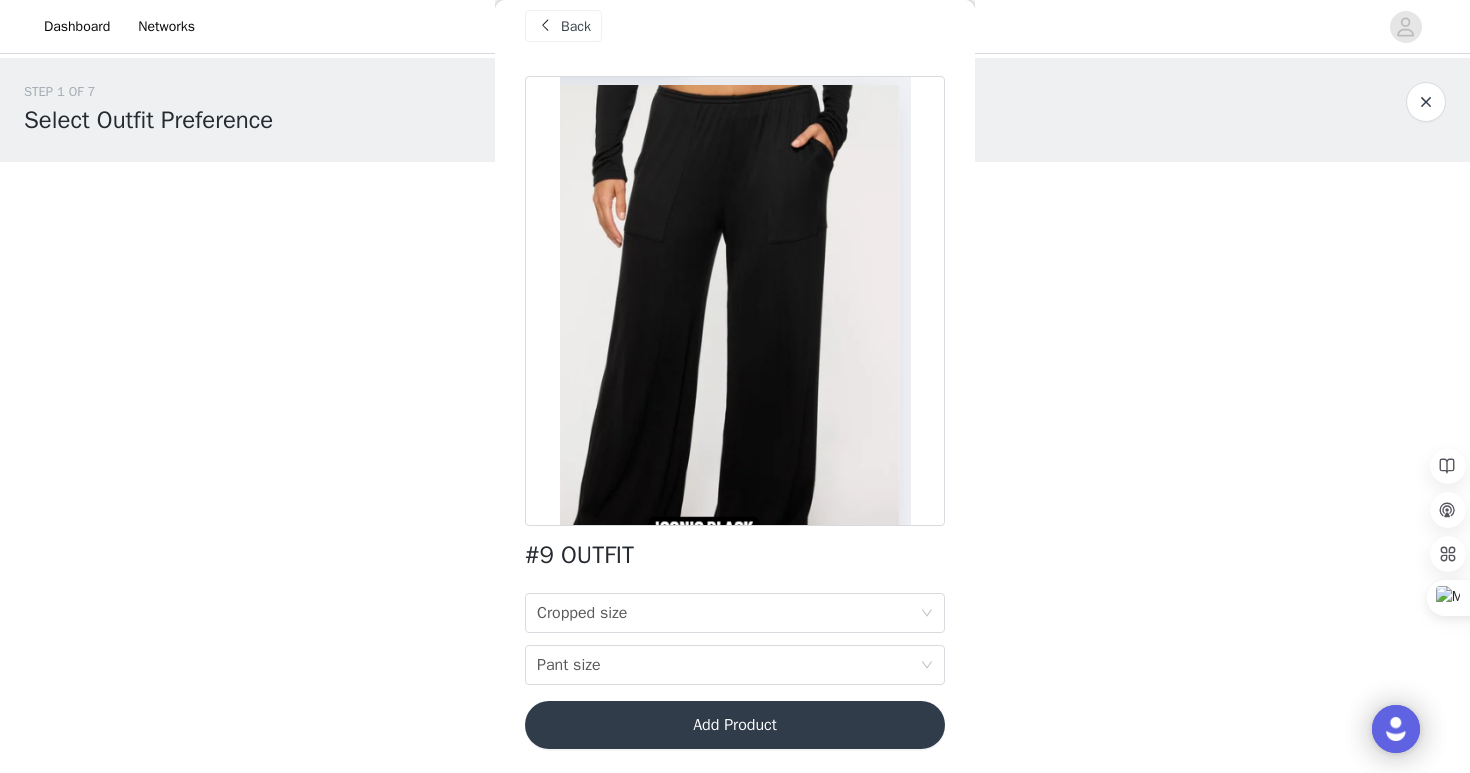 scroll, scrollTop: 24, scrollLeft: 0, axis: vertical 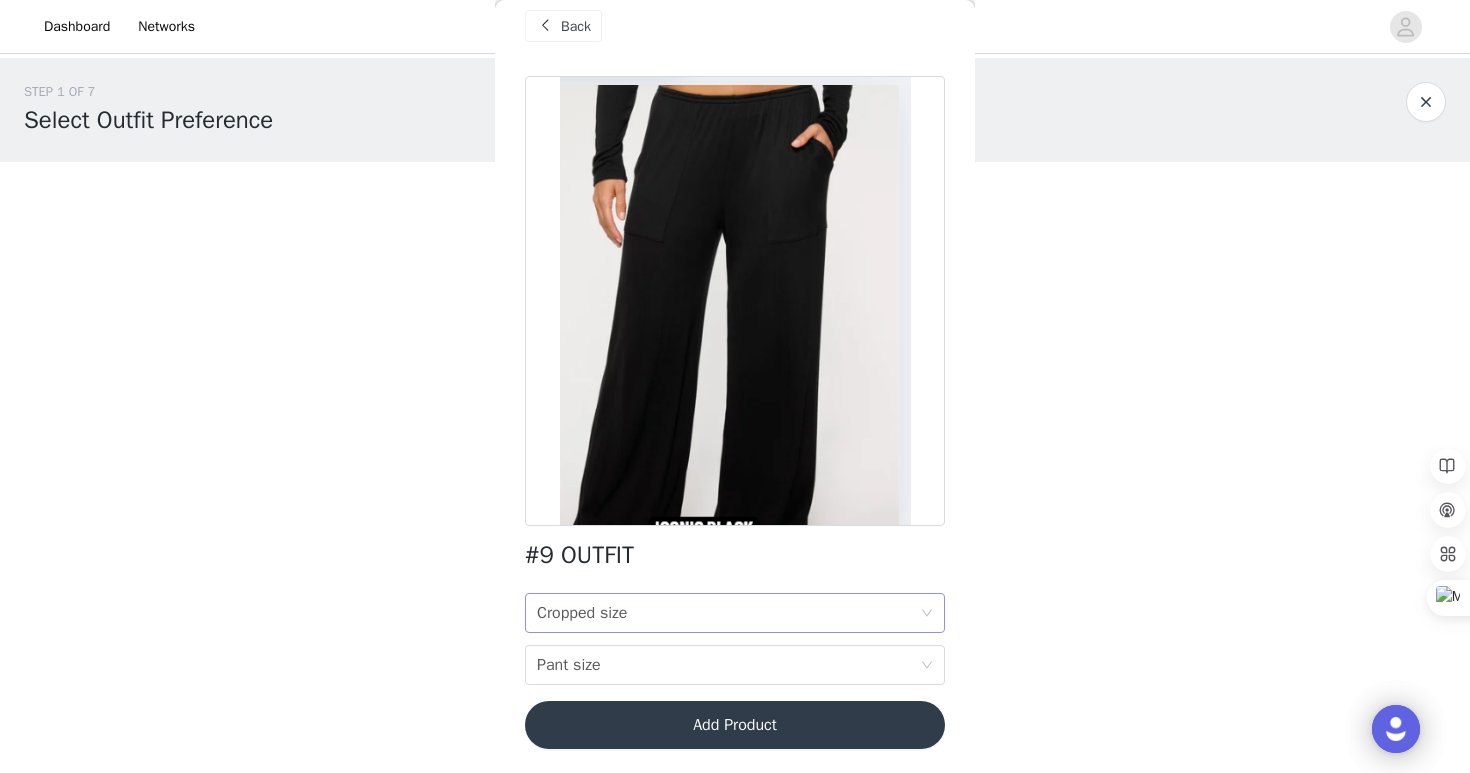 click on "Cropped size" at bounding box center (582, 613) 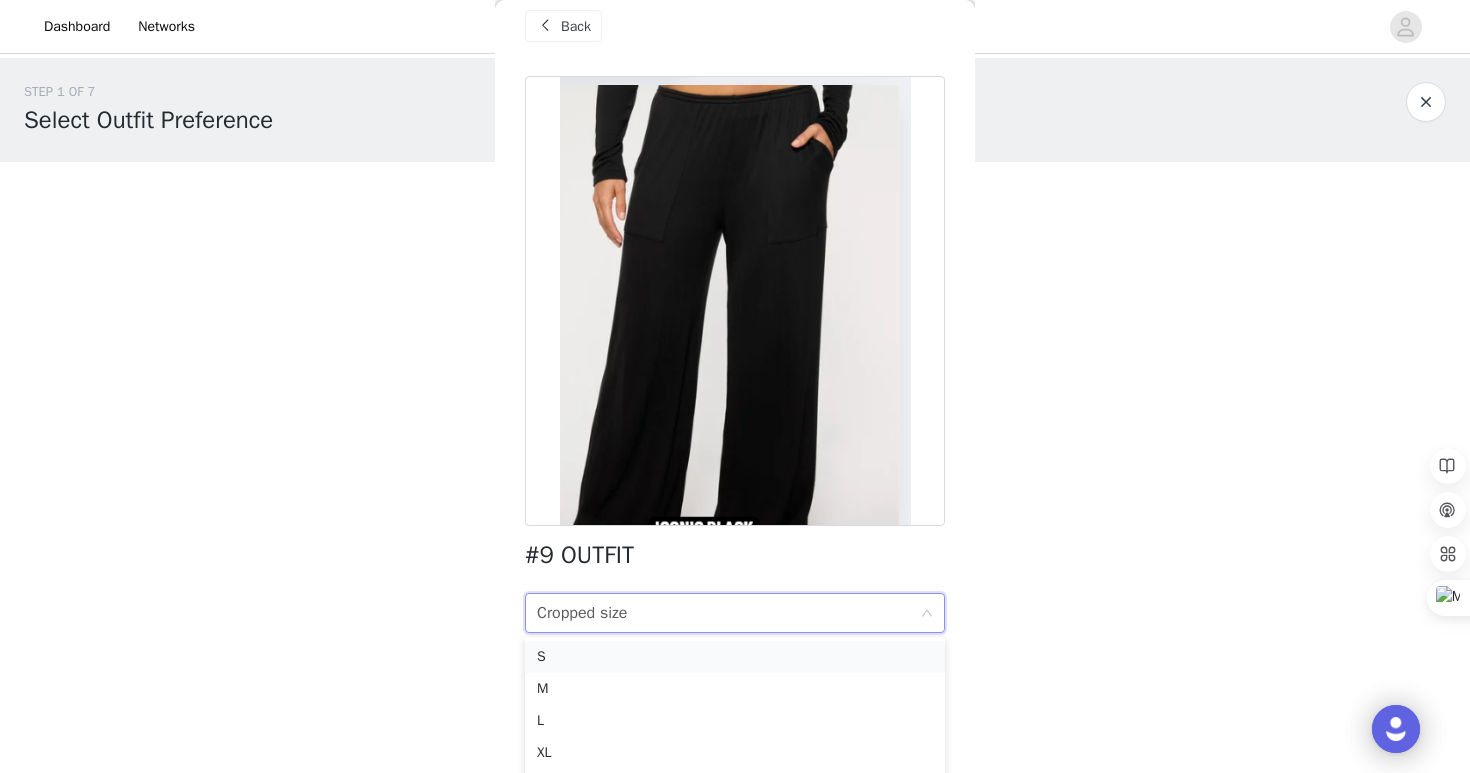 click on "S" at bounding box center (735, 657) 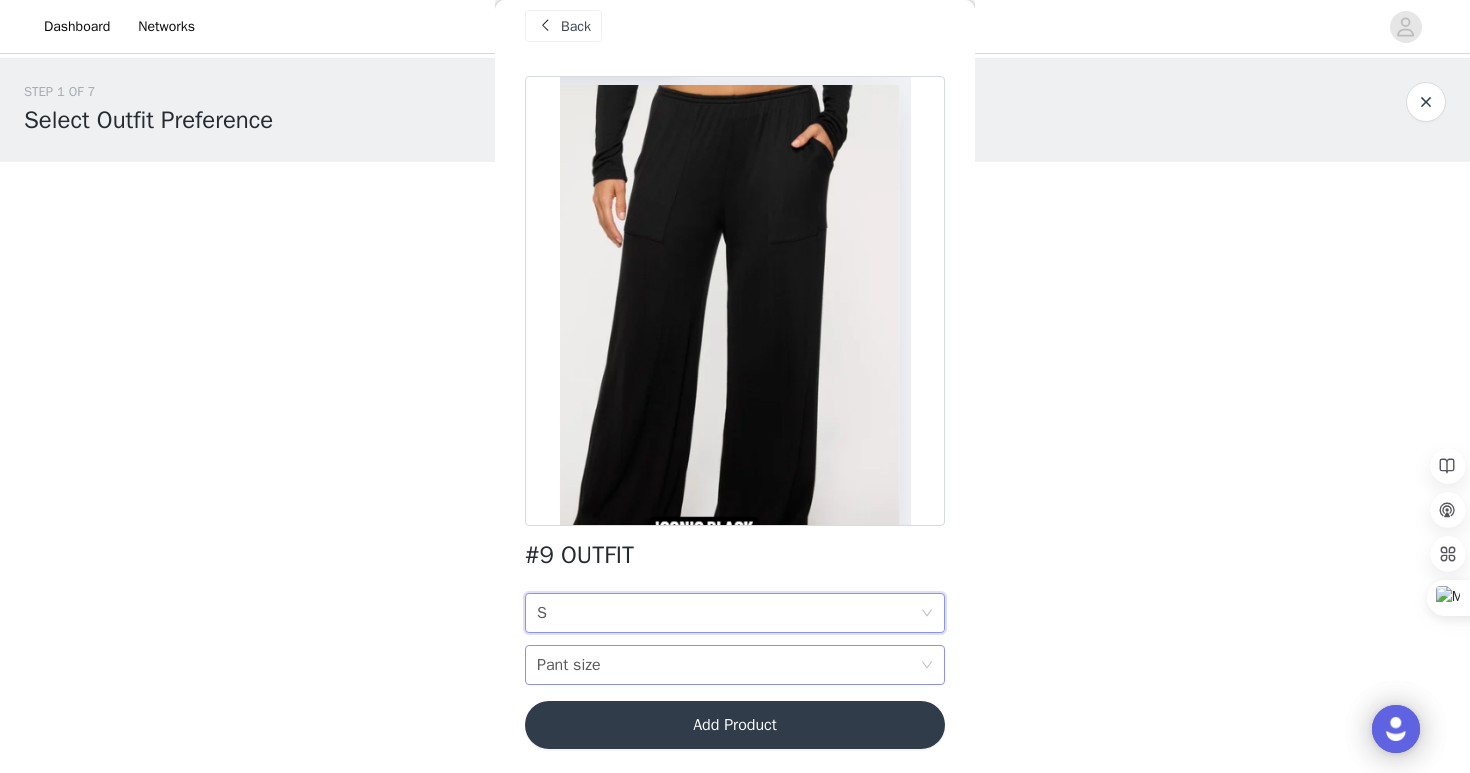 click on "Pant size Pant size" at bounding box center (728, 665) 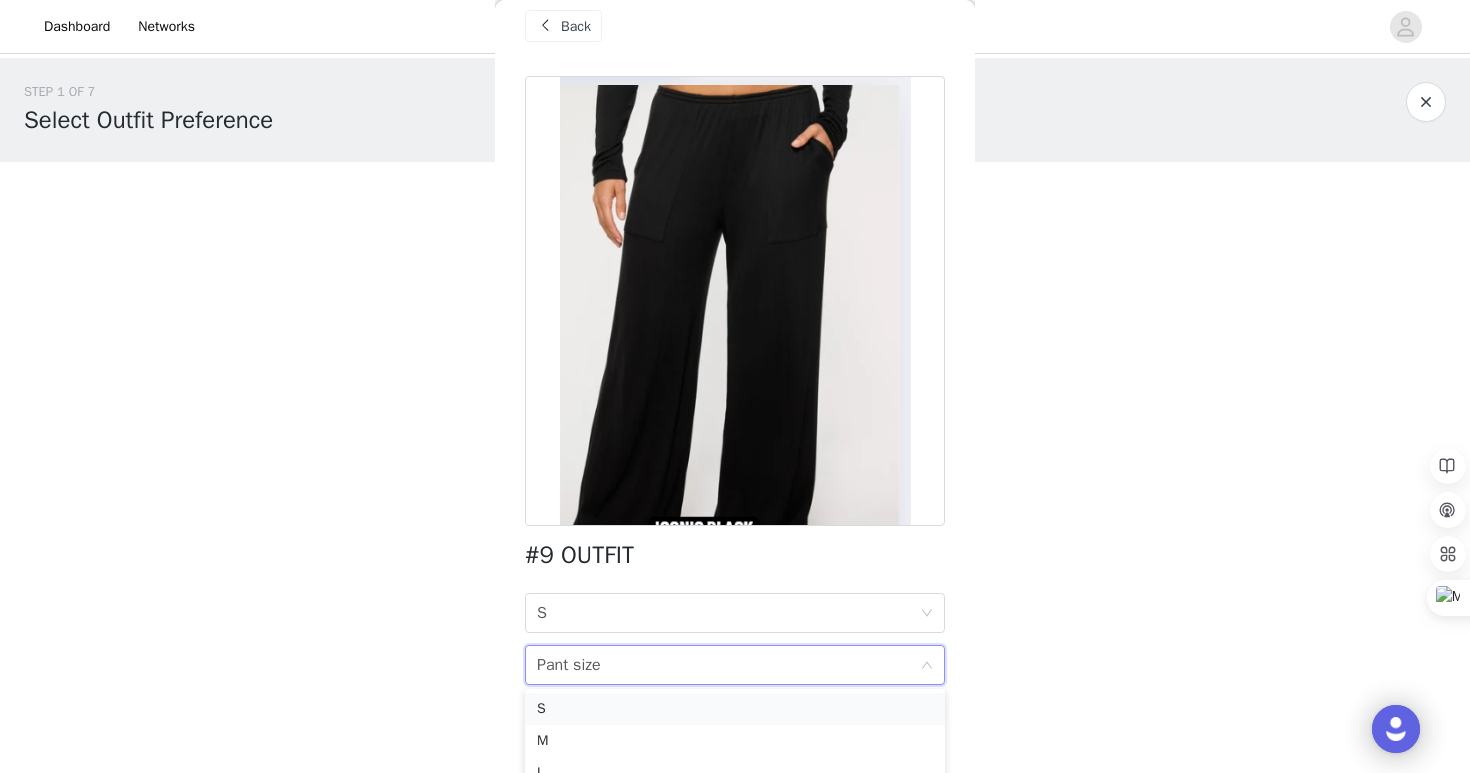 click on "S" at bounding box center [735, 709] 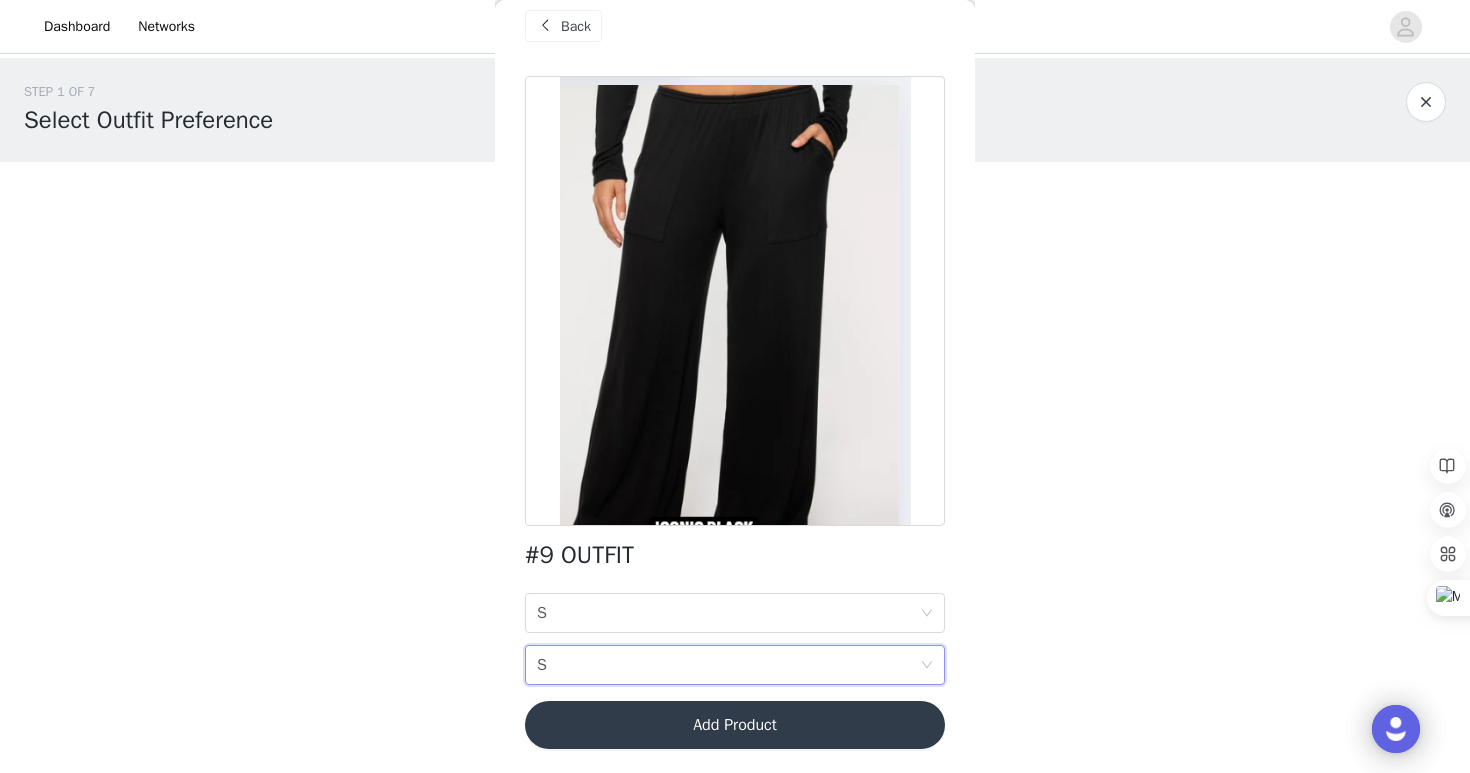 click on "Add Product" at bounding box center (735, 725) 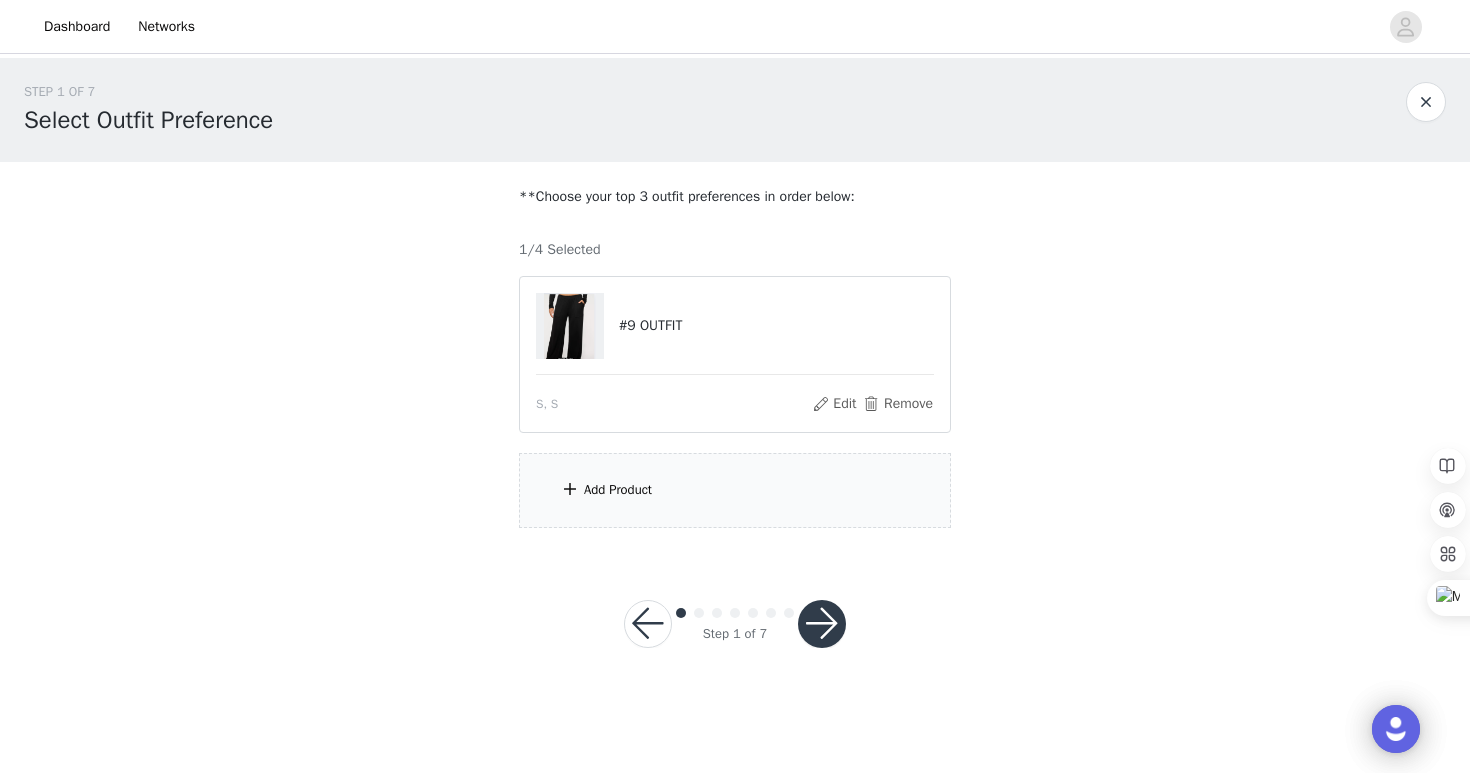 click on "Add Product" at bounding box center [735, 490] 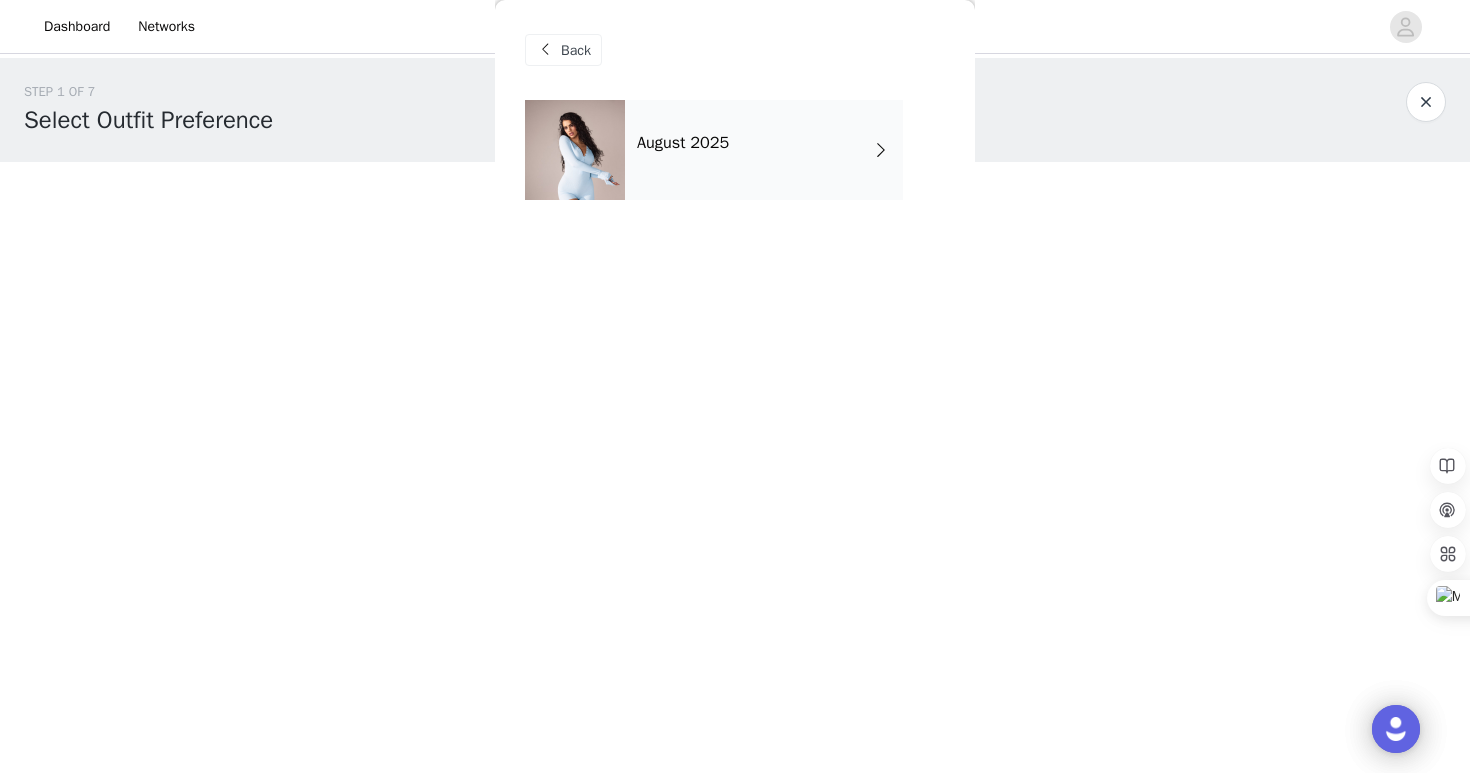 click on "August 2025" at bounding box center [764, 150] 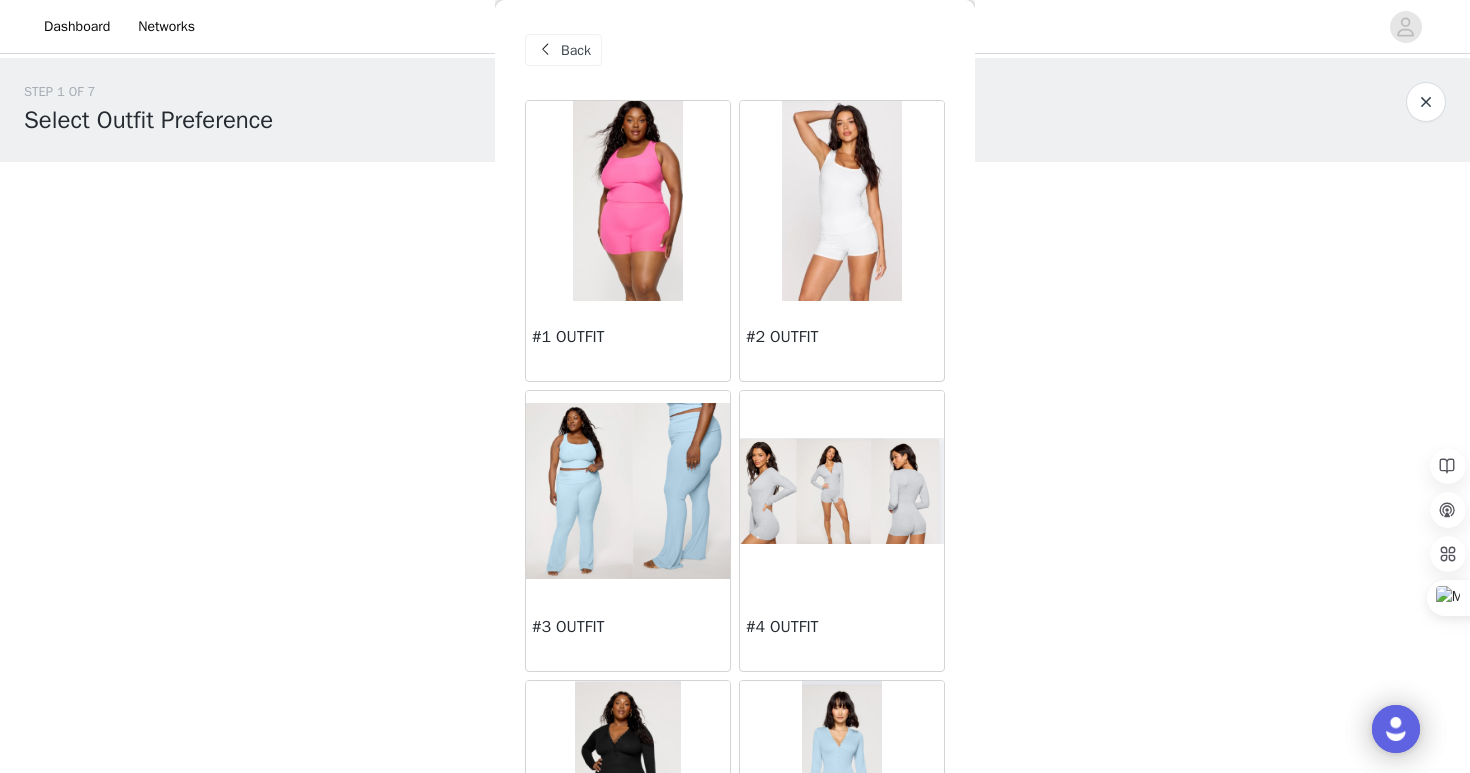 click on "#2 OUTFIT" at bounding box center [842, 341] 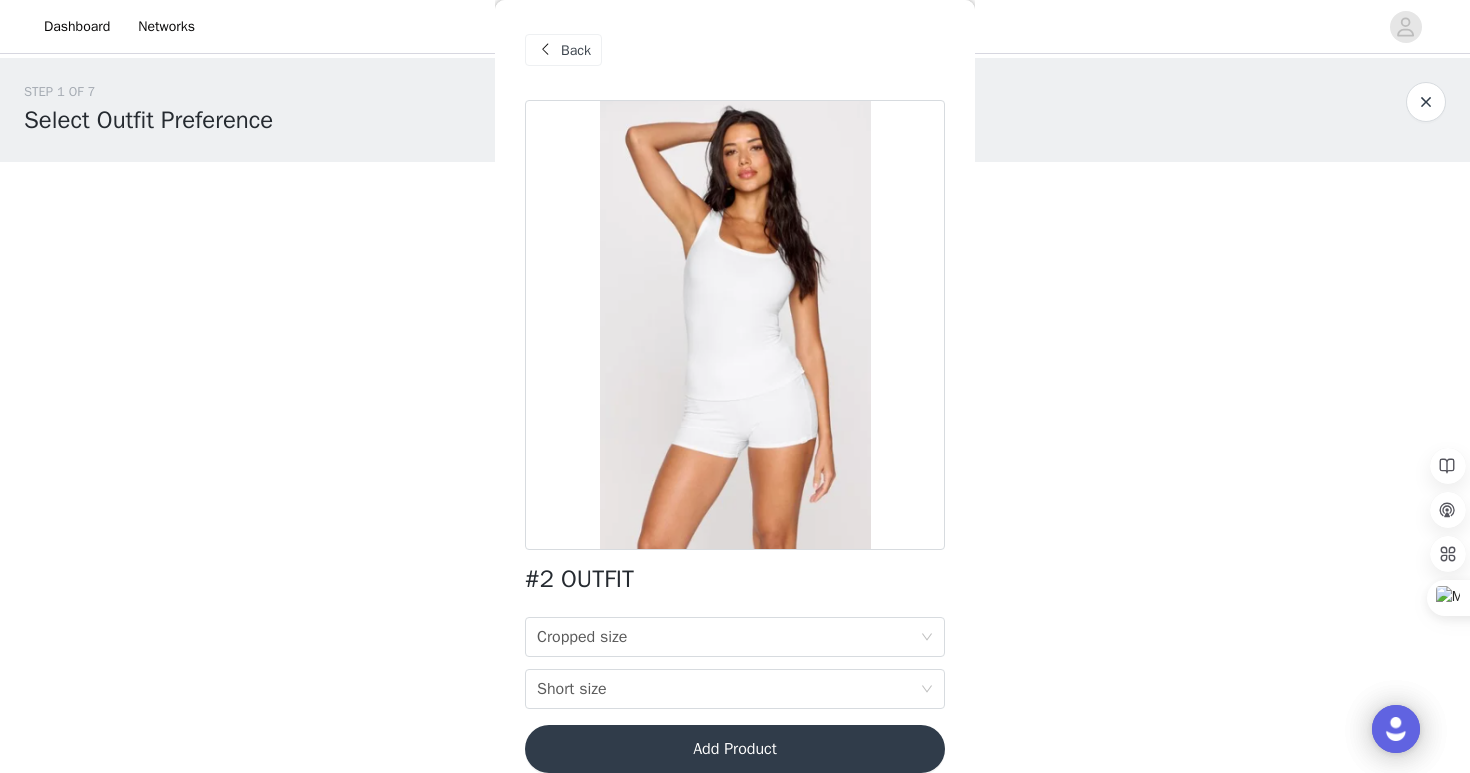 scroll, scrollTop: 24, scrollLeft: 0, axis: vertical 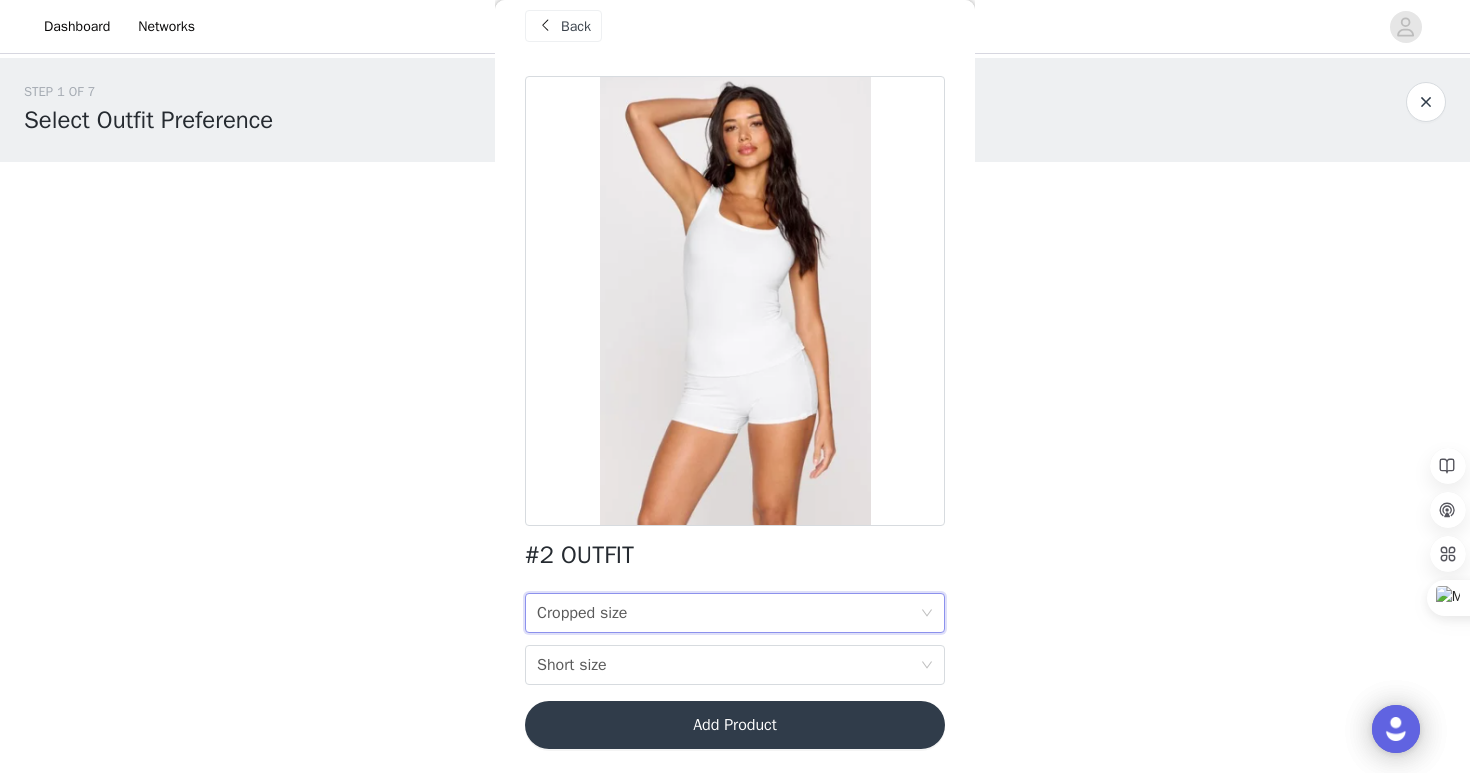 click on "Cropped size Cropped size" at bounding box center [728, 613] 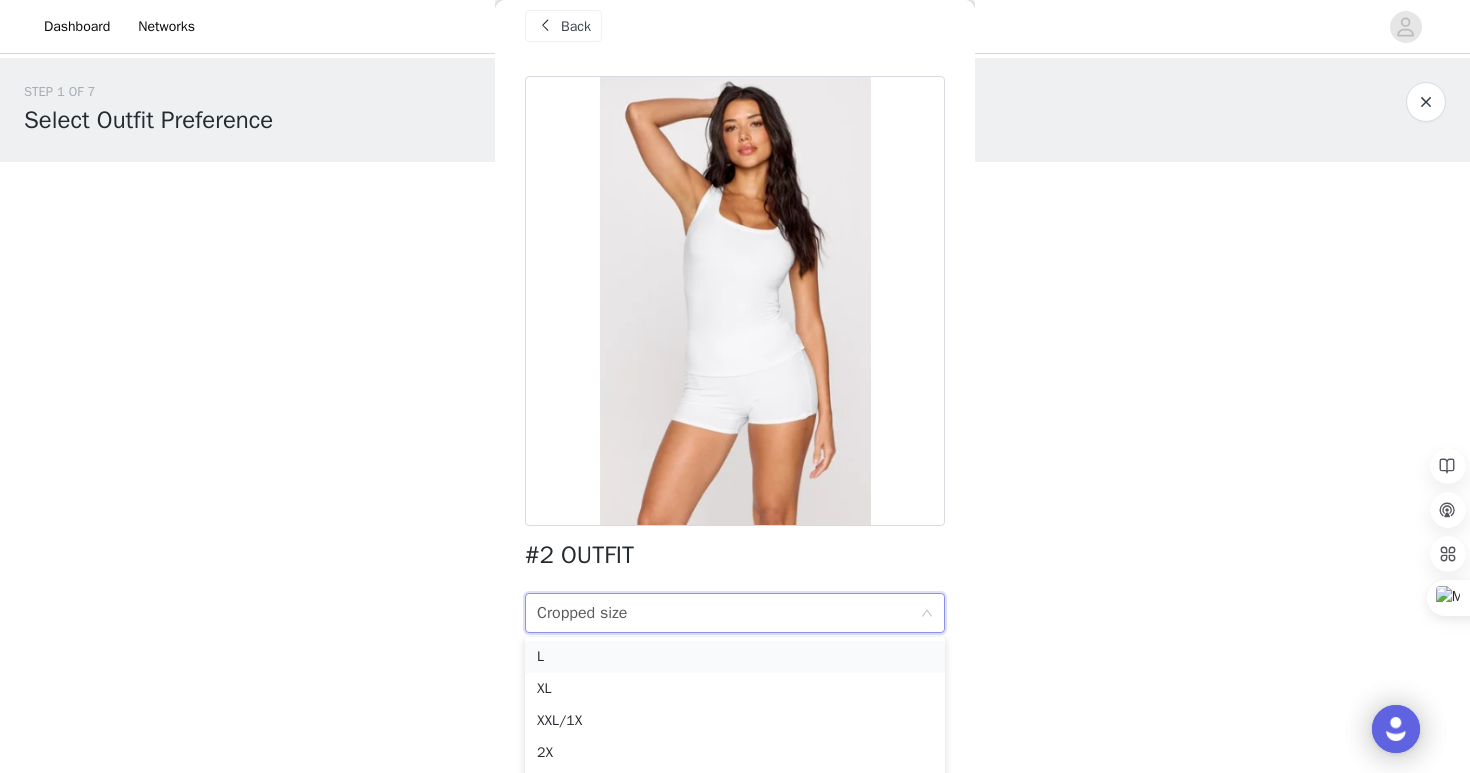 scroll, scrollTop: 14, scrollLeft: 0, axis: vertical 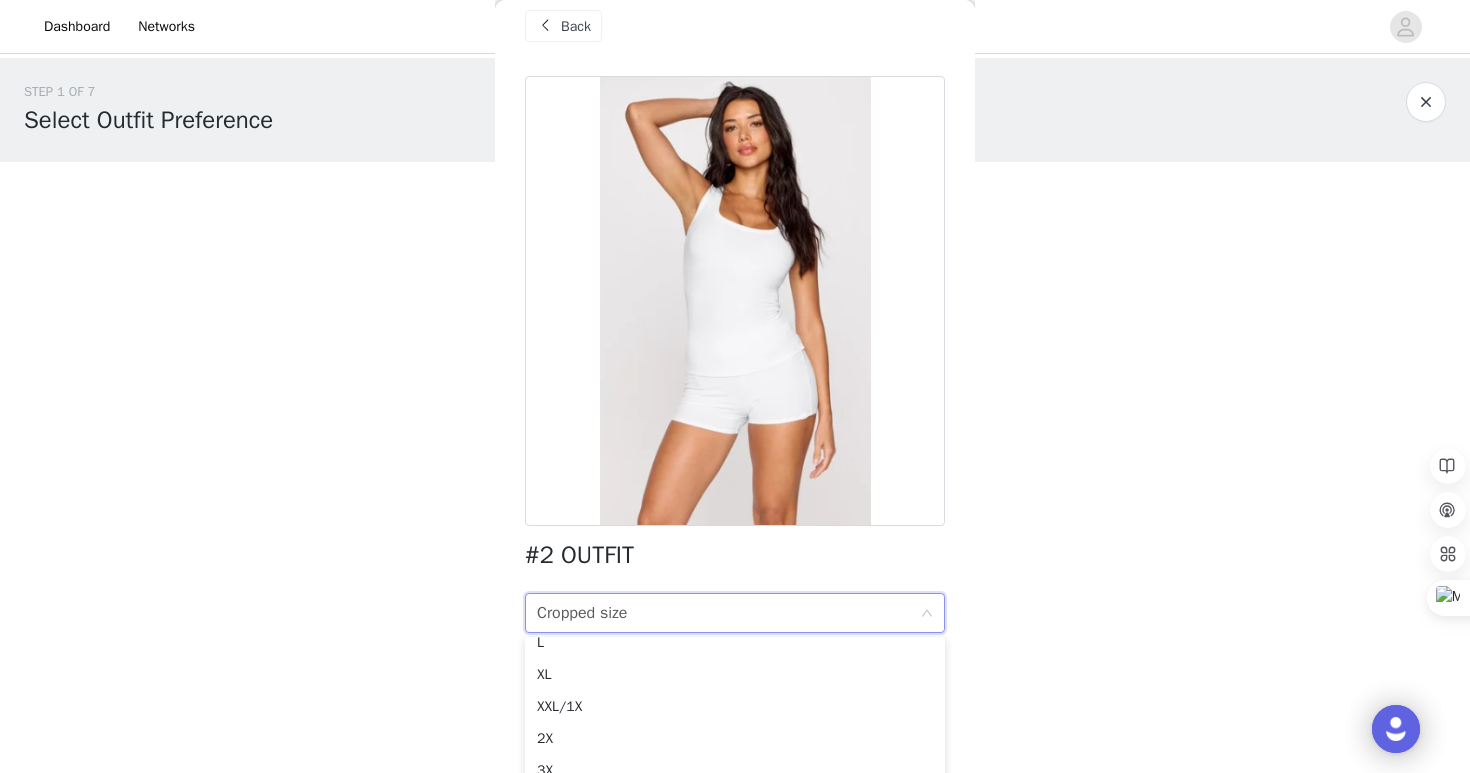 click on "Back" at bounding box center (563, 26) 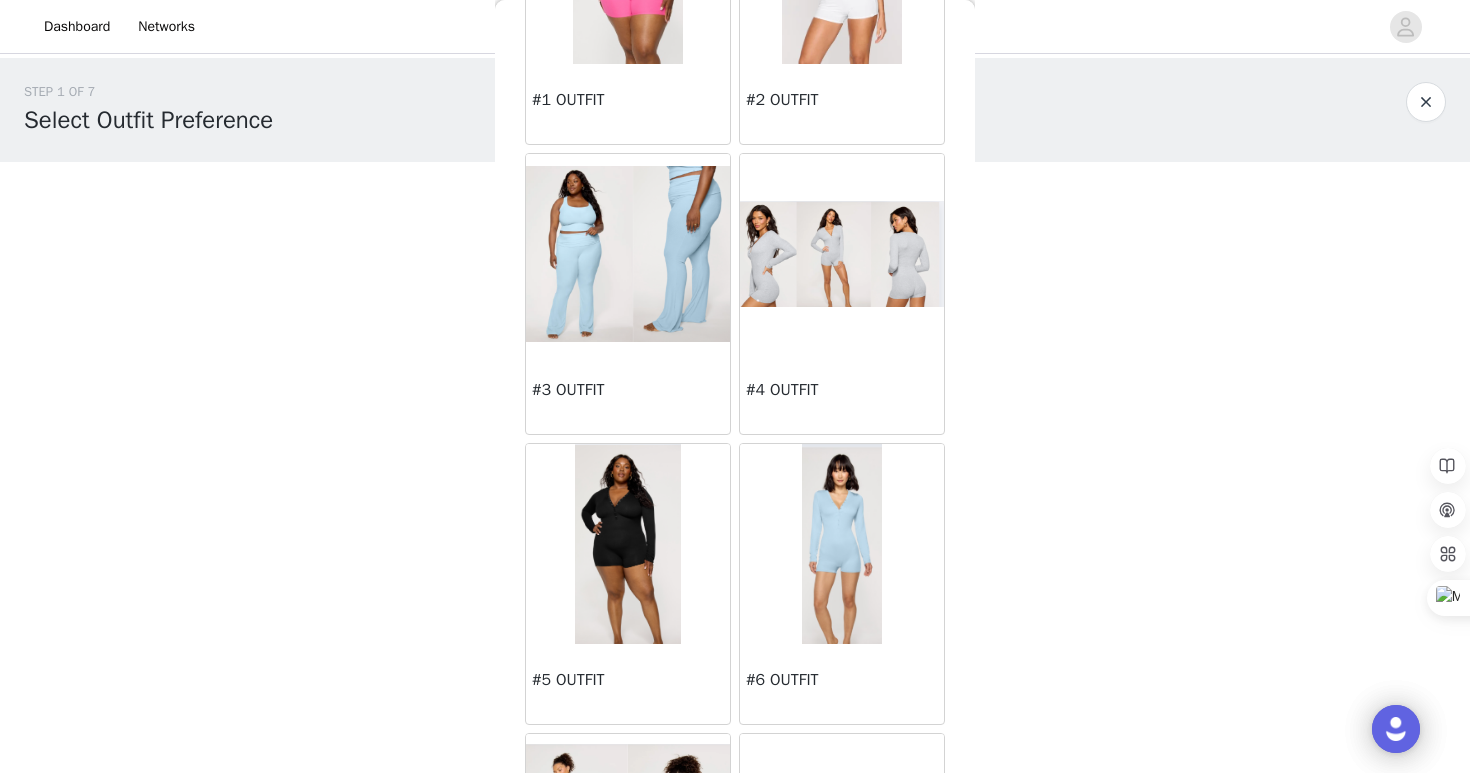 scroll, scrollTop: 270, scrollLeft: 0, axis: vertical 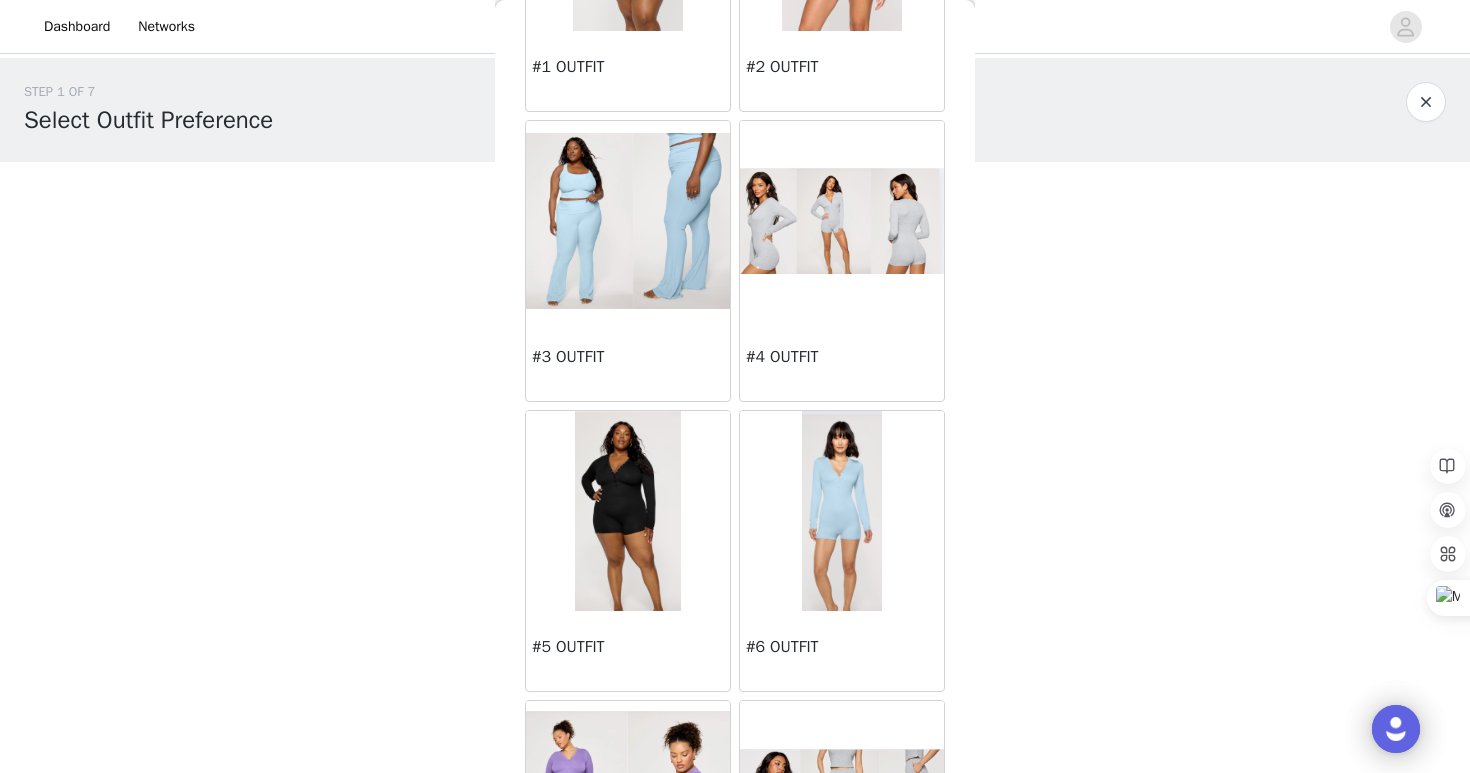 click at bounding box center [628, 221] 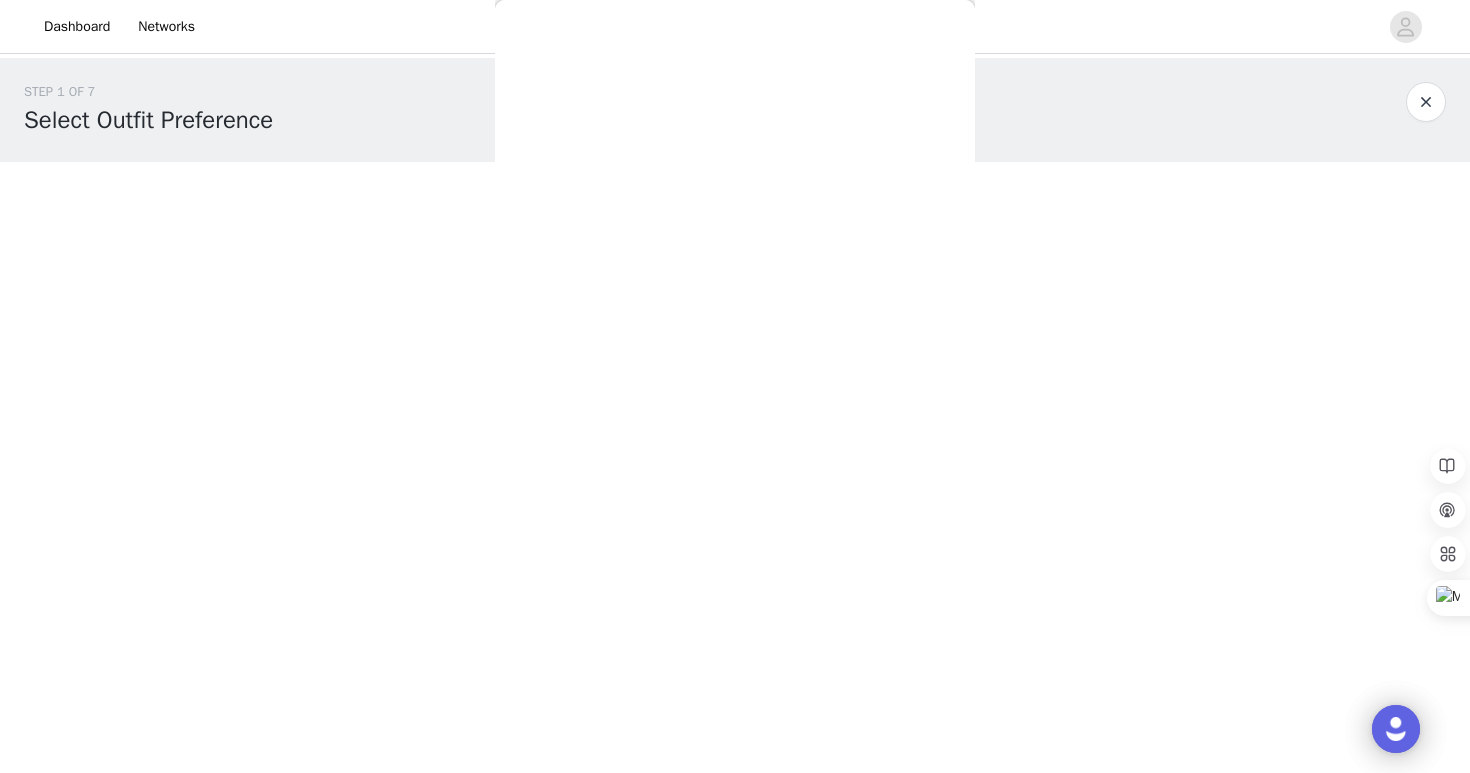 scroll, scrollTop: 24, scrollLeft: 0, axis: vertical 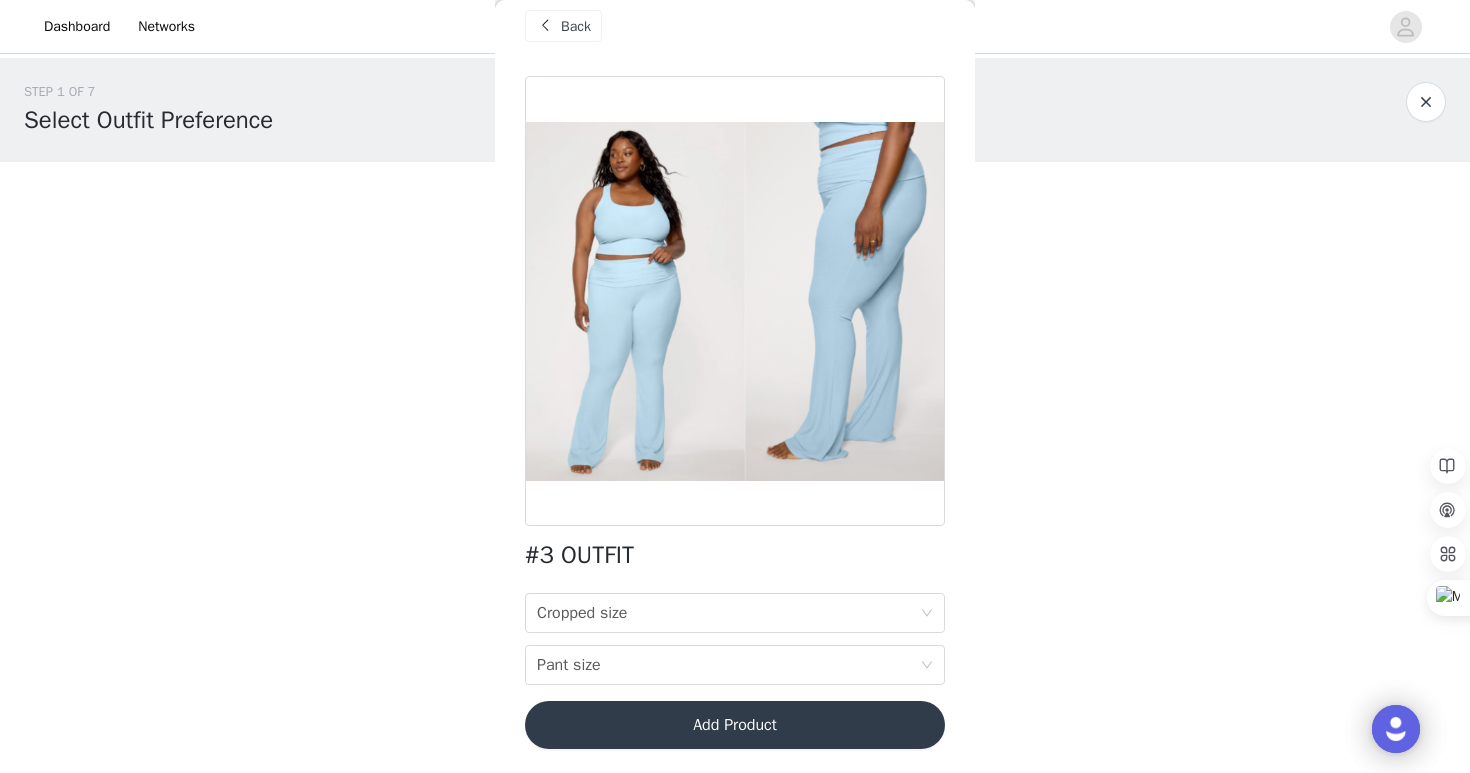 click on "#3 OUTFIT               Cropped size Cropped size Pant size Pant size     Add Product" at bounding box center (735, 424) 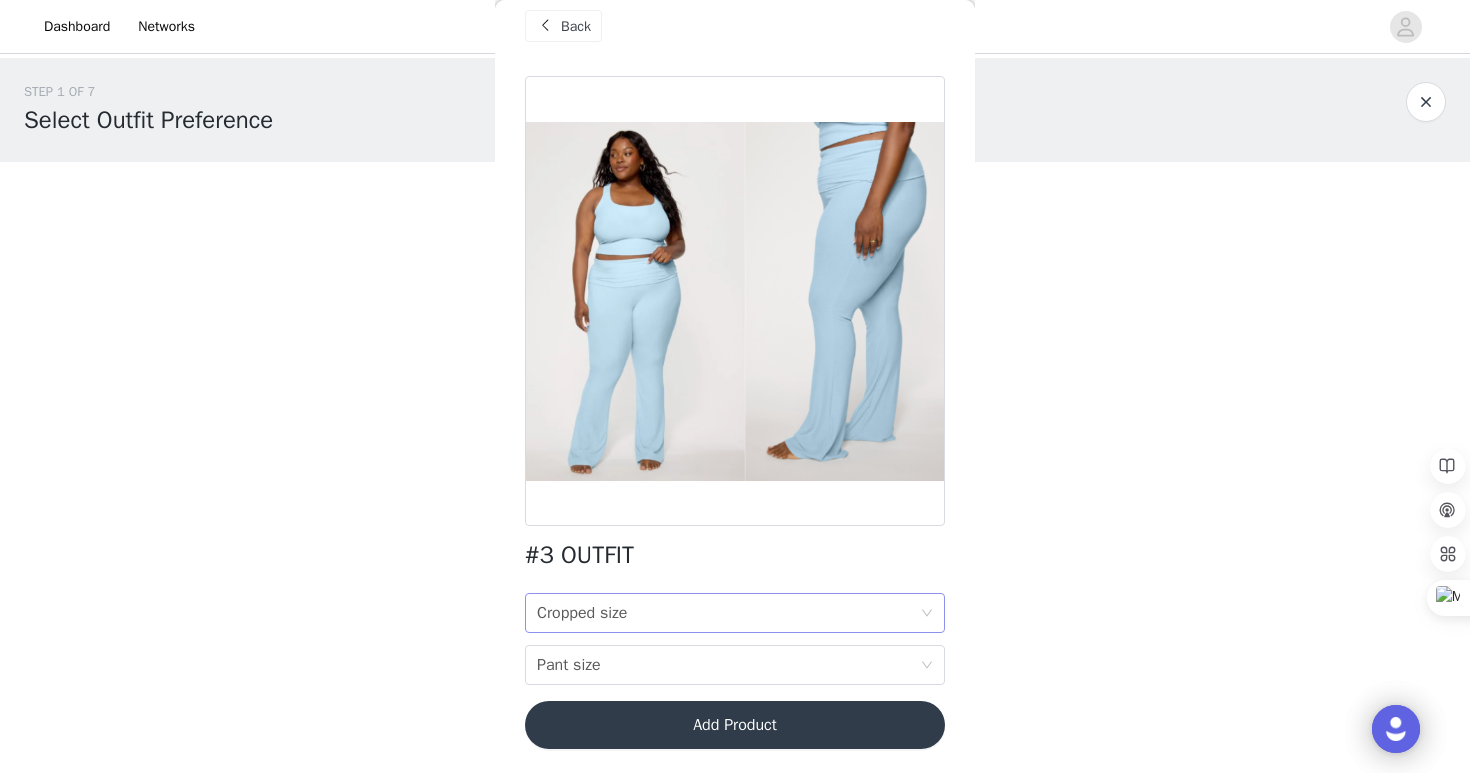click on "Cropped size Cropped size" at bounding box center [728, 613] 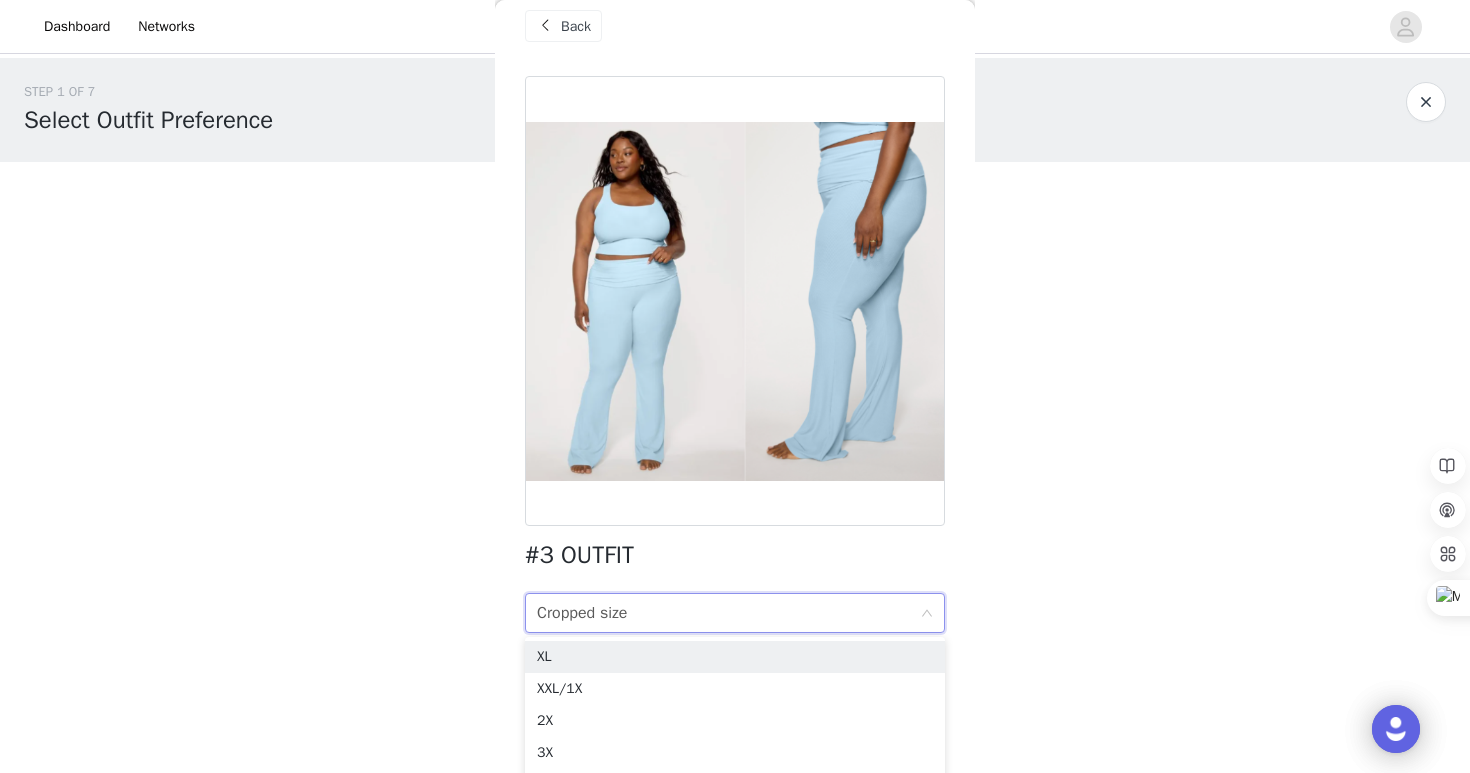 click on "Cropped size Cropped size" at bounding box center (728, 613) 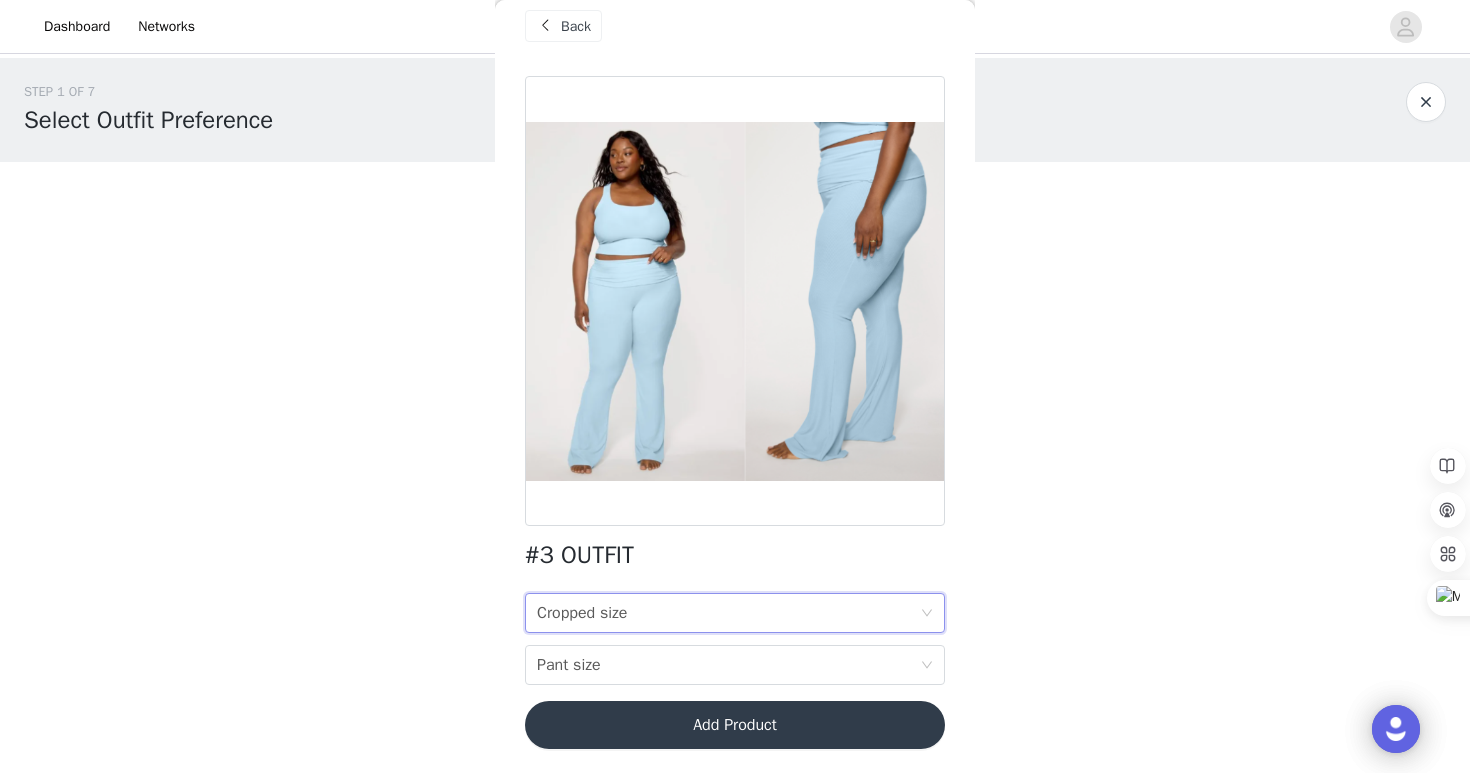 click on "Back" at bounding box center [576, 26] 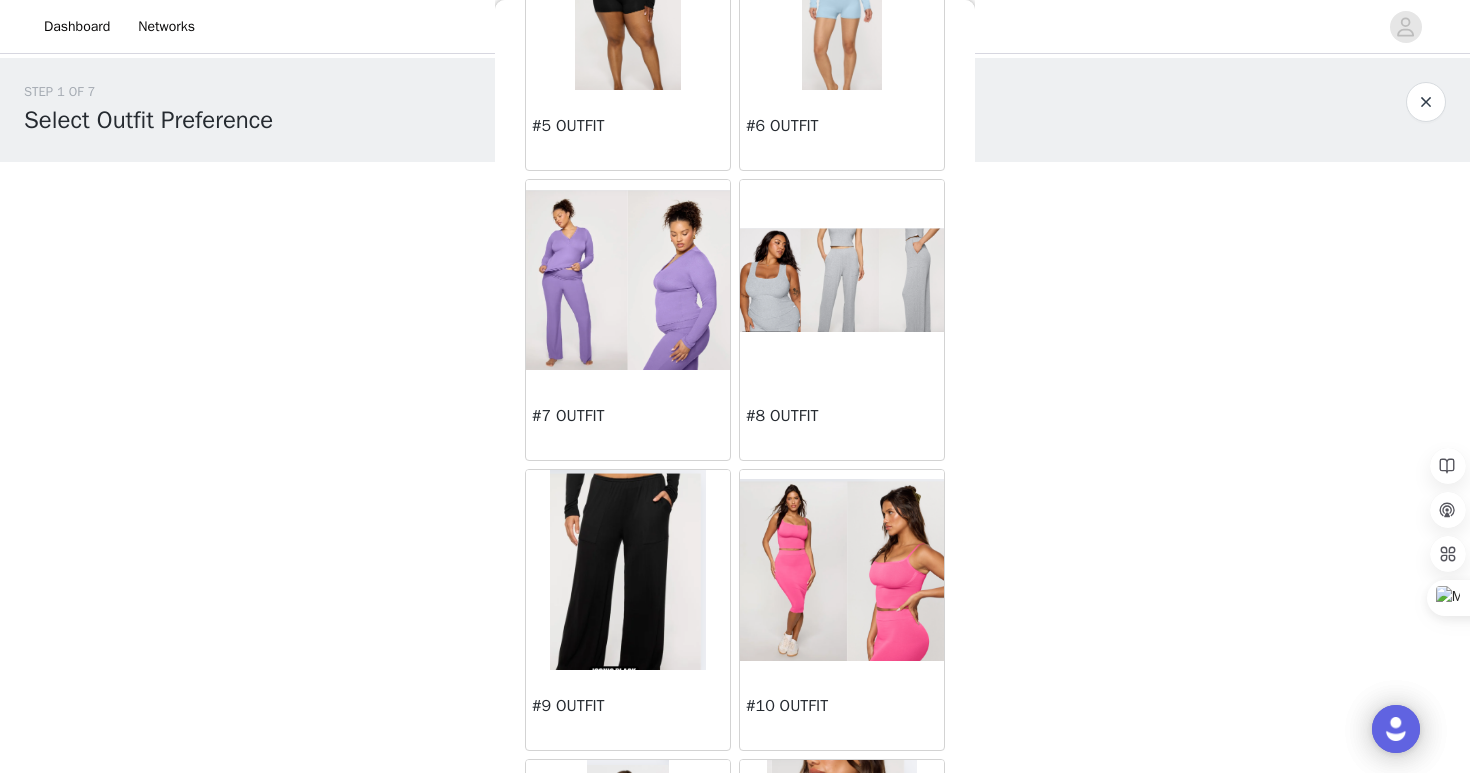 click at bounding box center (842, 280) 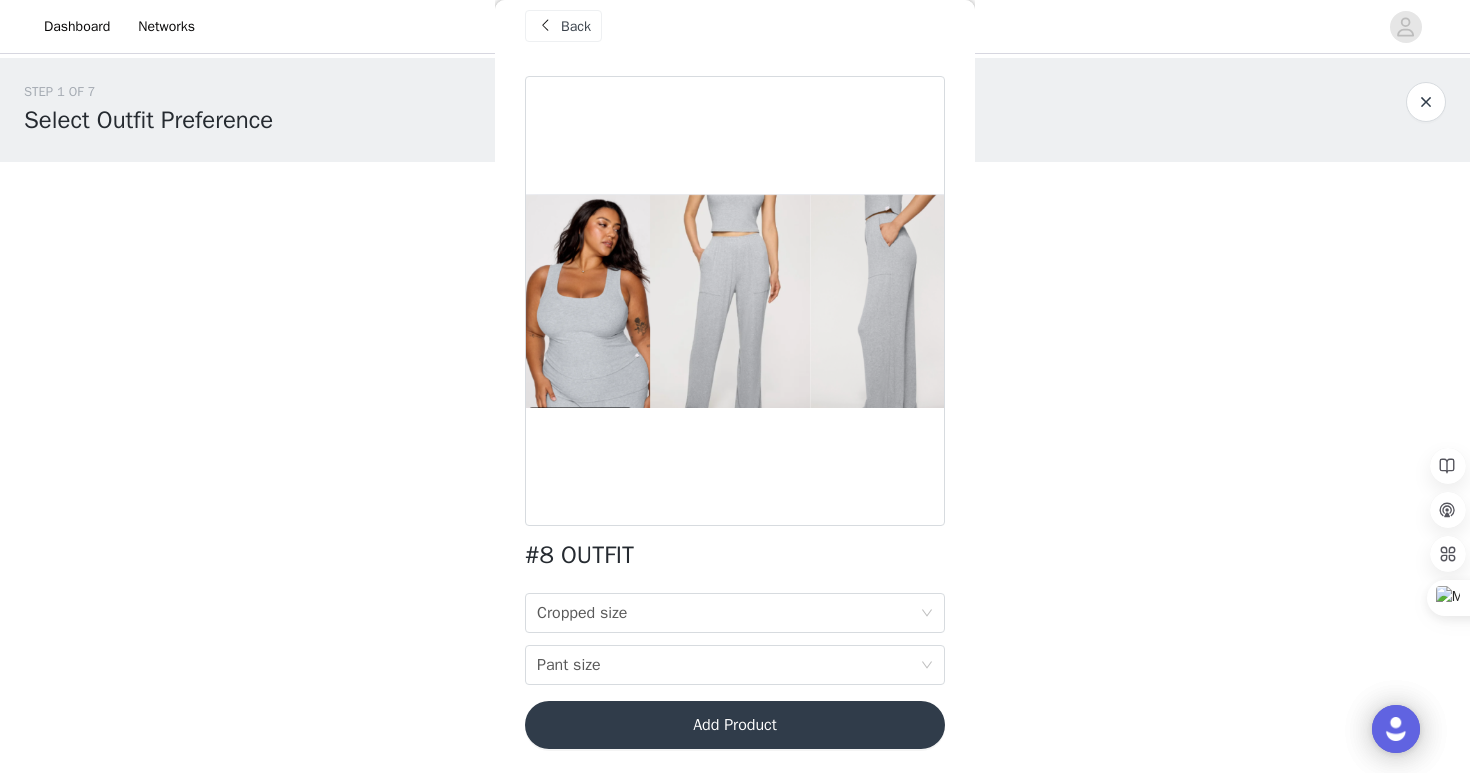 scroll, scrollTop: 24, scrollLeft: 0, axis: vertical 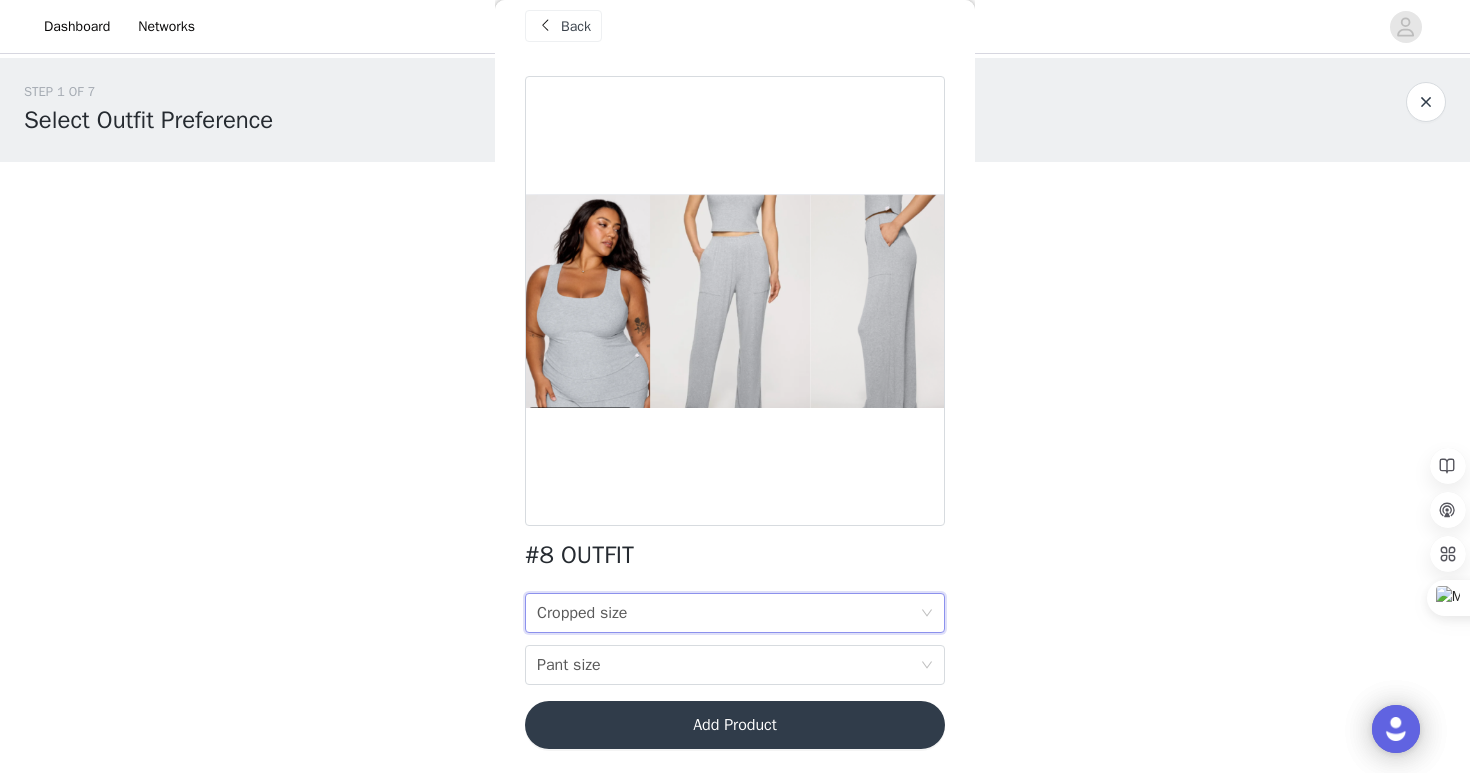 click on "Cropped size Cropped size" at bounding box center [728, 613] 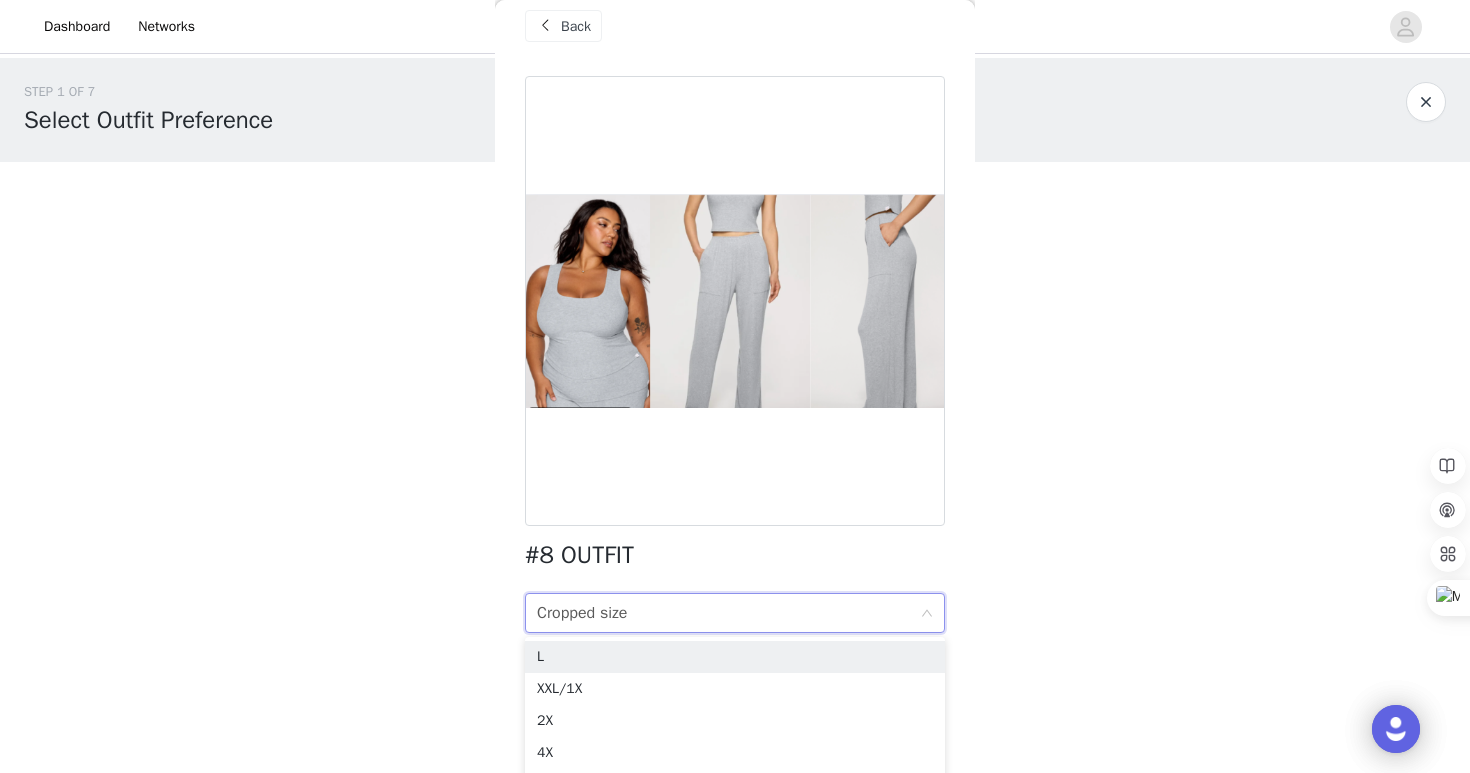 scroll, scrollTop: 64, scrollLeft: 0, axis: vertical 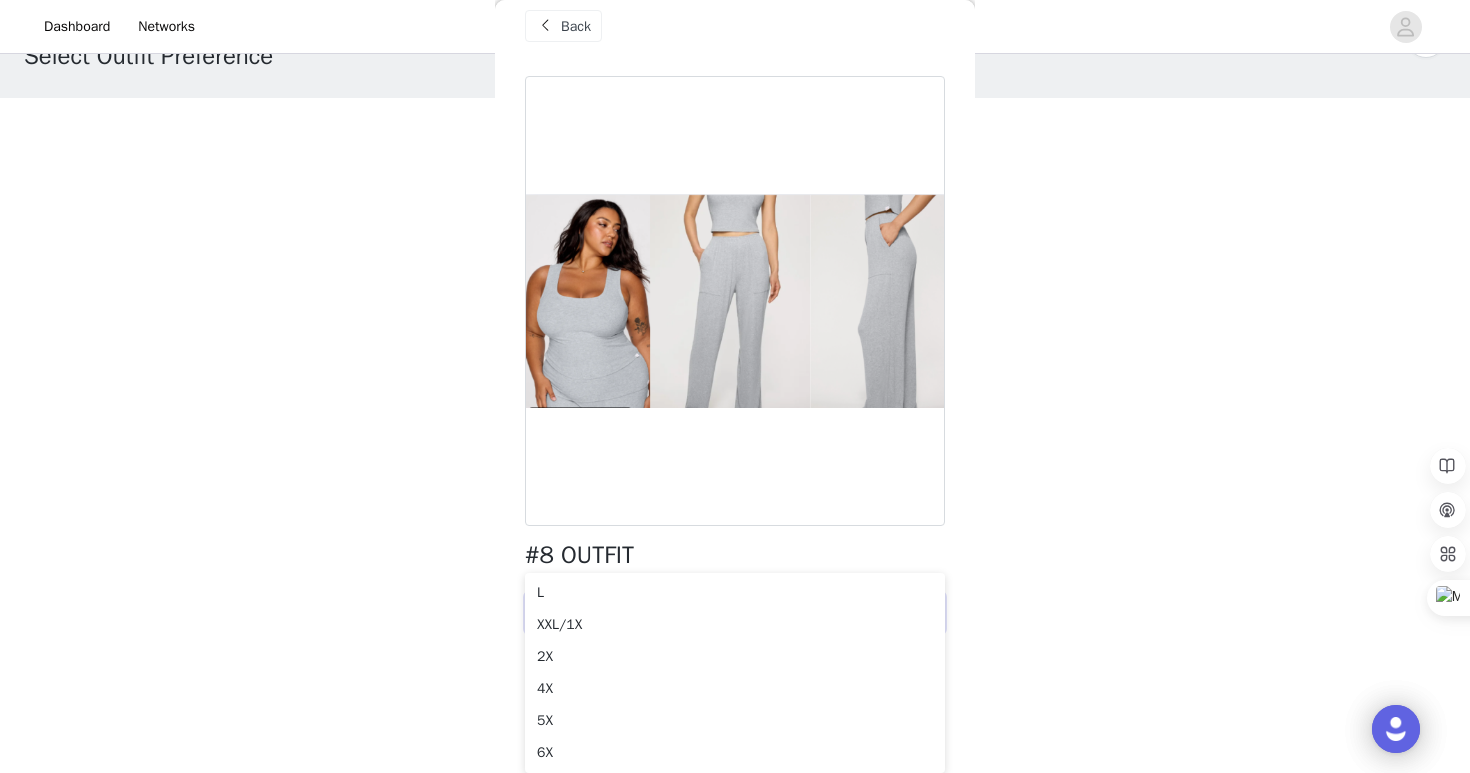 click at bounding box center [545, 26] 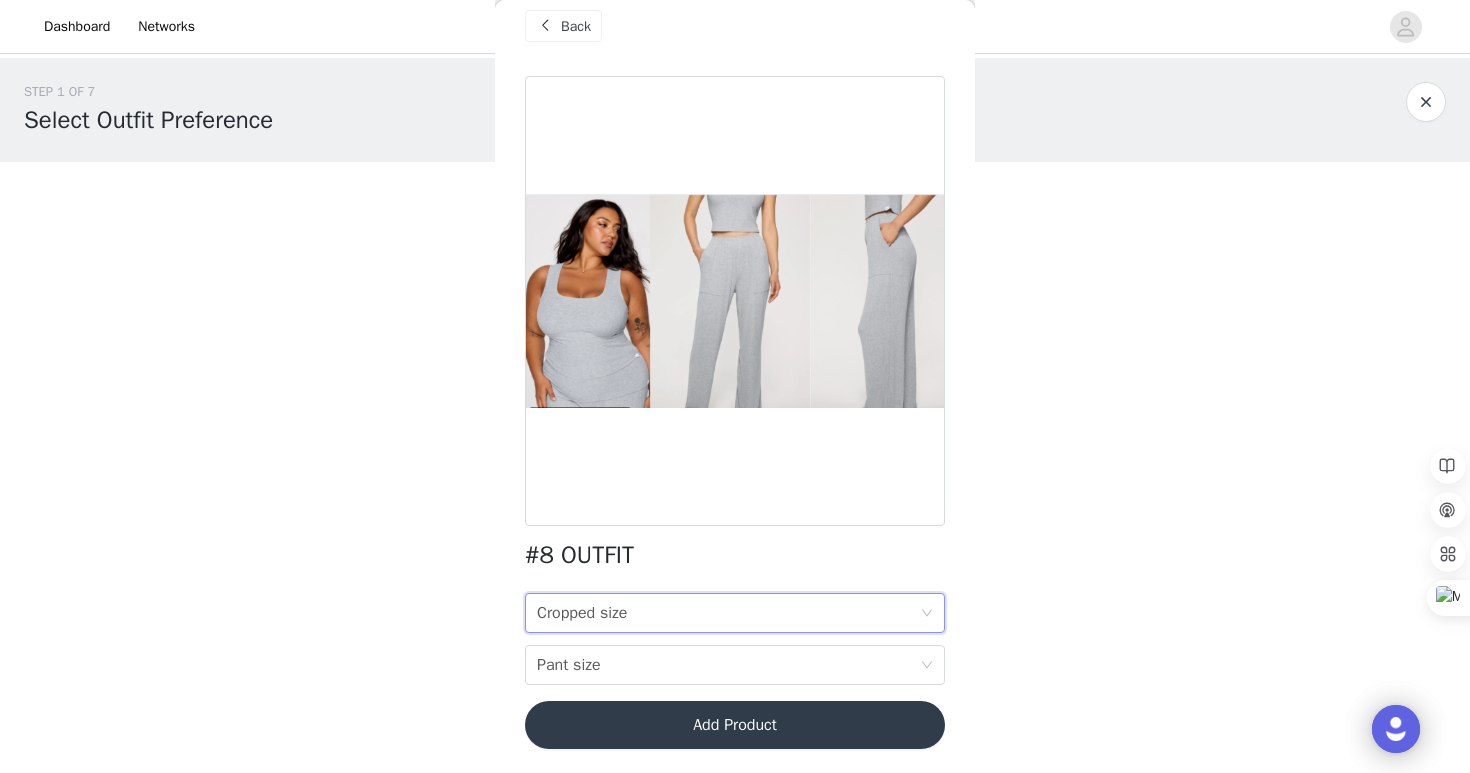 scroll, scrollTop: 0, scrollLeft: 0, axis: both 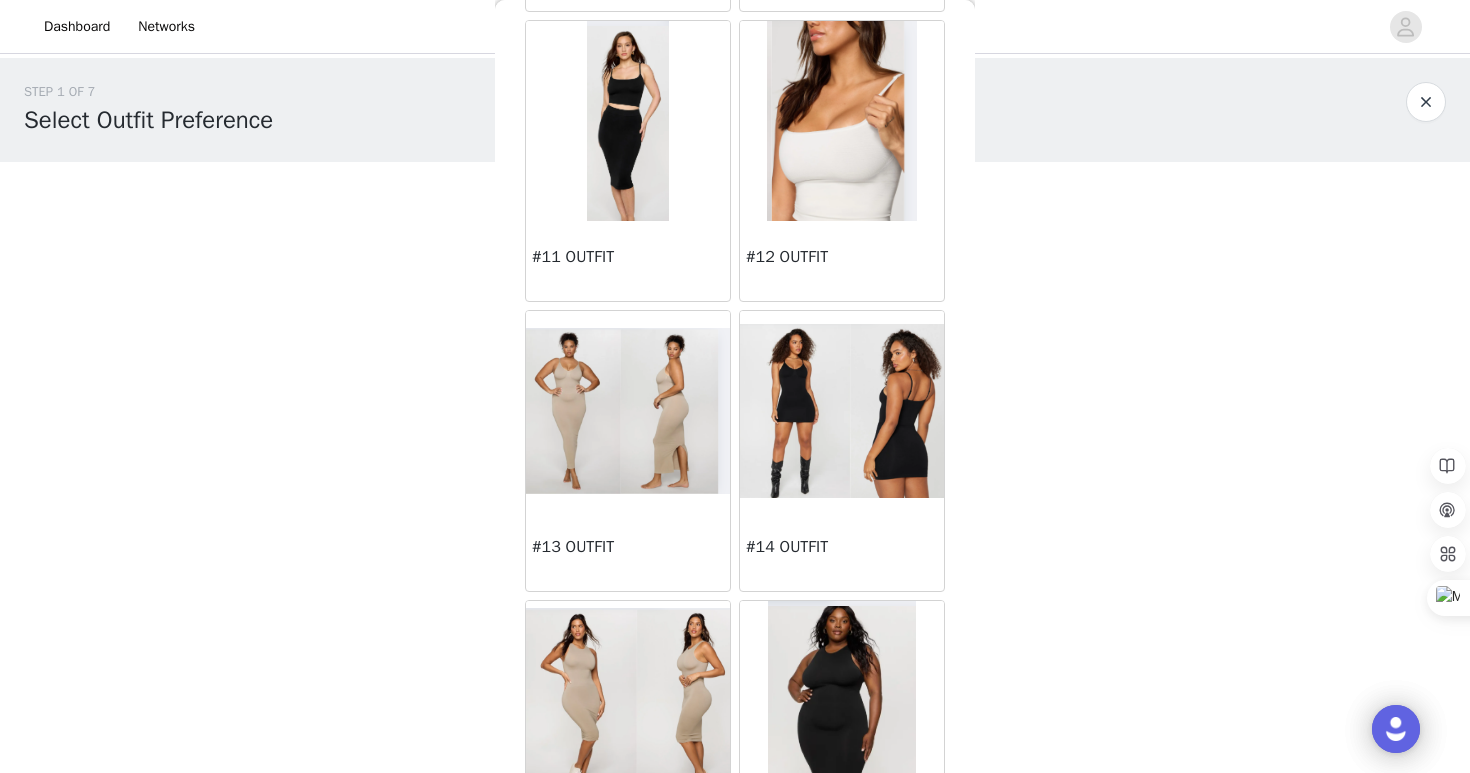 click on "#14 OUTFIT" at bounding box center (842, 551) 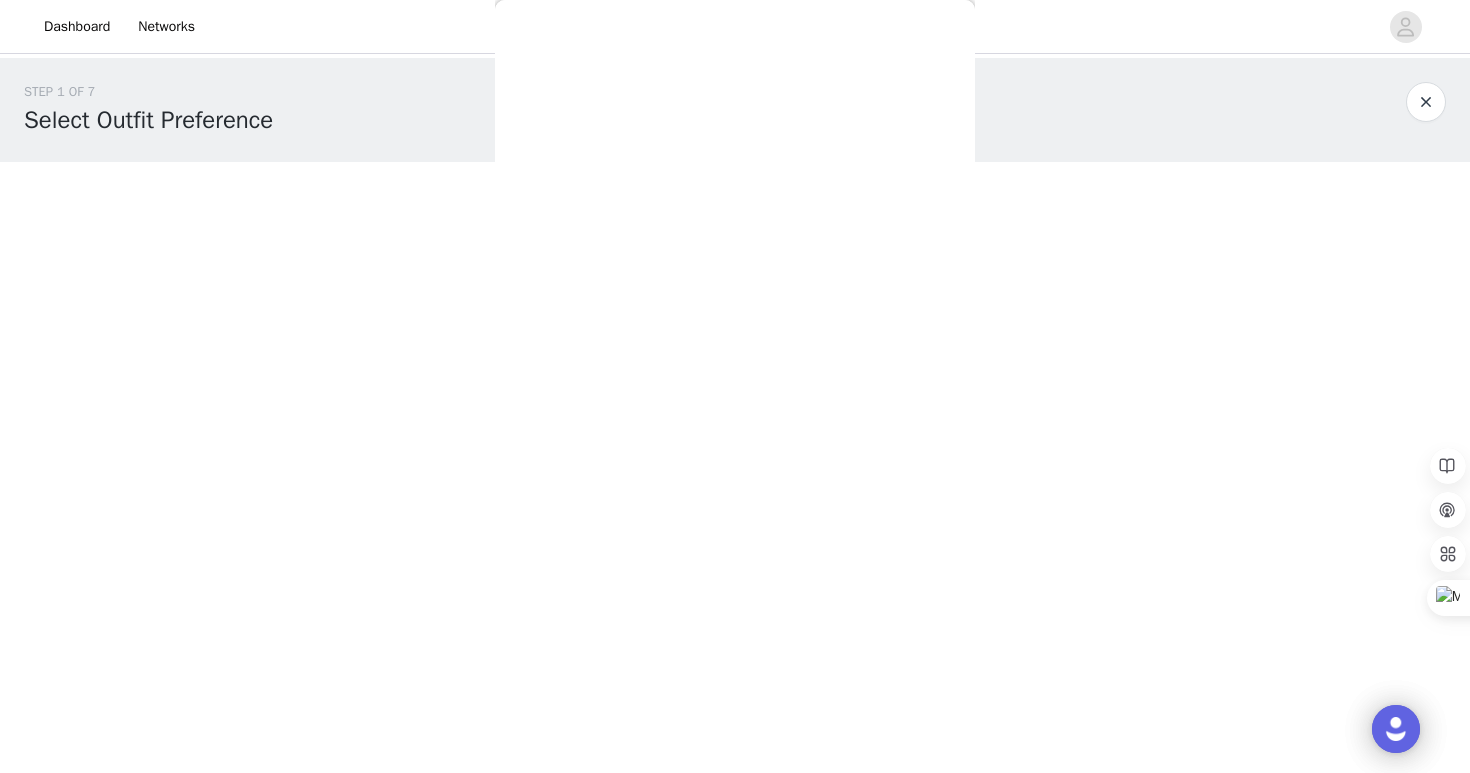 scroll, scrollTop: 0, scrollLeft: 0, axis: both 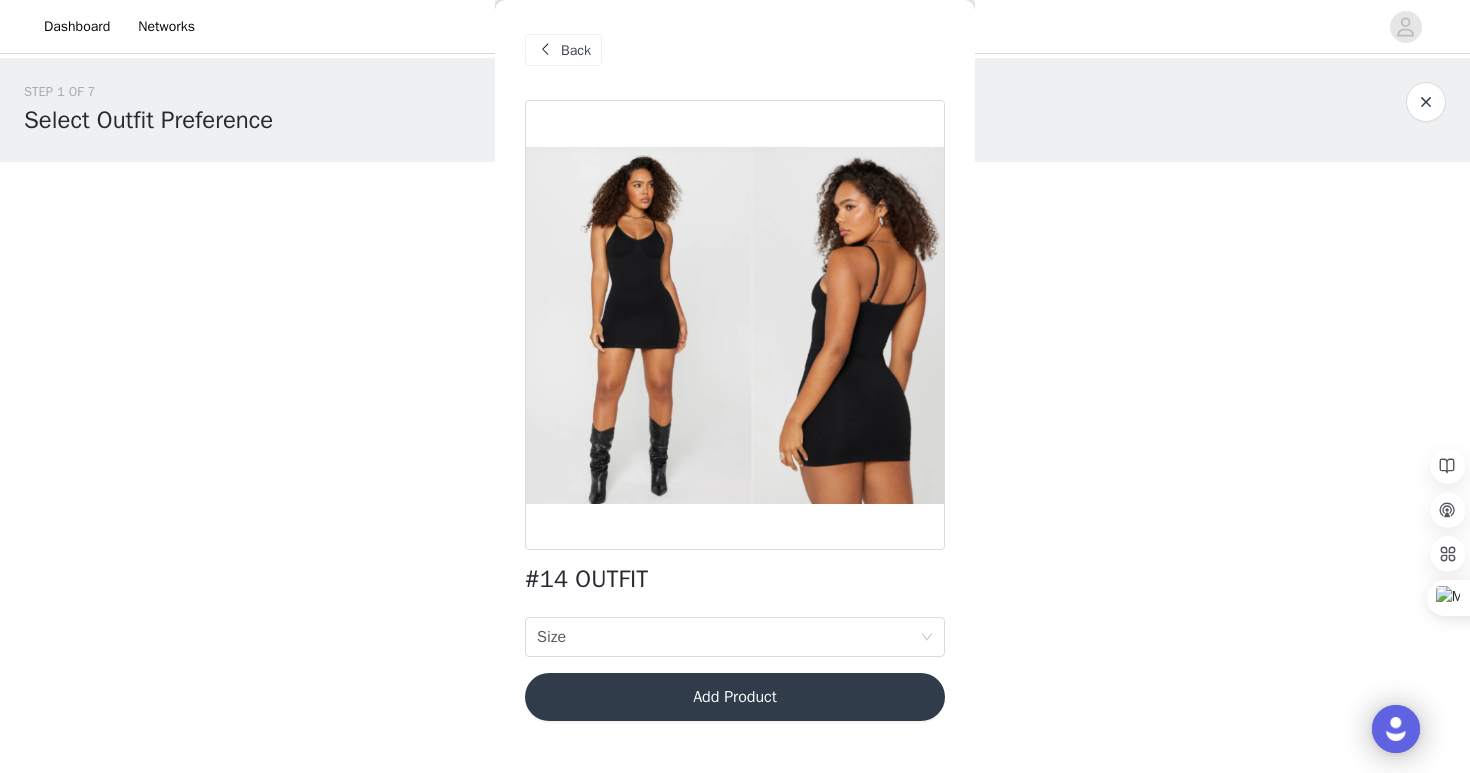 click on "#14 OUTFIT               Size Size     Add Product" at bounding box center (735, 422) 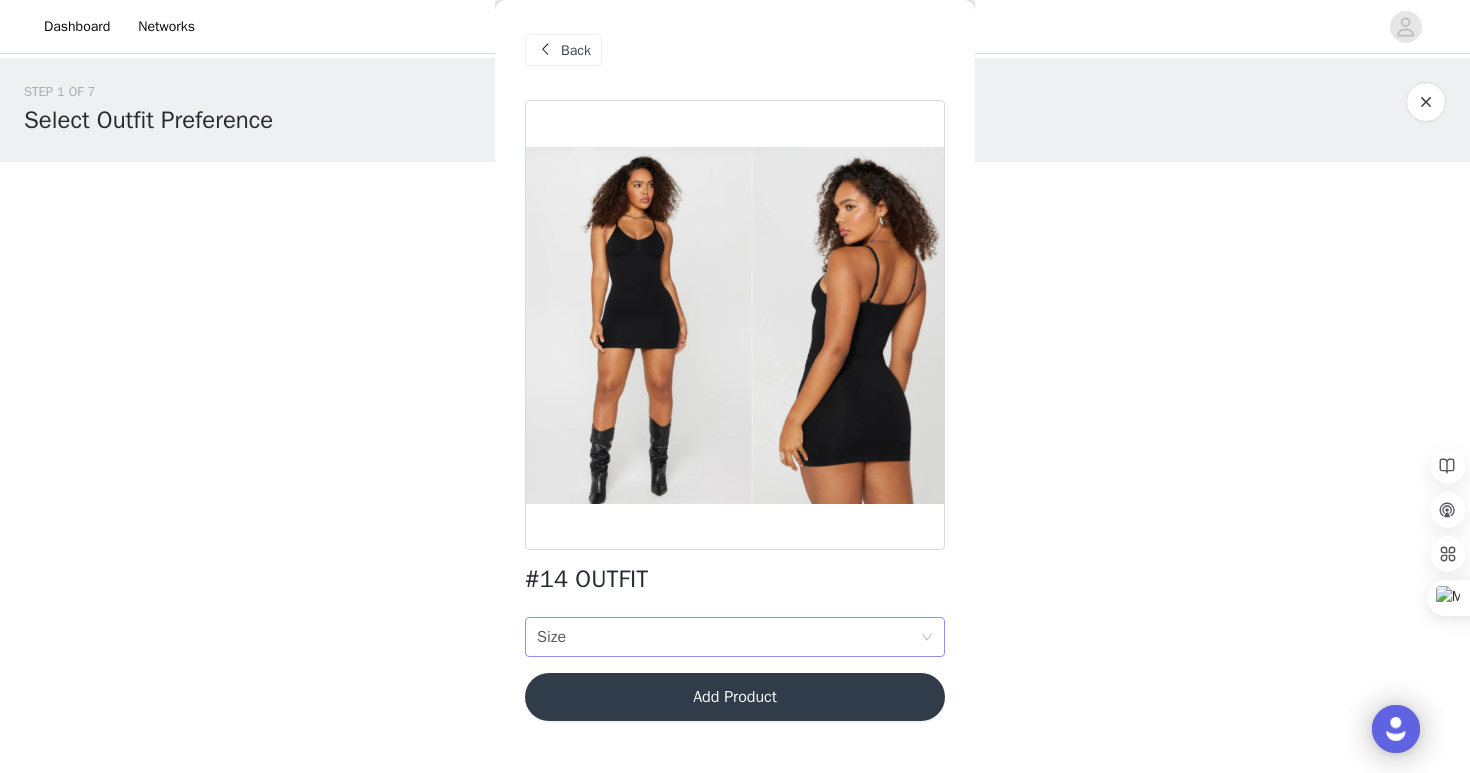 click on "Size Size" at bounding box center (728, 637) 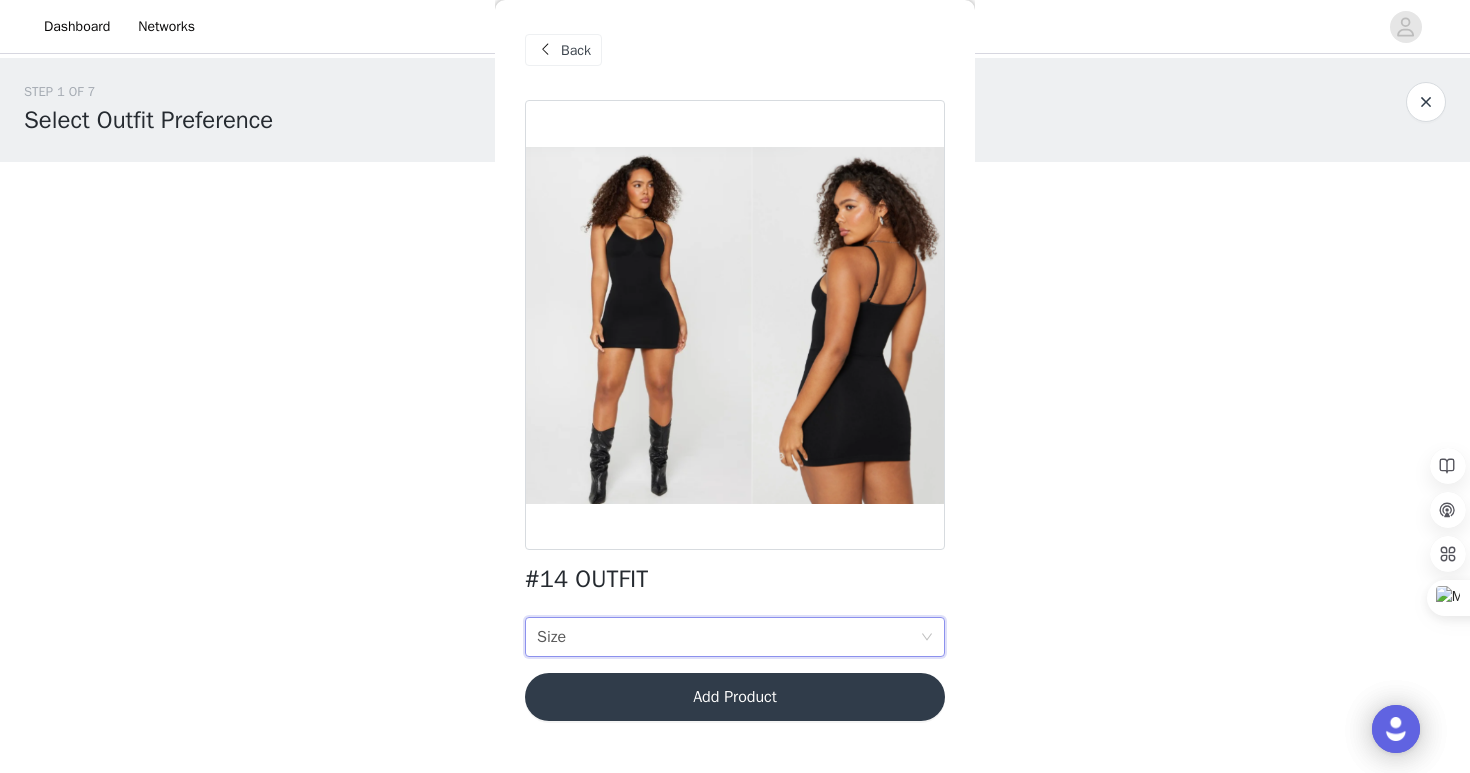 click on "Back" at bounding box center [563, 50] 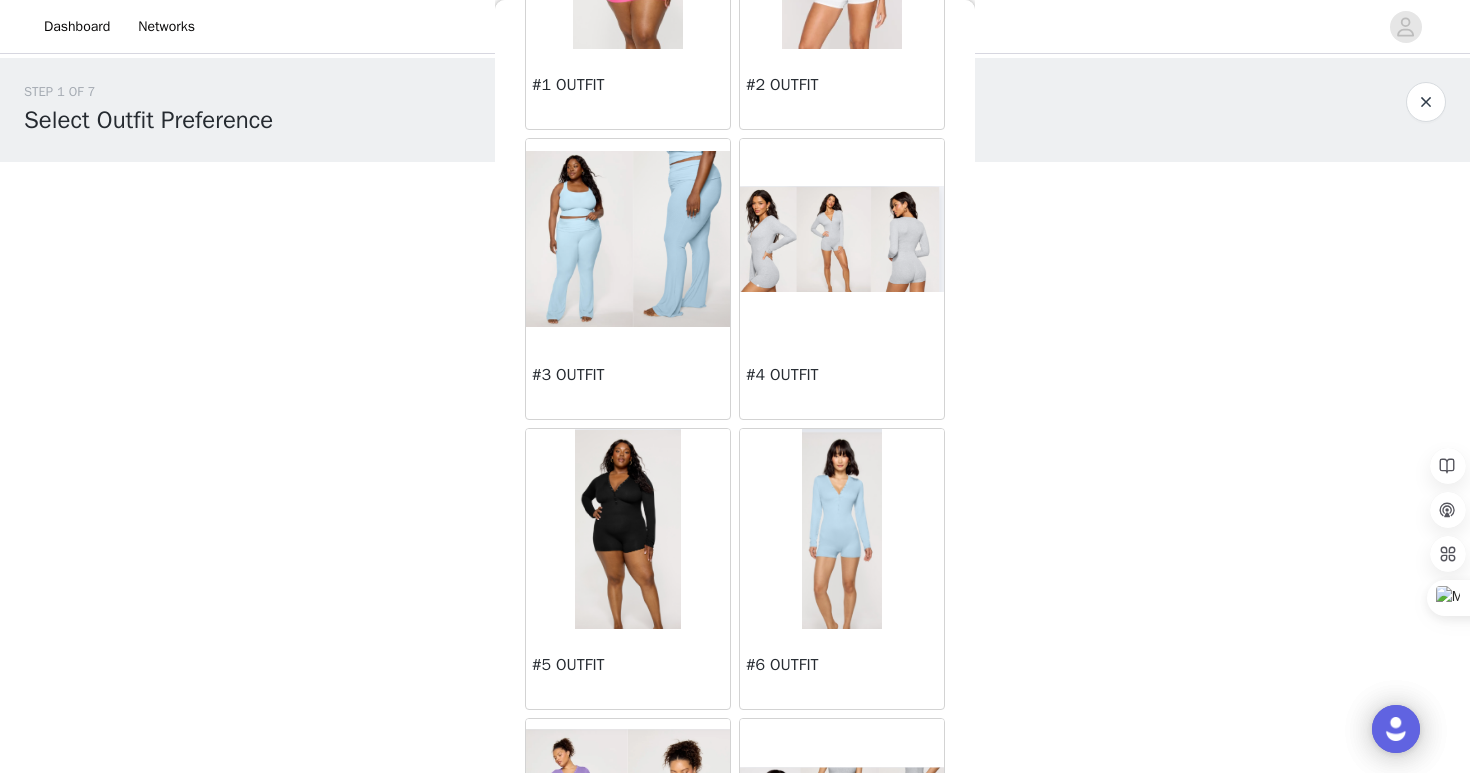 scroll, scrollTop: 258, scrollLeft: 0, axis: vertical 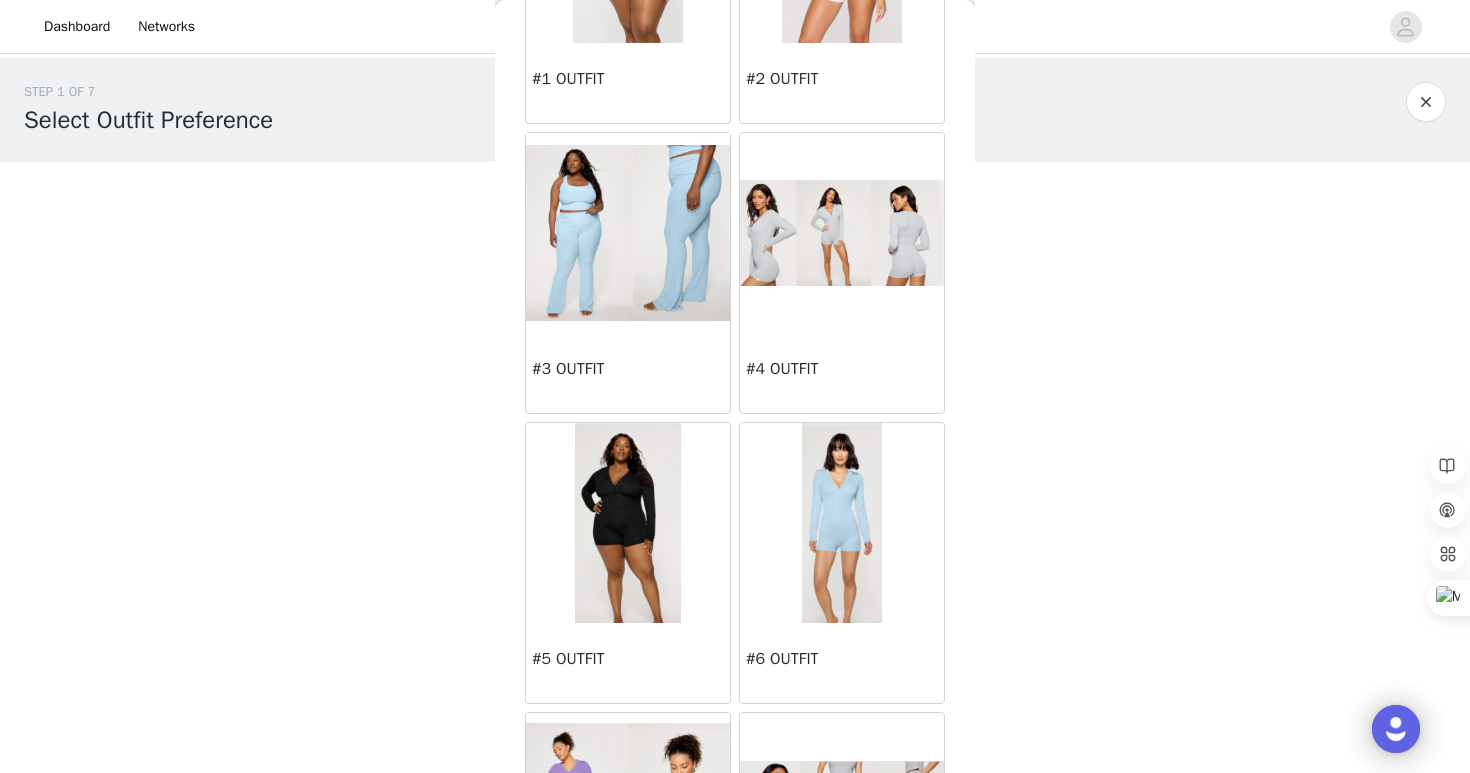 click at bounding box center (842, 523) 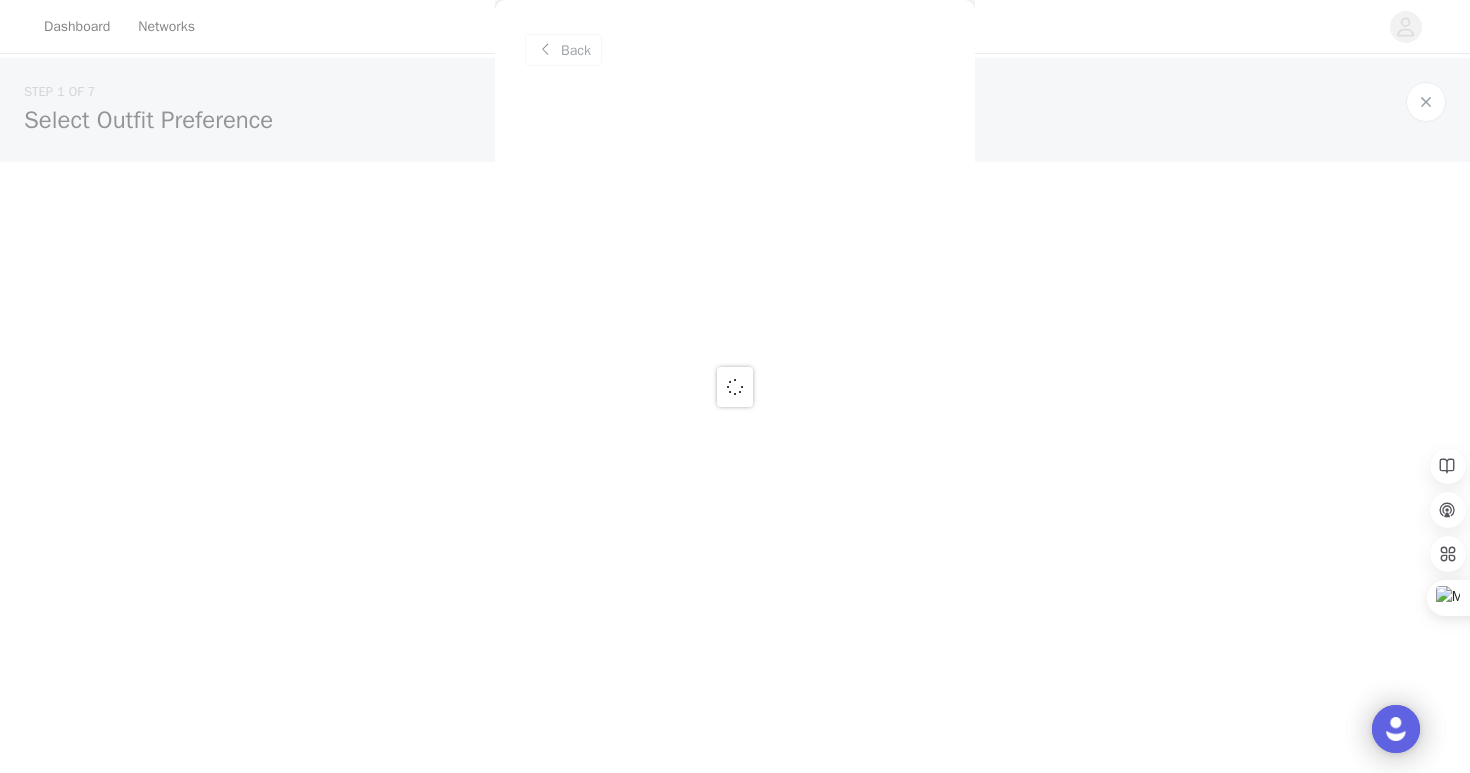 scroll, scrollTop: 0, scrollLeft: 0, axis: both 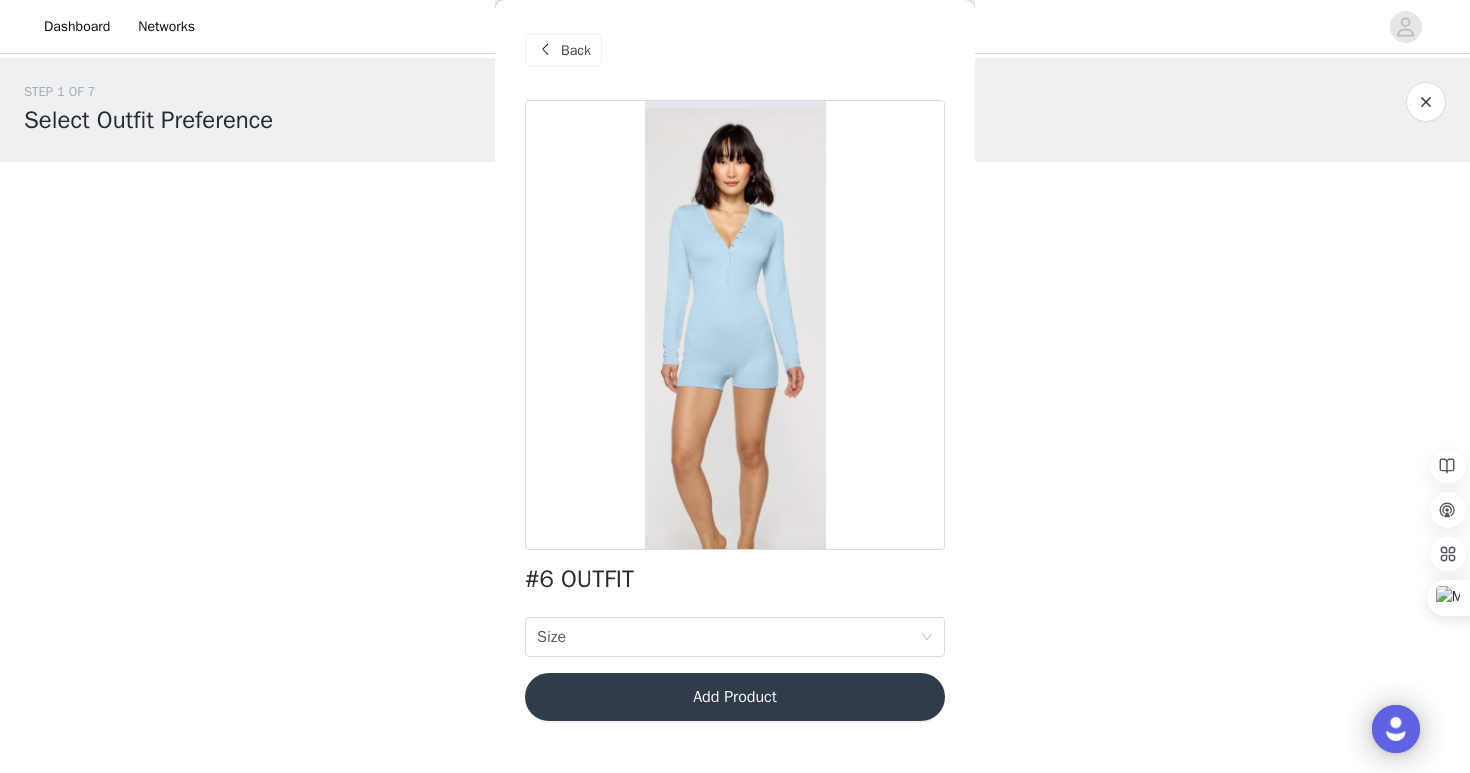 click on "#6 OUTFIT               Size Size     Add Product" at bounding box center [735, 422] 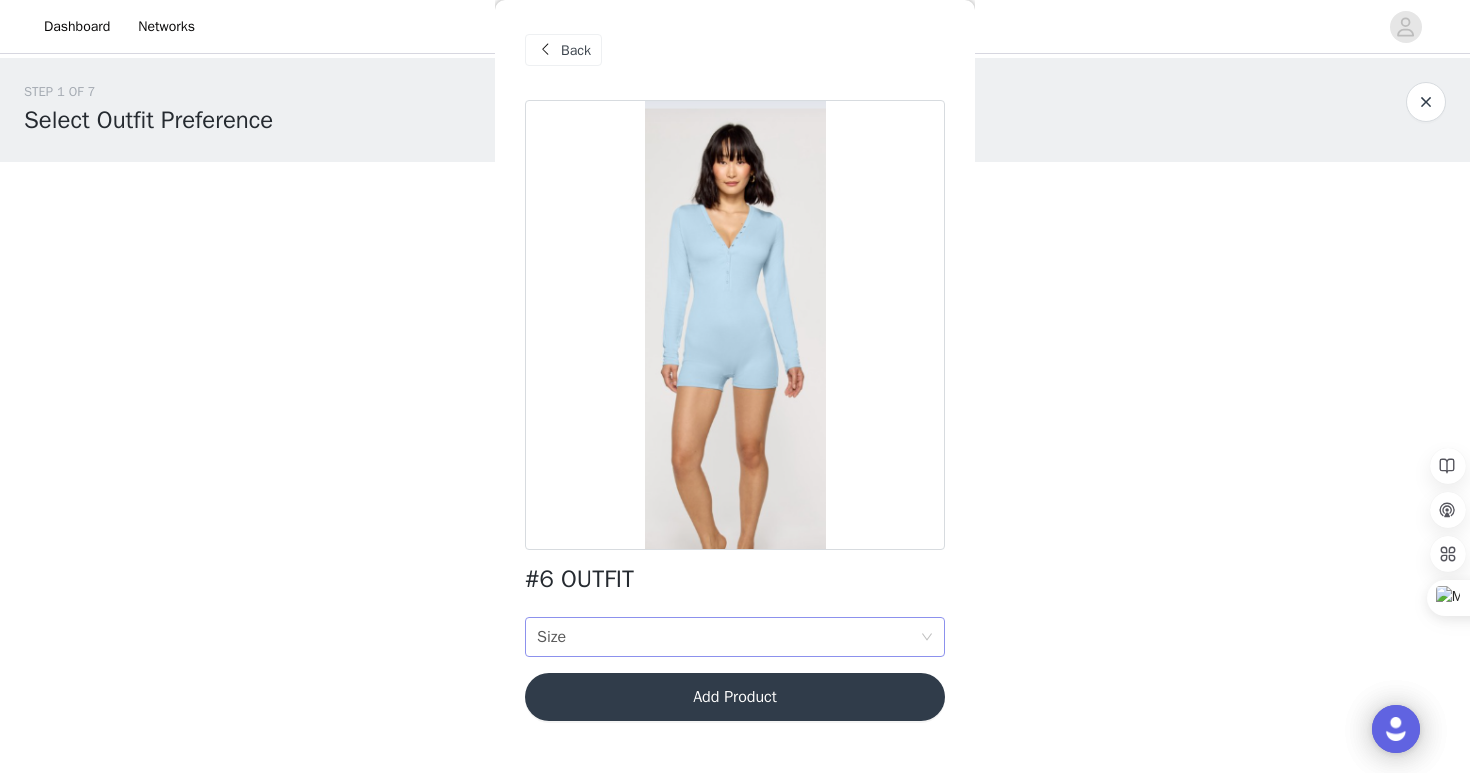 click on "Size Size" at bounding box center (728, 637) 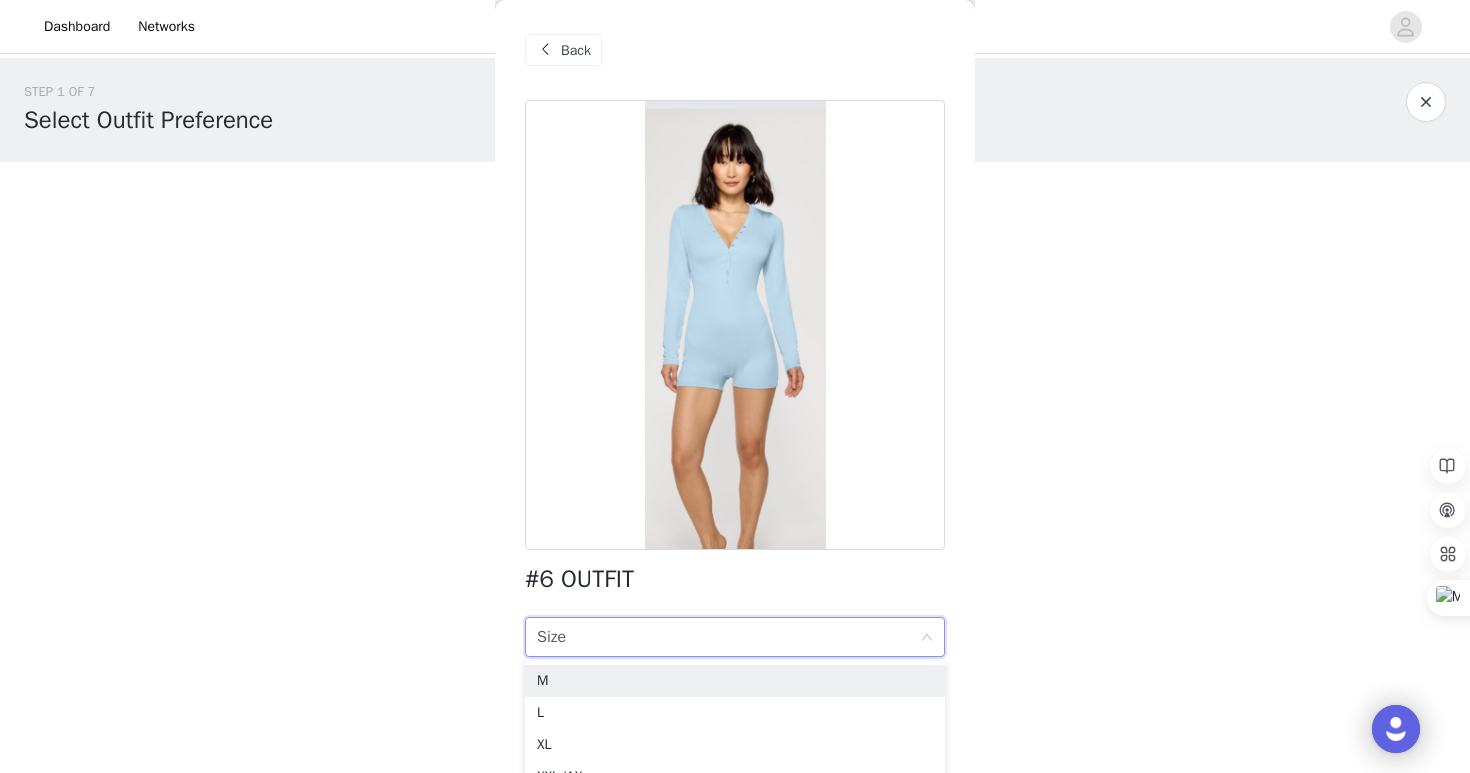 click on "Back" at bounding box center [735, 50] 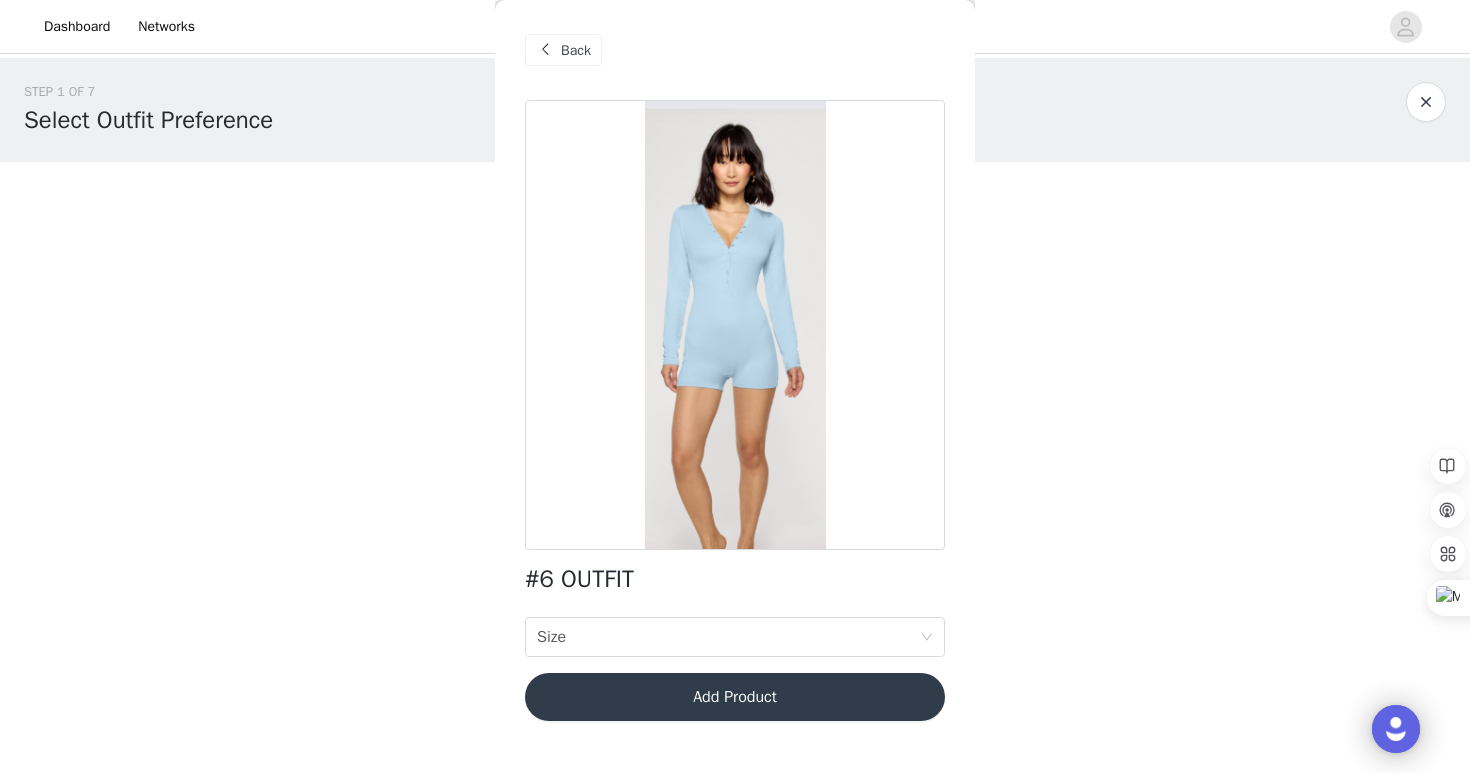 click at bounding box center [545, 50] 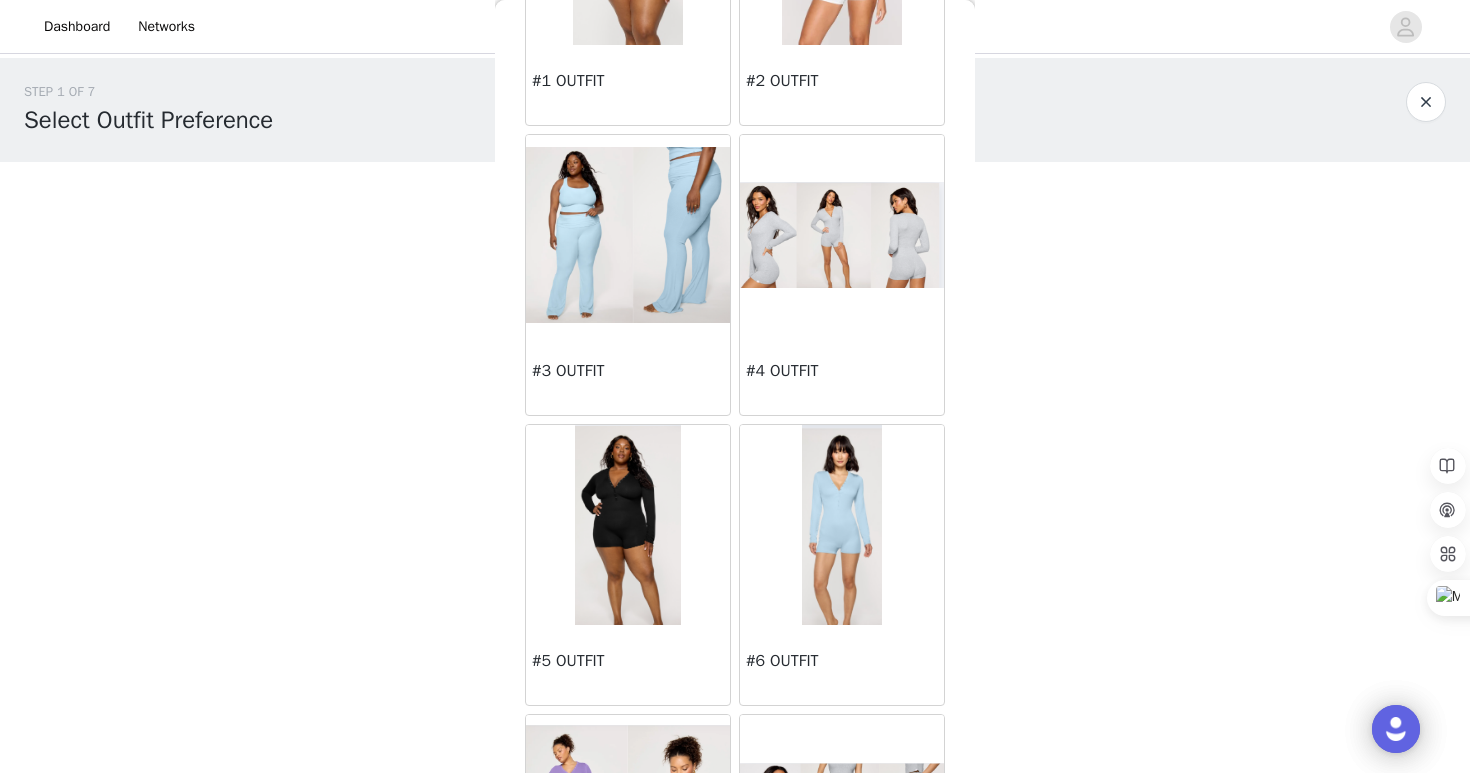 scroll, scrollTop: 281, scrollLeft: 0, axis: vertical 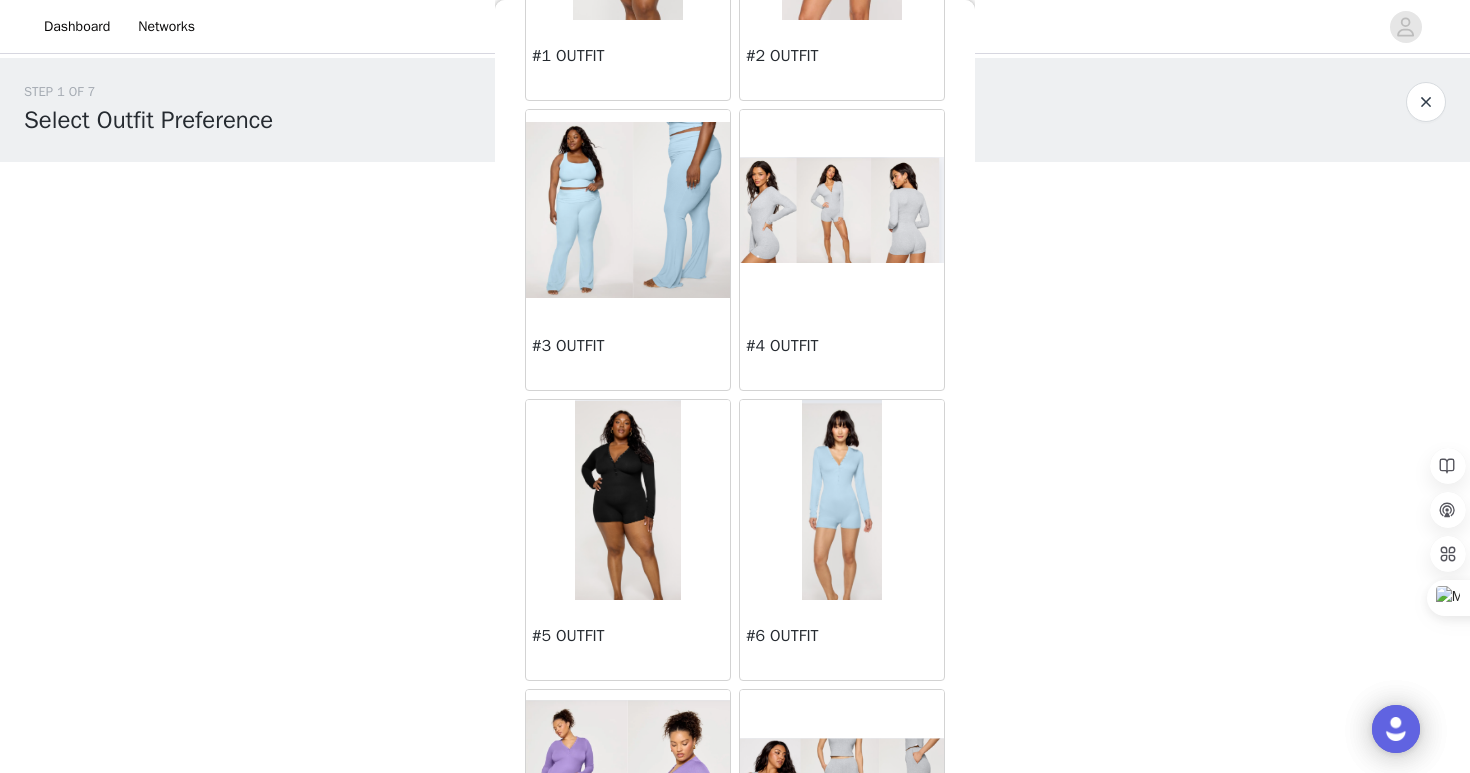 click at bounding box center [628, 500] 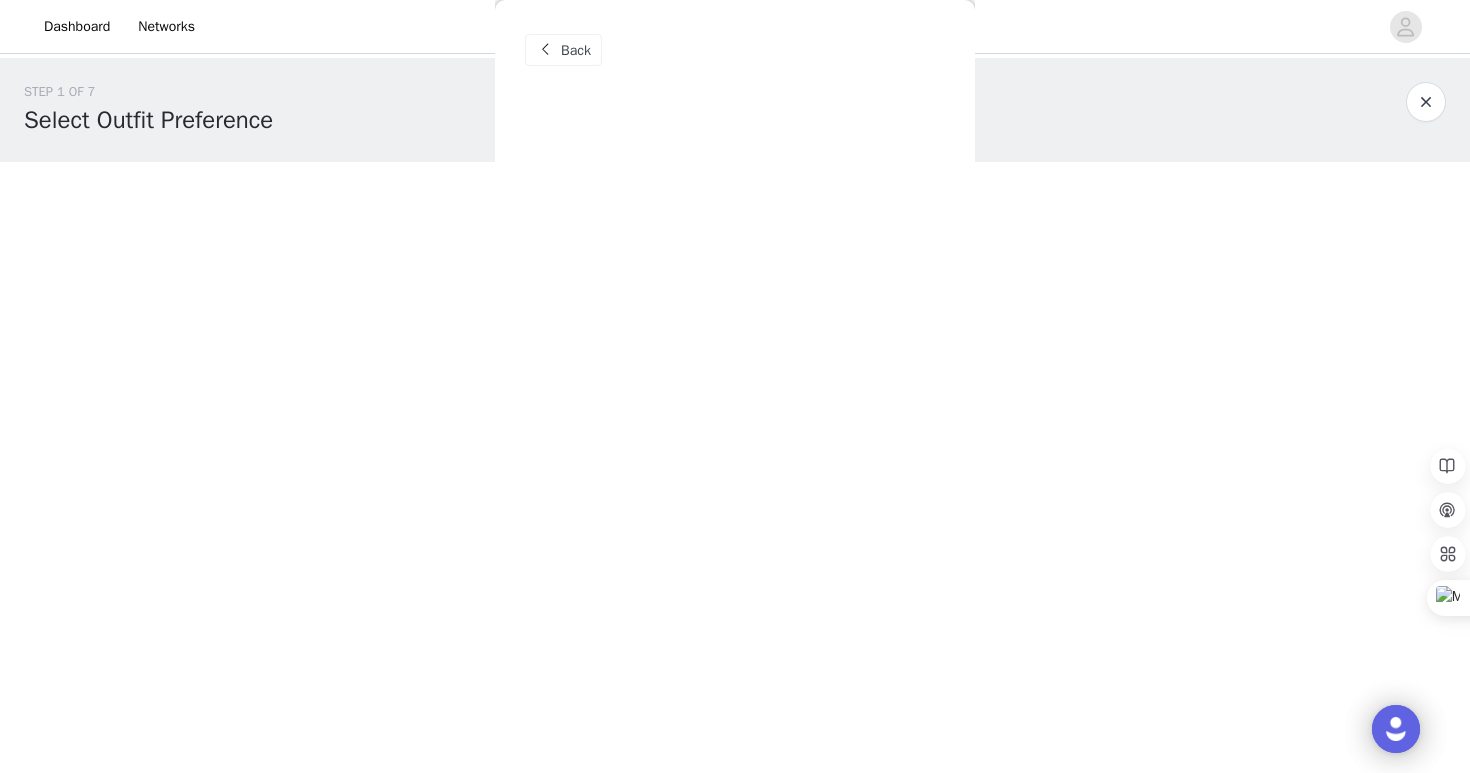 scroll, scrollTop: 0, scrollLeft: 0, axis: both 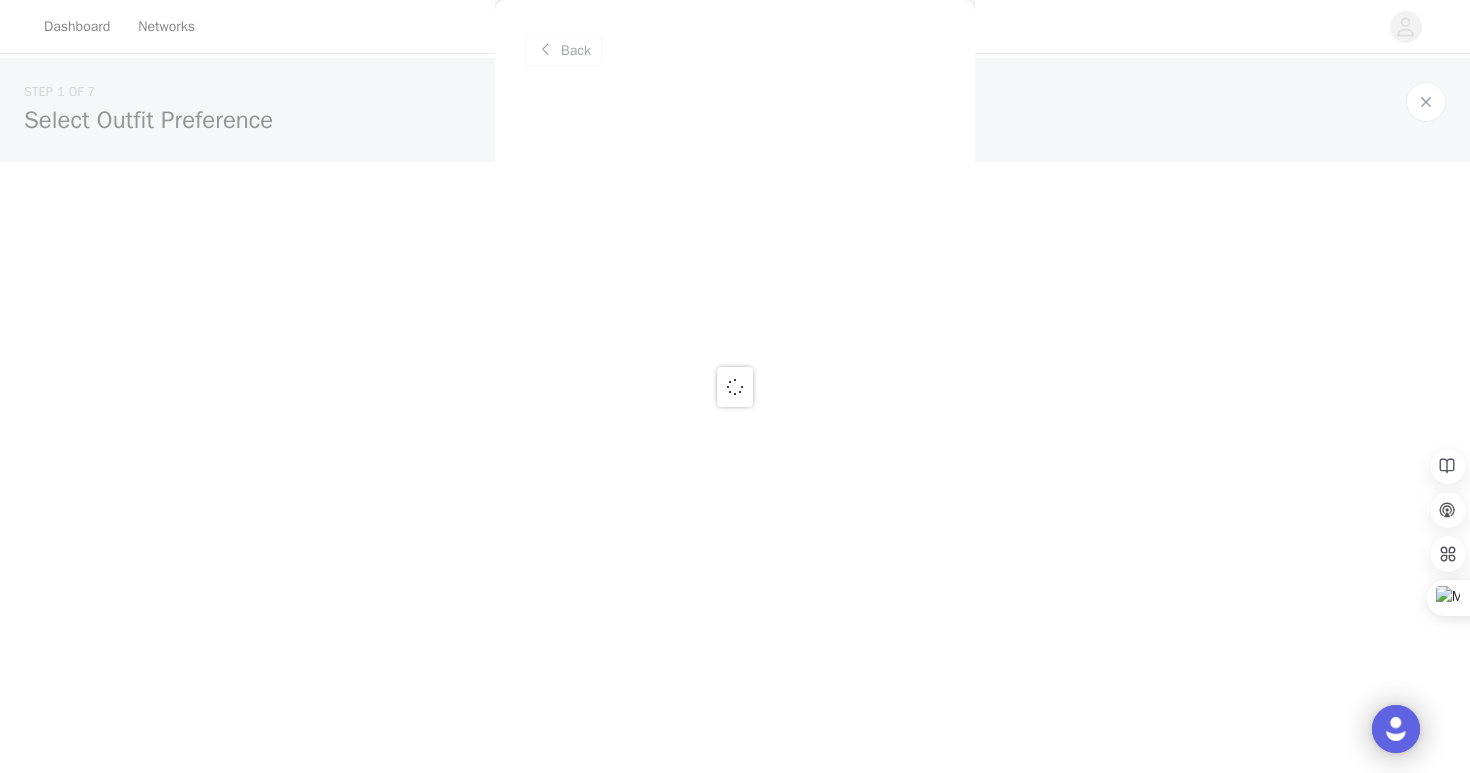 click at bounding box center [735, 386] 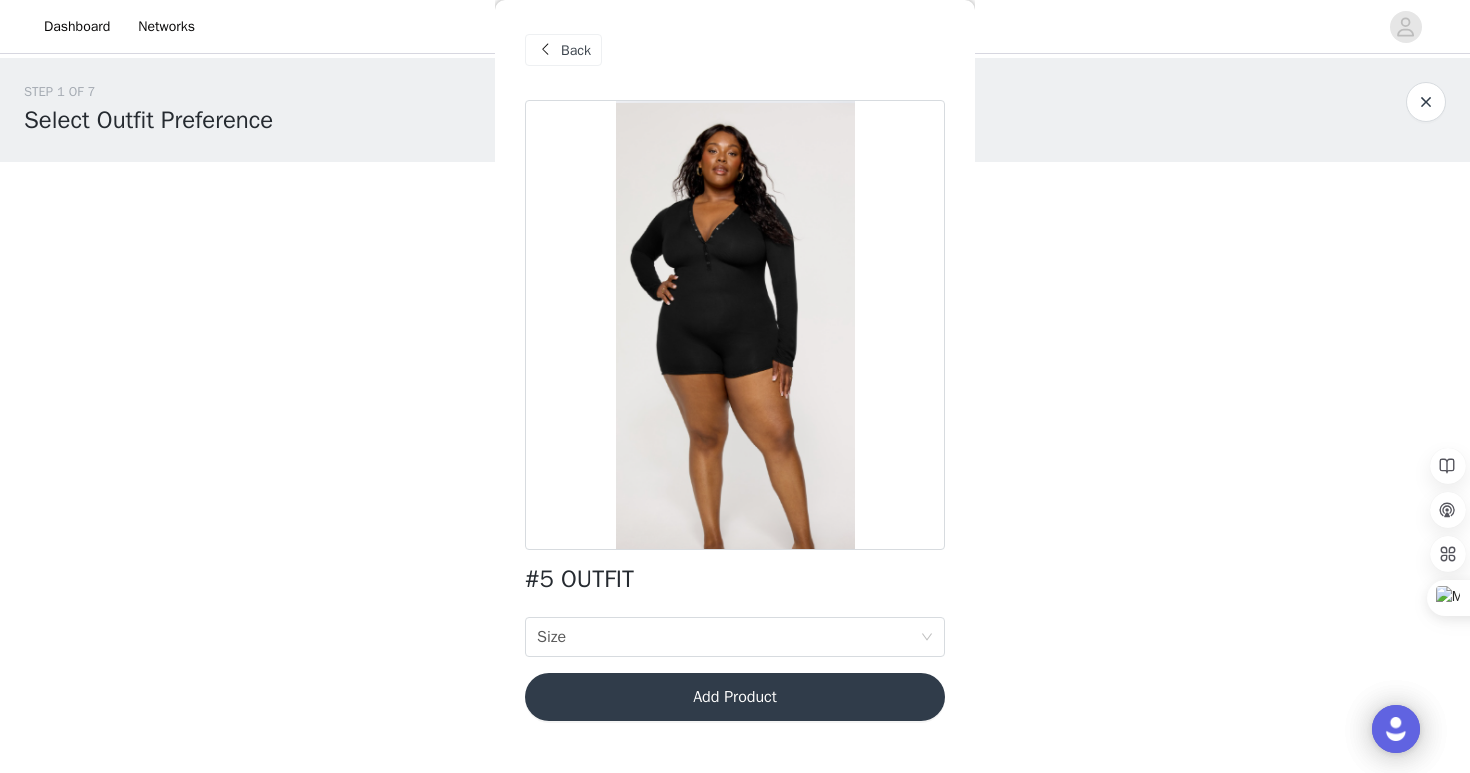 click on "Back" at bounding box center (576, 50) 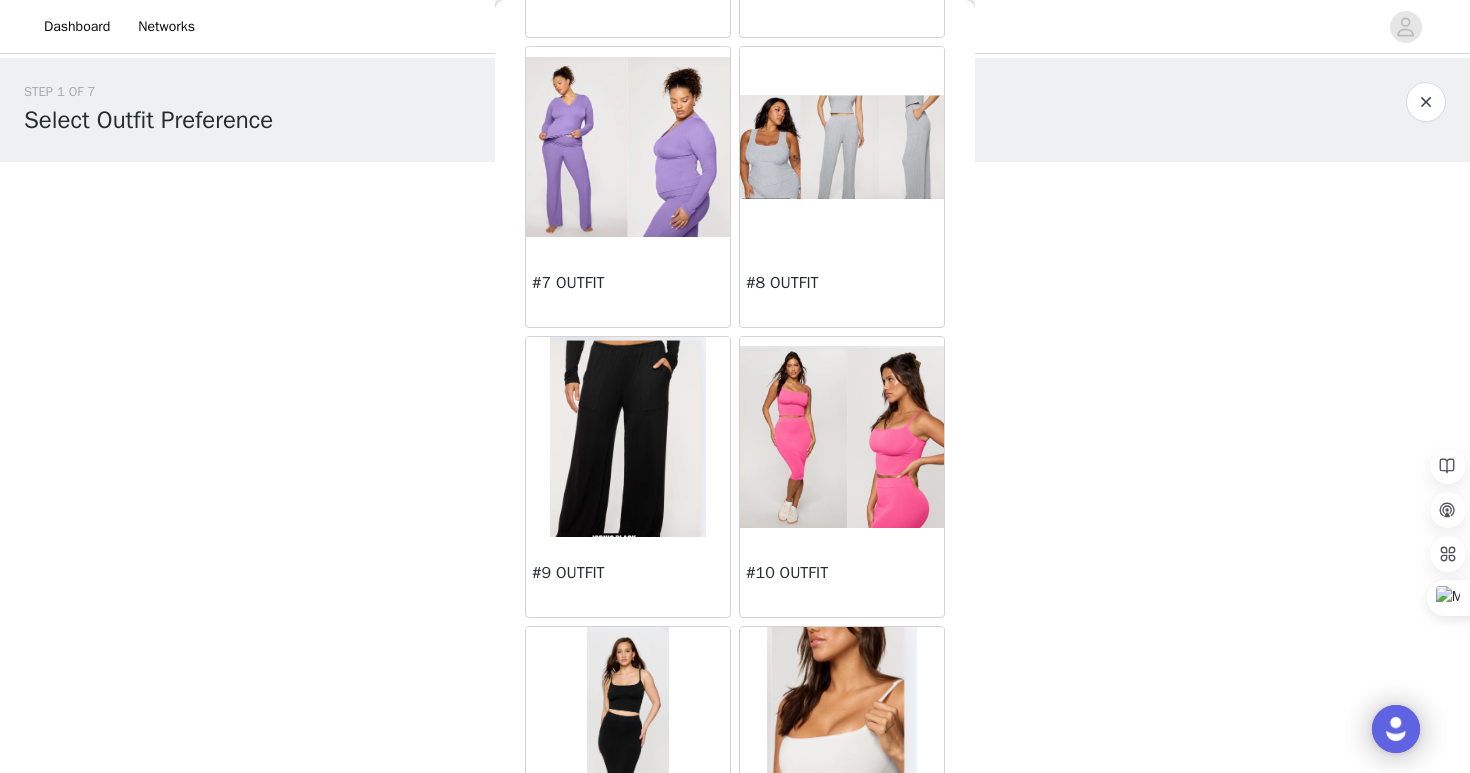 click at bounding box center (628, 437) 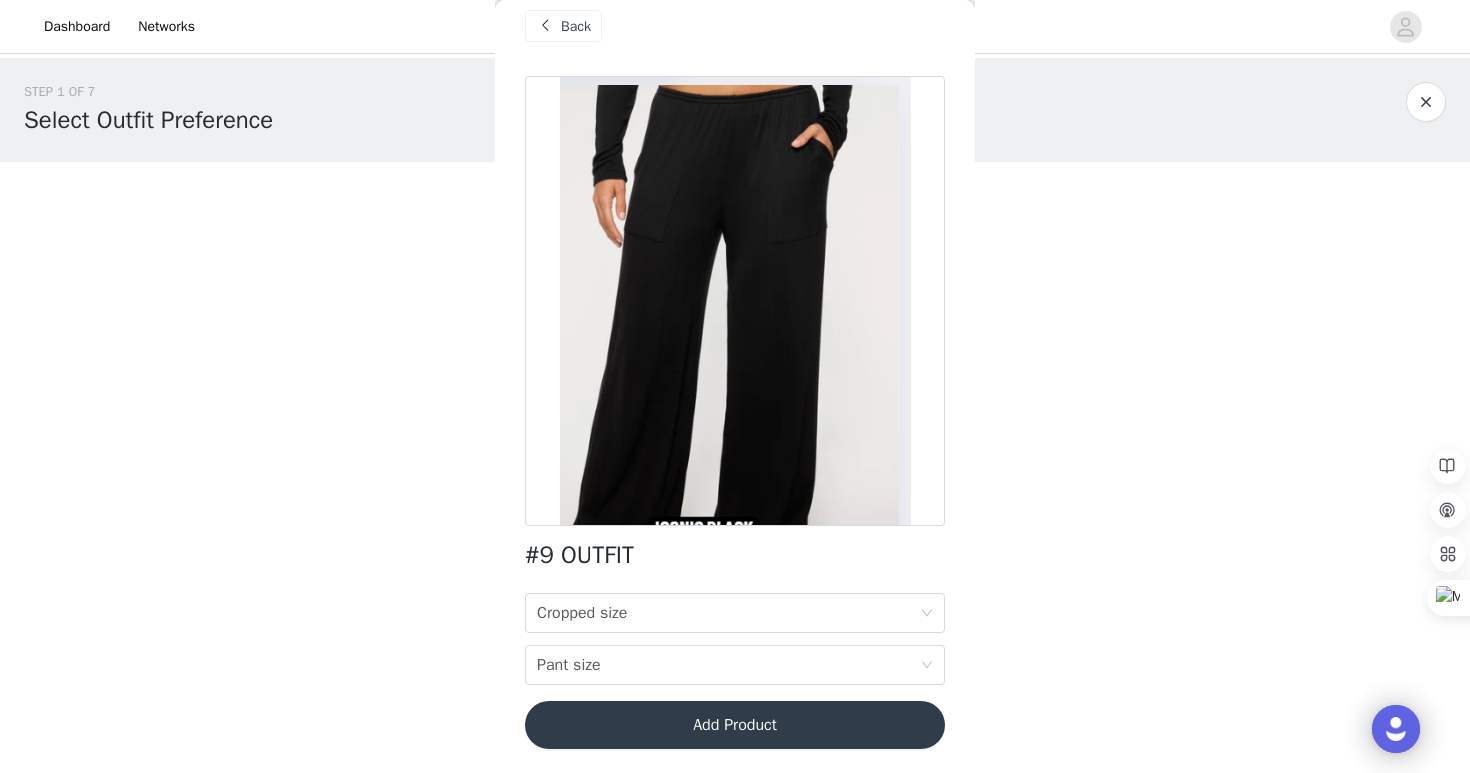 scroll, scrollTop: 24, scrollLeft: 0, axis: vertical 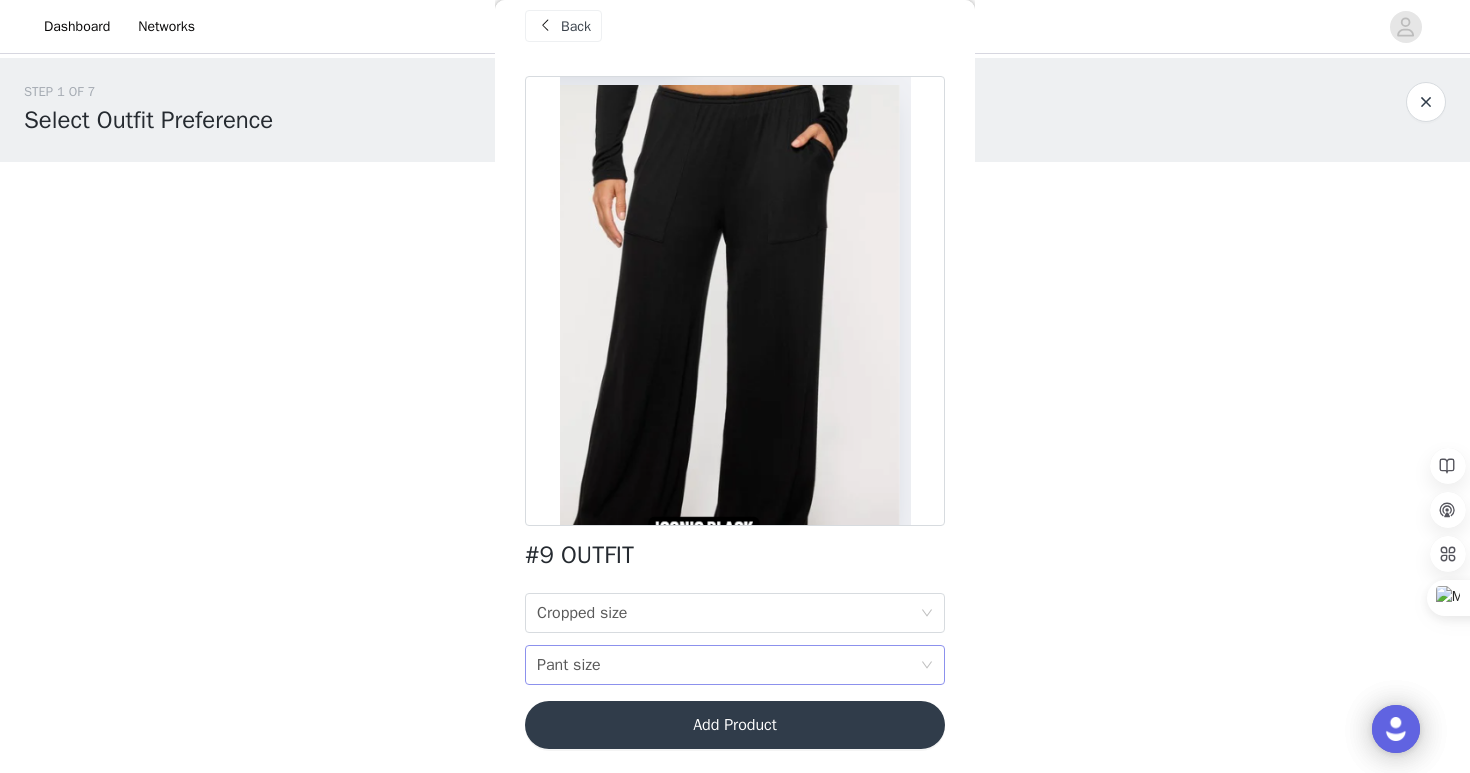 click on "Pant size Pant size" at bounding box center [728, 665] 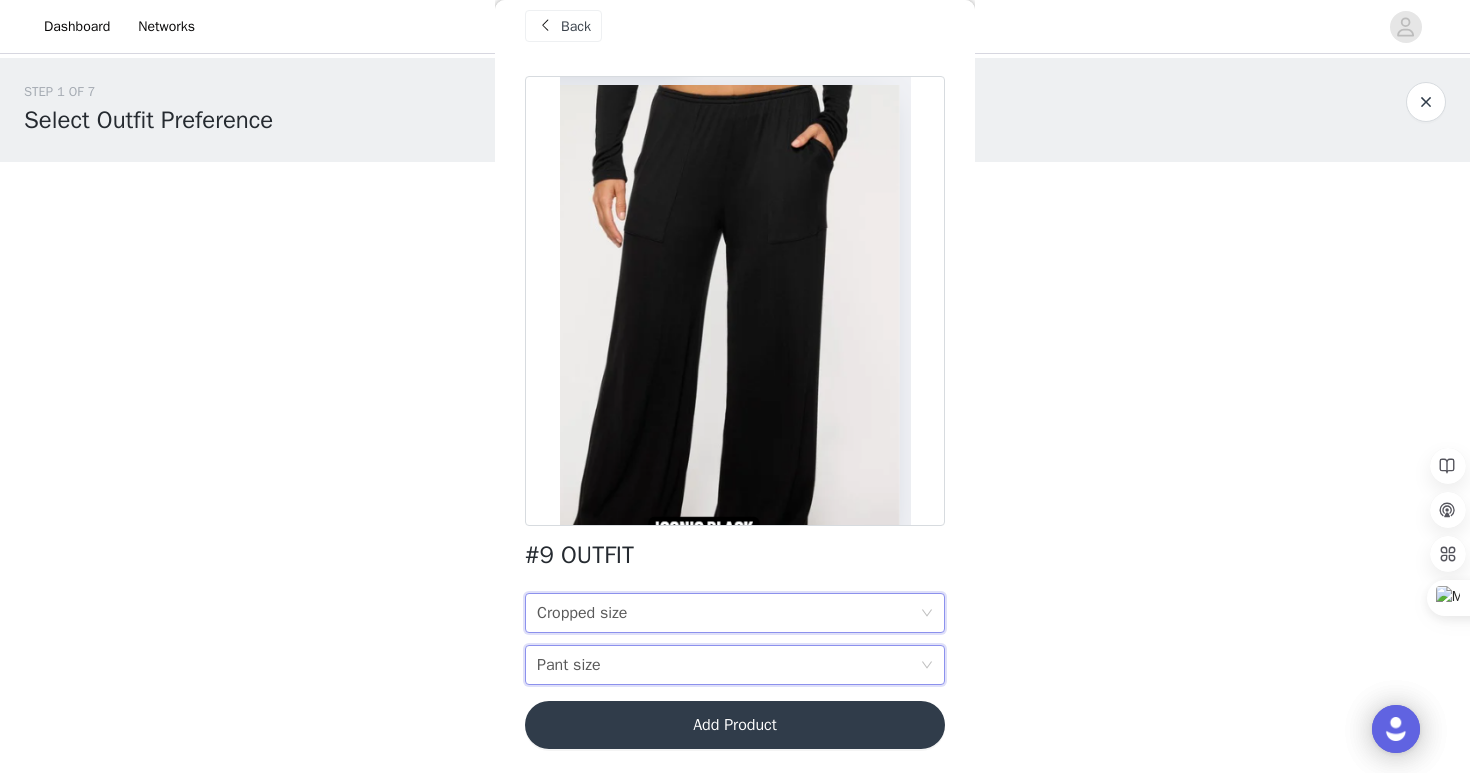 click on "Cropped size" at bounding box center [582, 613] 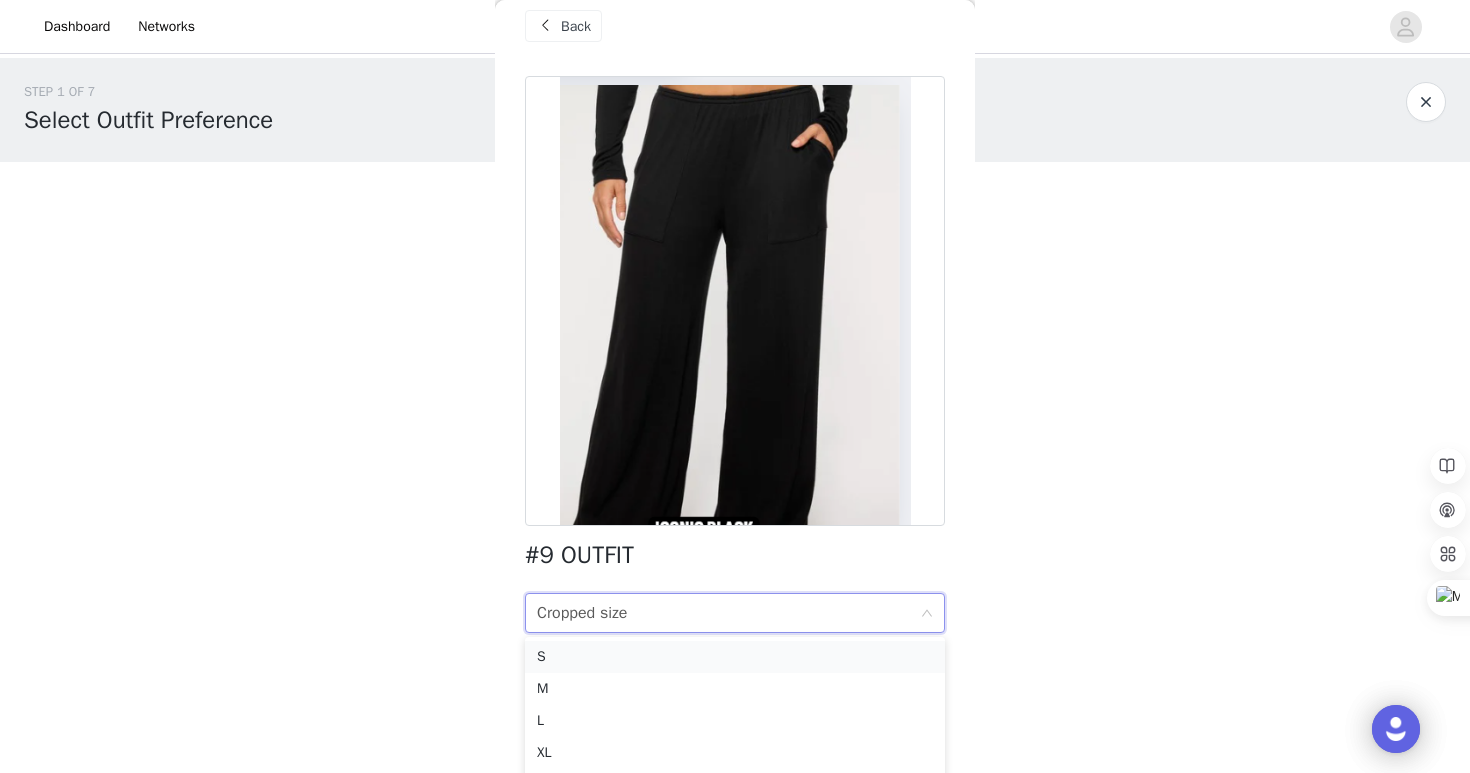 click on "S" at bounding box center [735, 657] 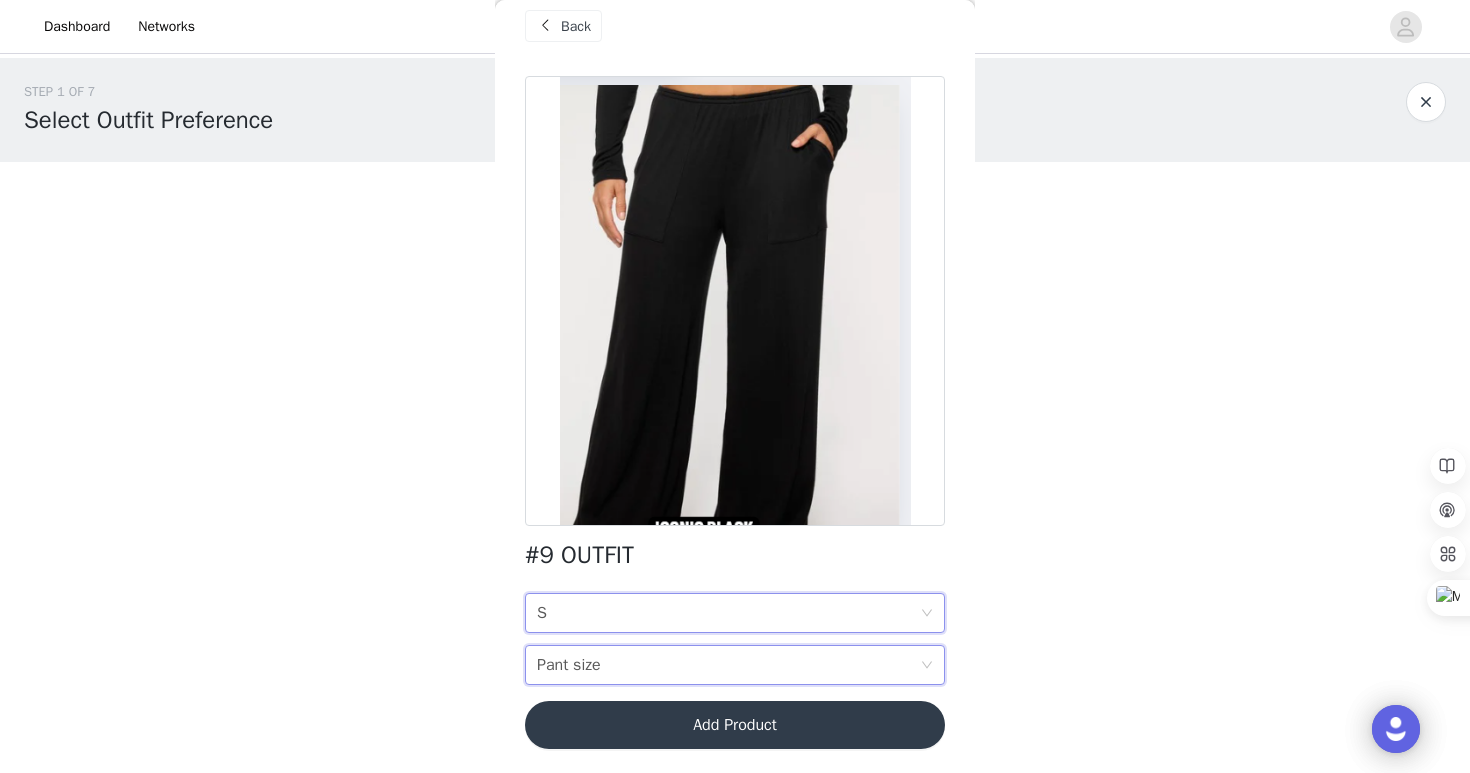 click on "Pant size Pant size" at bounding box center (728, 665) 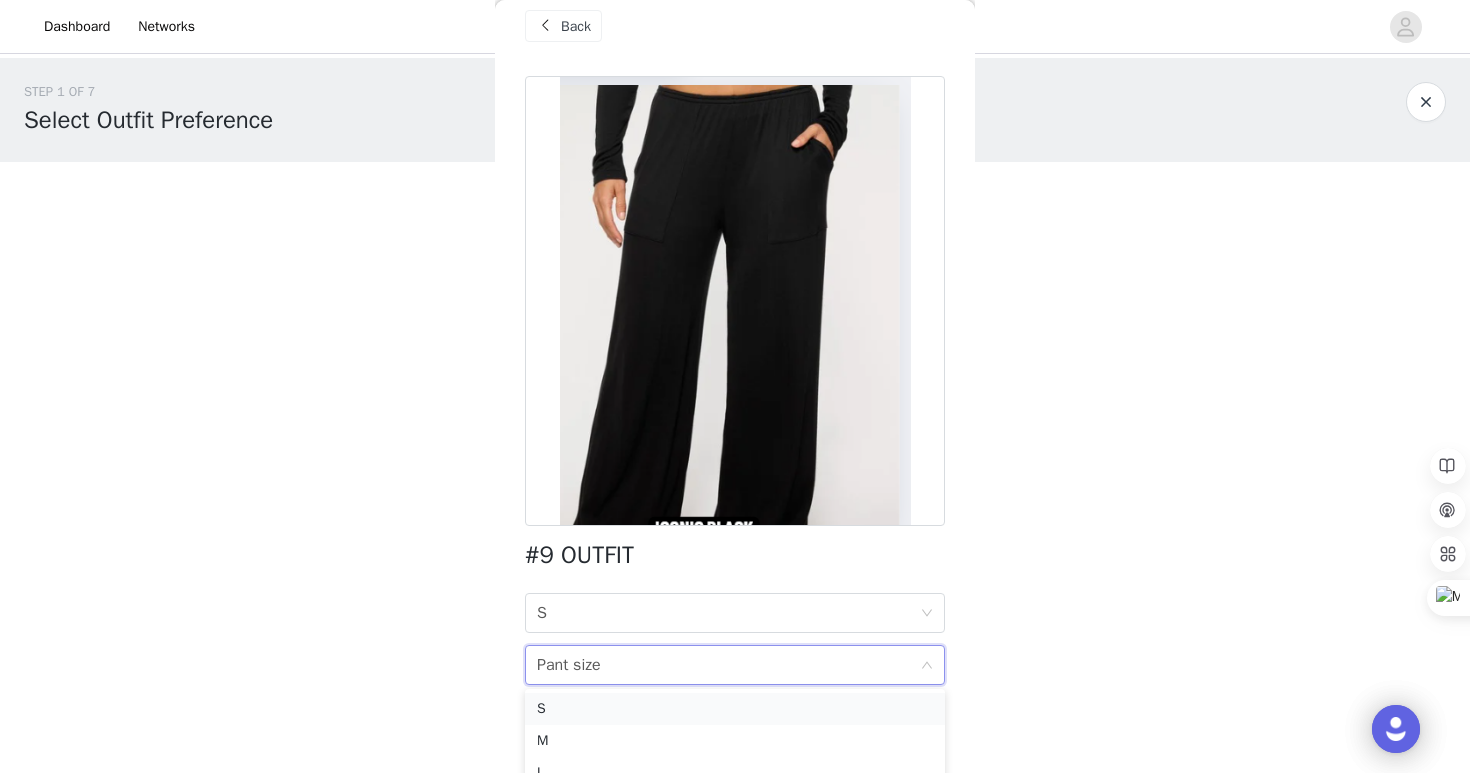click on "S" at bounding box center (735, 709) 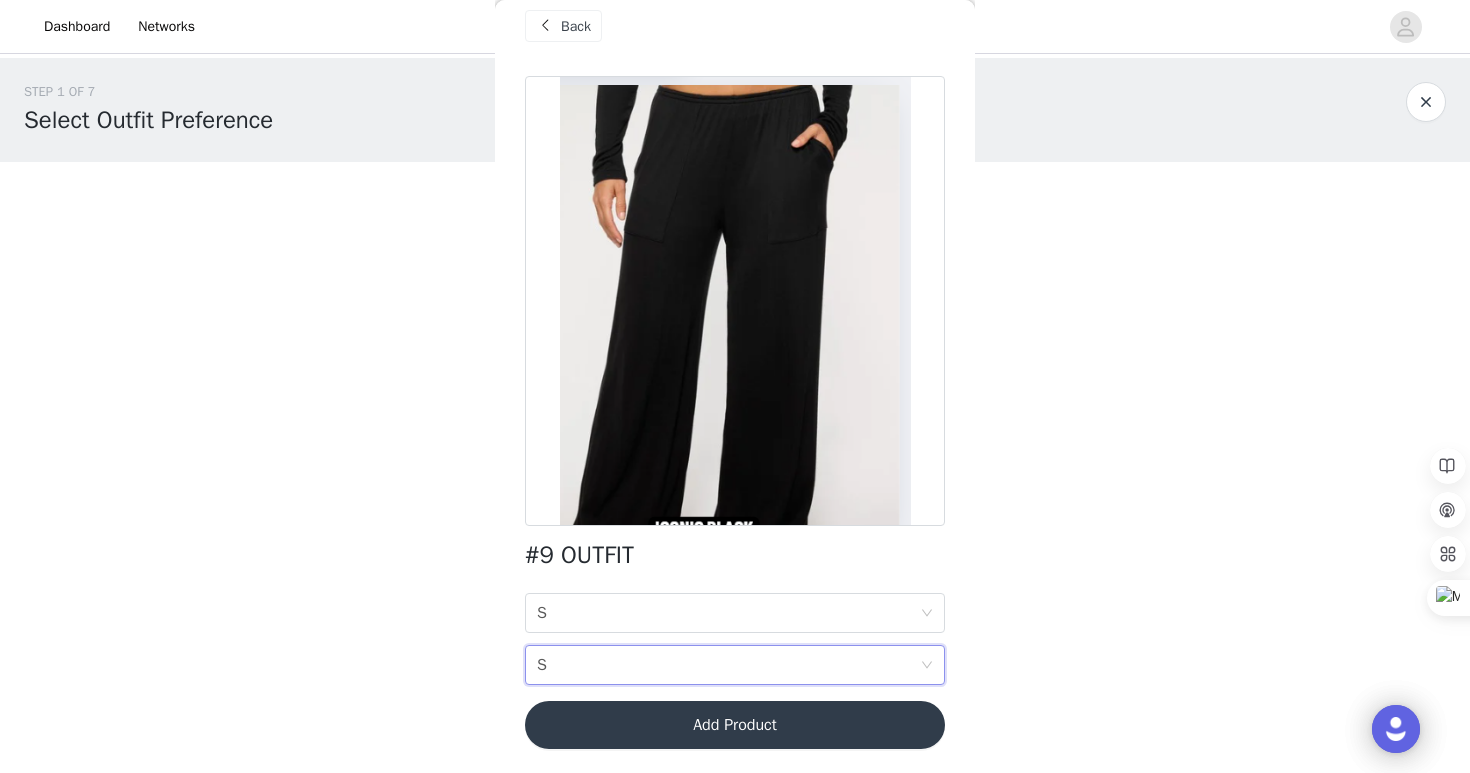 click on "Add Product" at bounding box center (735, 725) 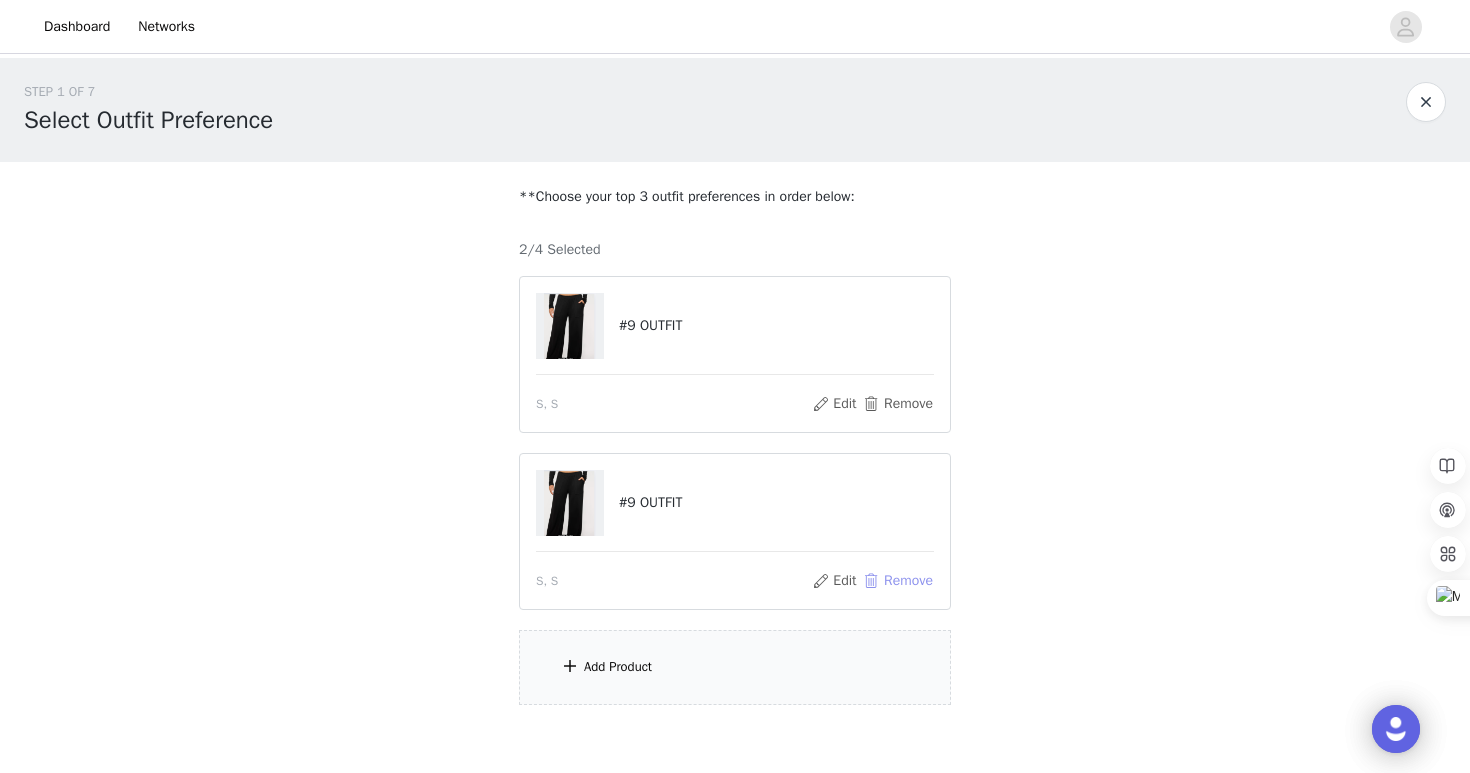 click on "Remove" at bounding box center [898, 581] 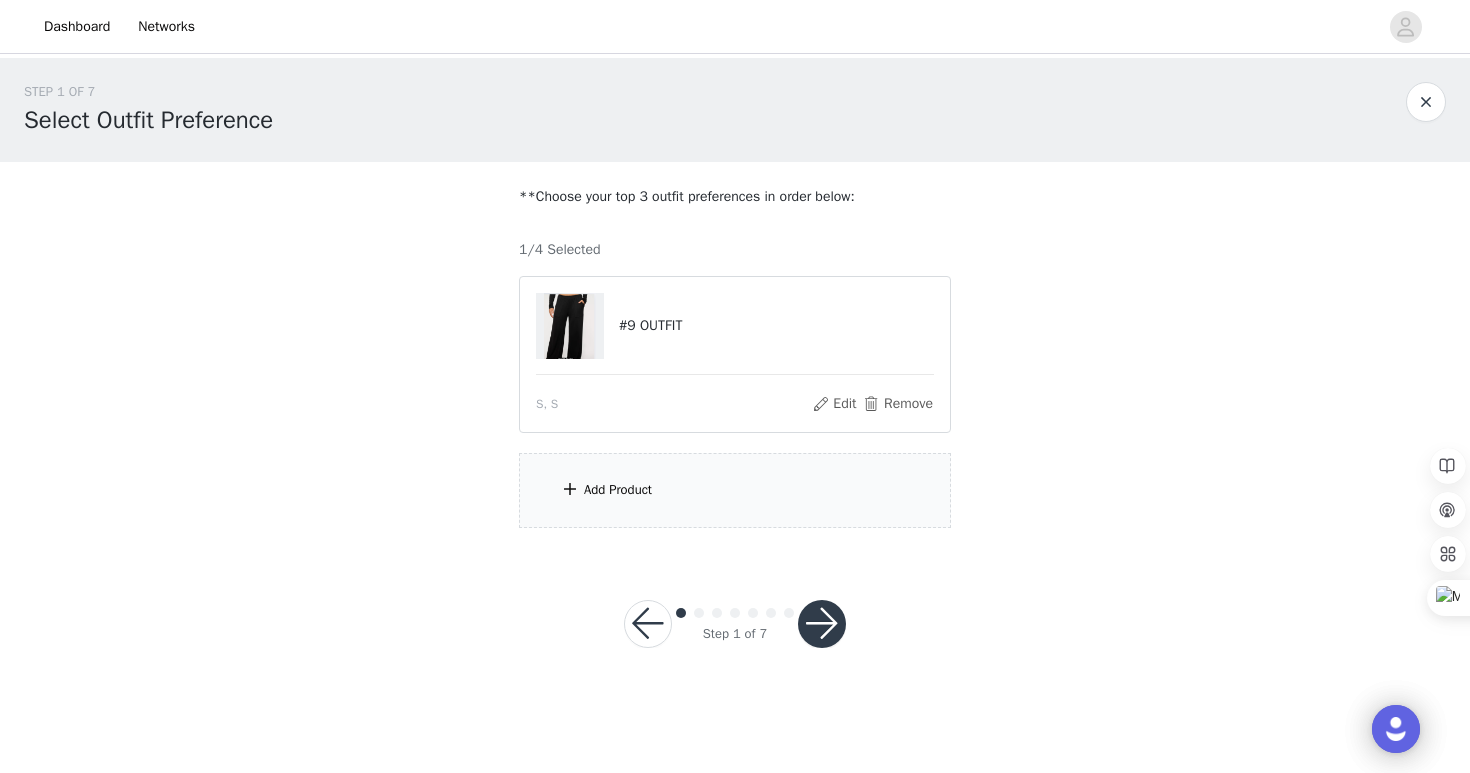 click at bounding box center [822, 624] 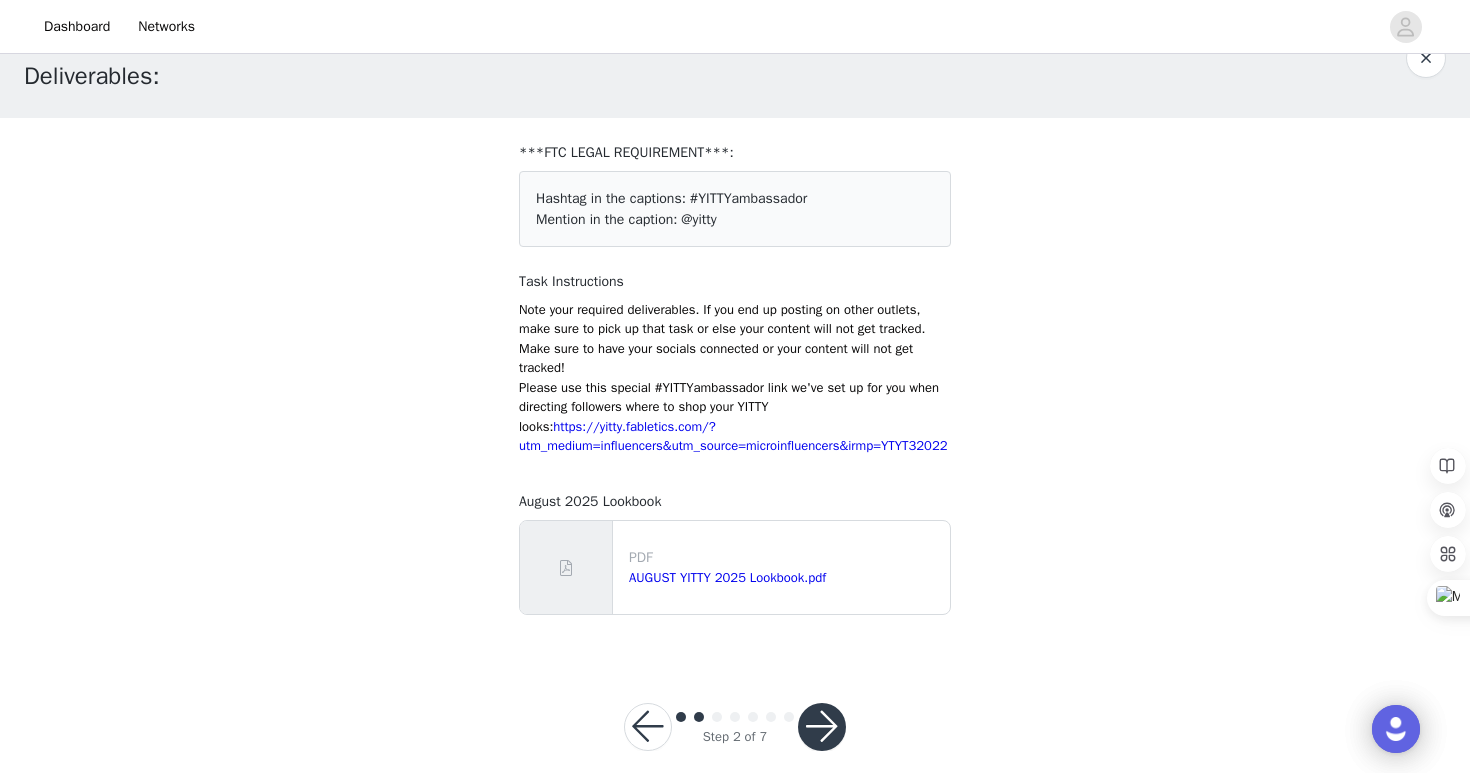 scroll, scrollTop: 89, scrollLeft: 0, axis: vertical 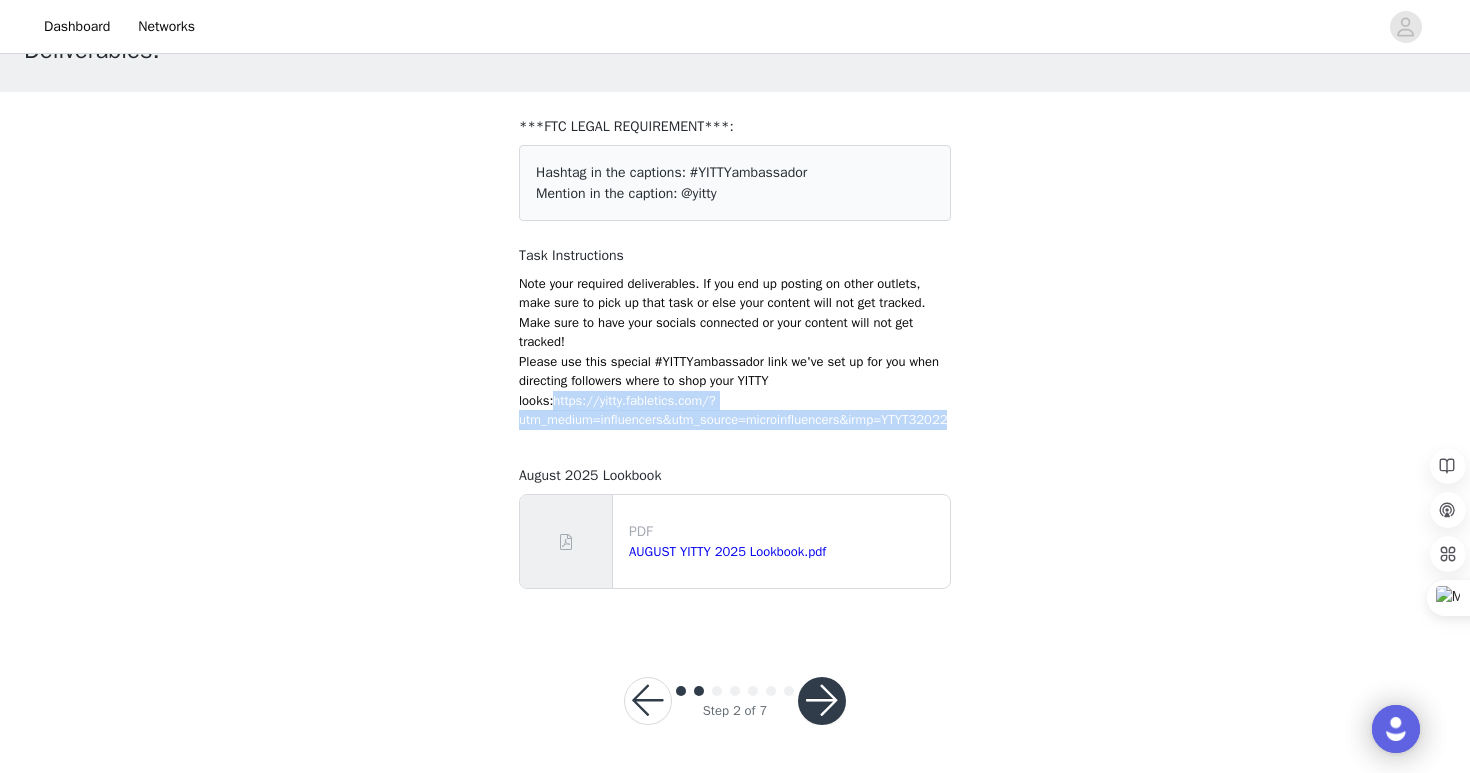 click at bounding box center [822, 701] 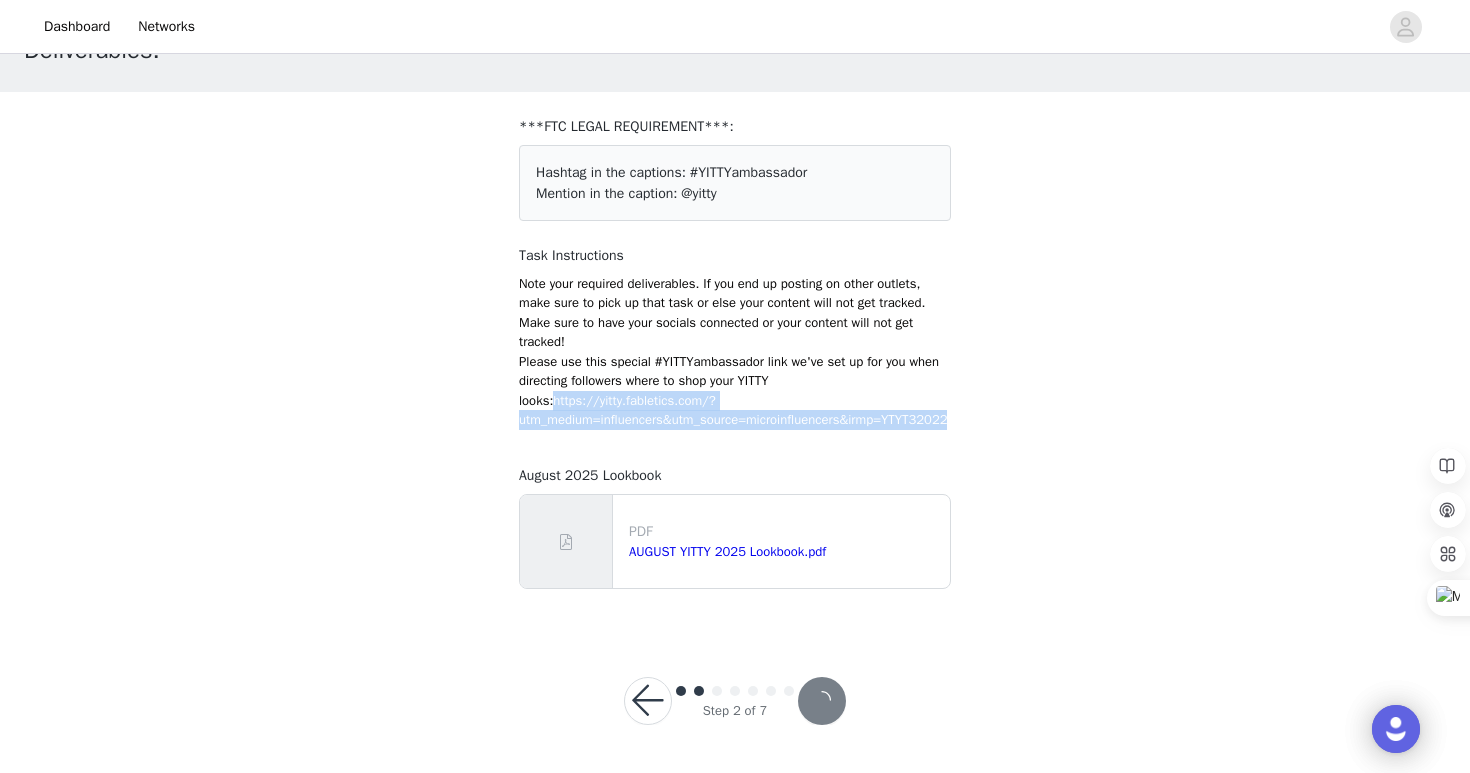 scroll, scrollTop: 0, scrollLeft: 0, axis: both 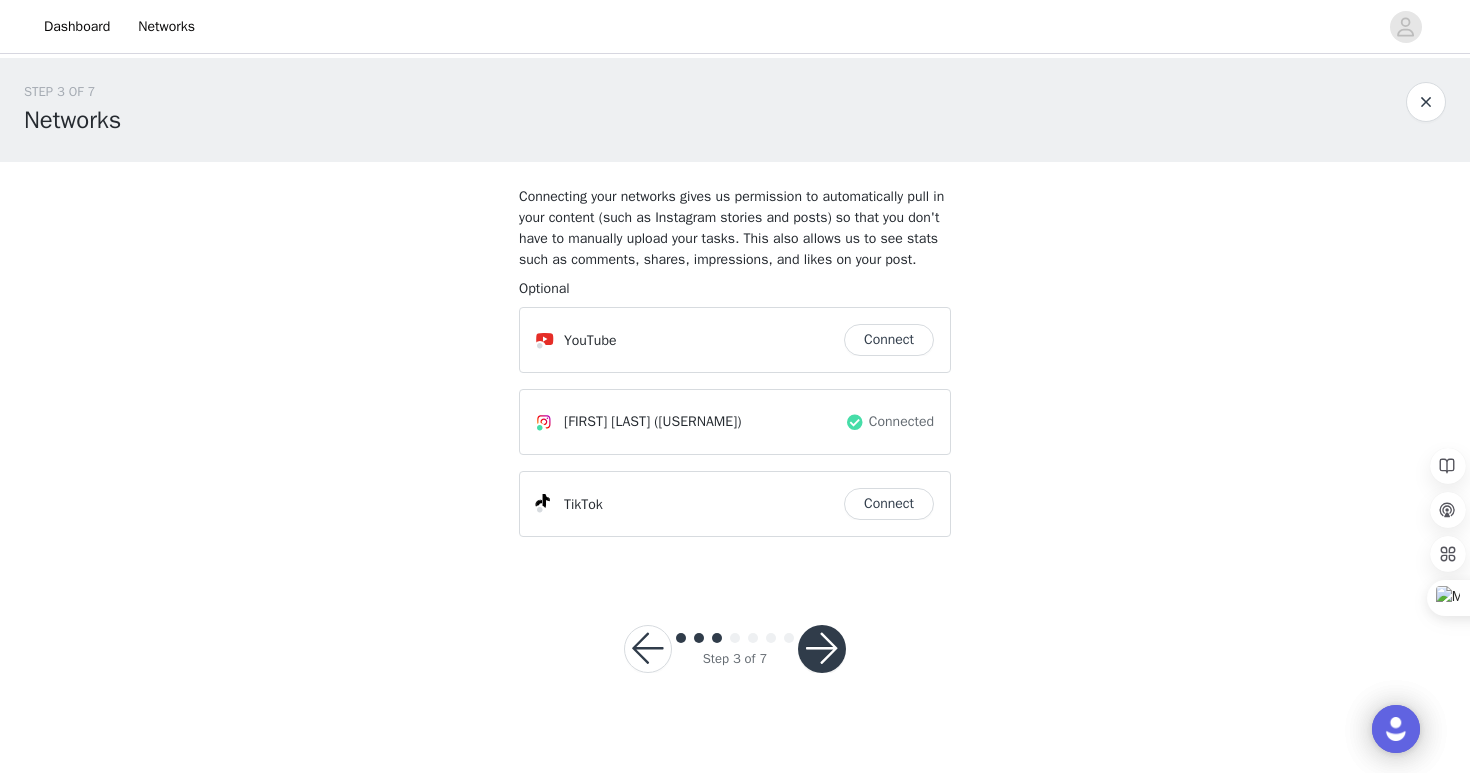 click at bounding box center [822, 649] 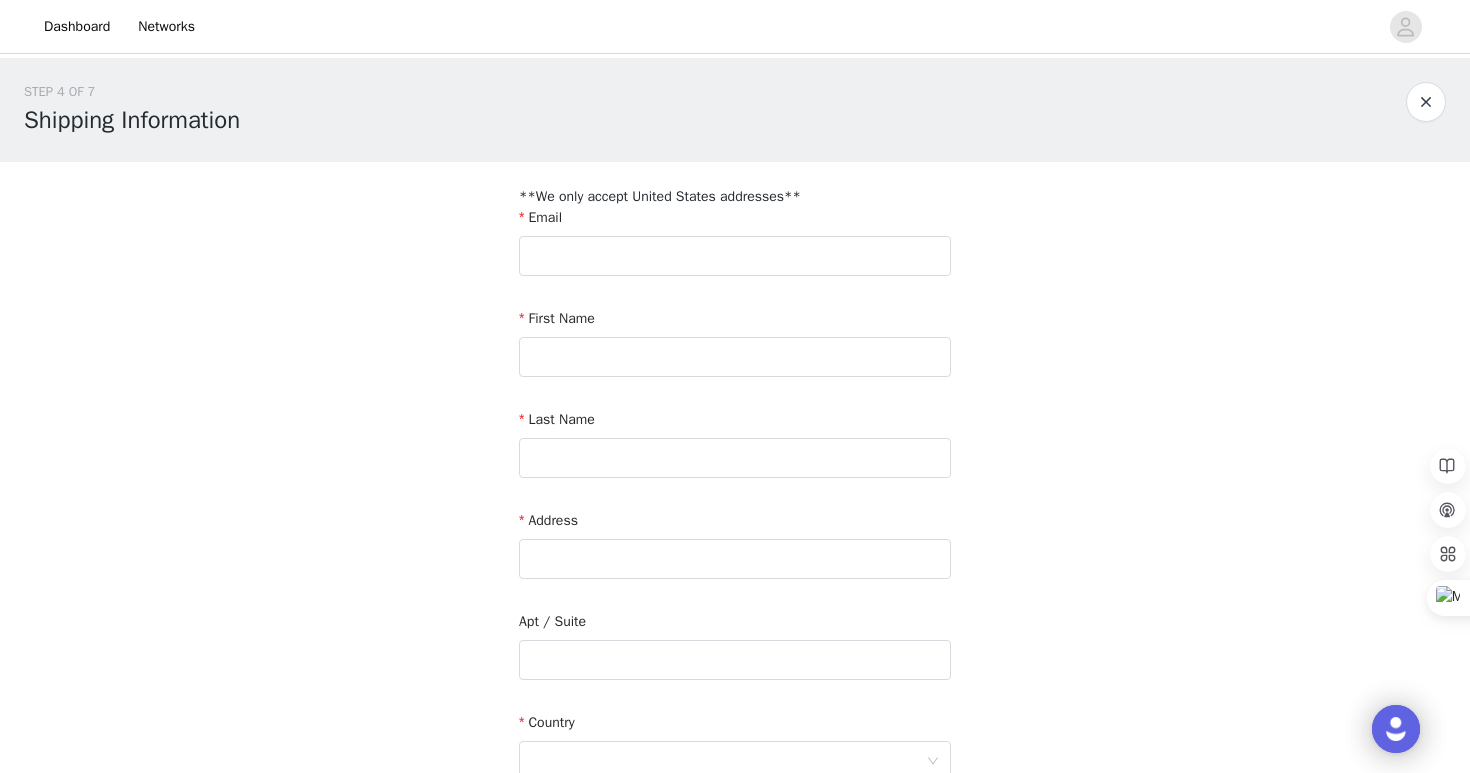 click on "Email" at bounding box center (735, 221) 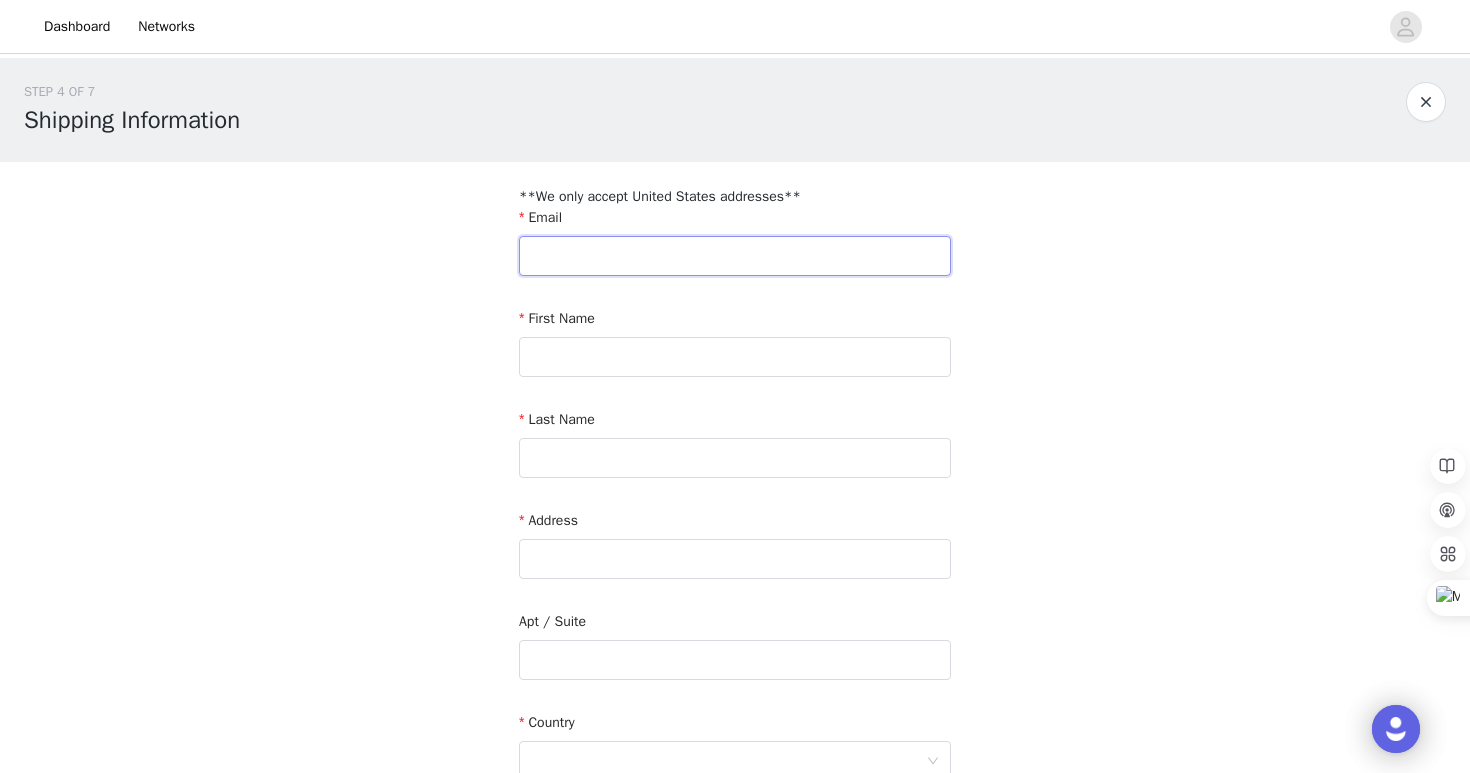 click at bounding box center [735, 256] 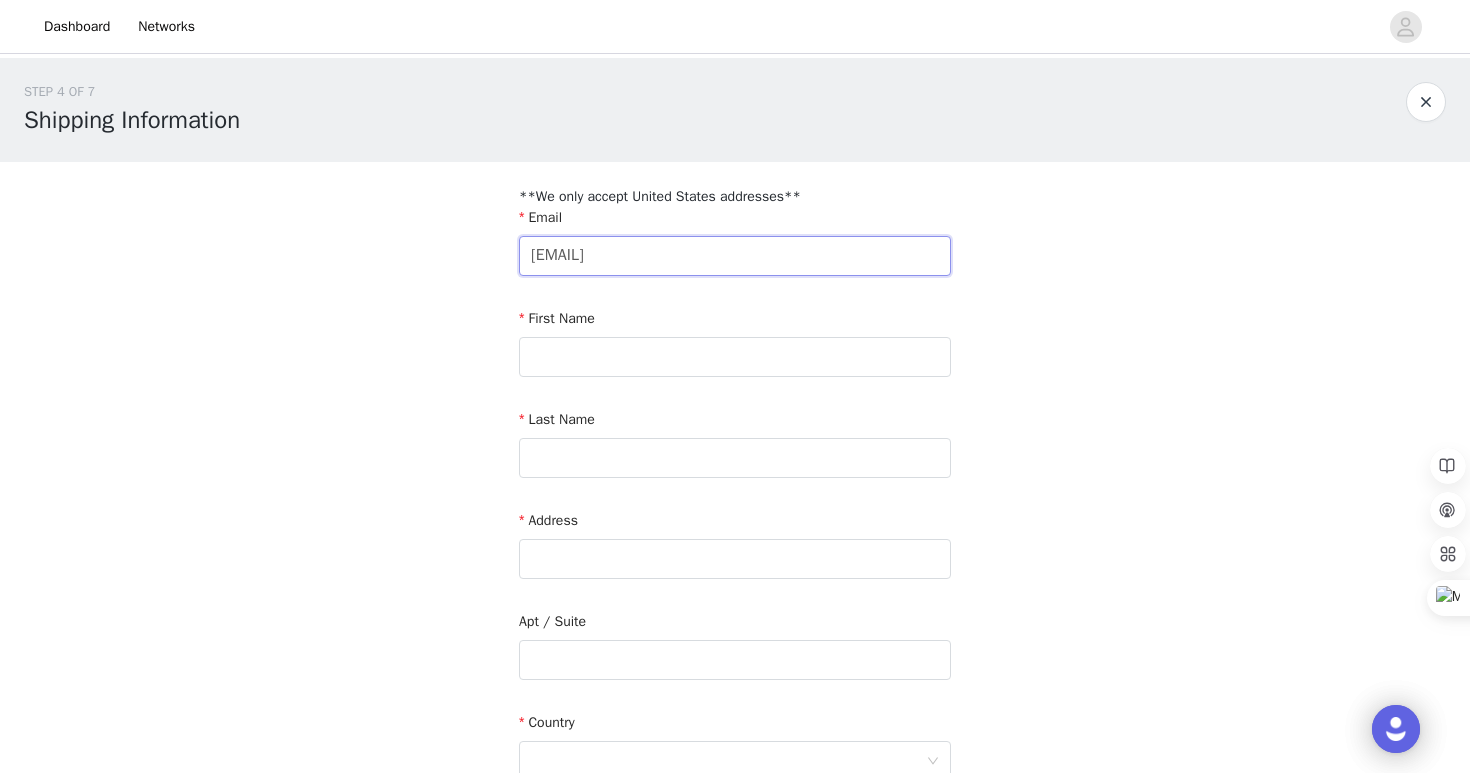 type on "[EMAIL]" 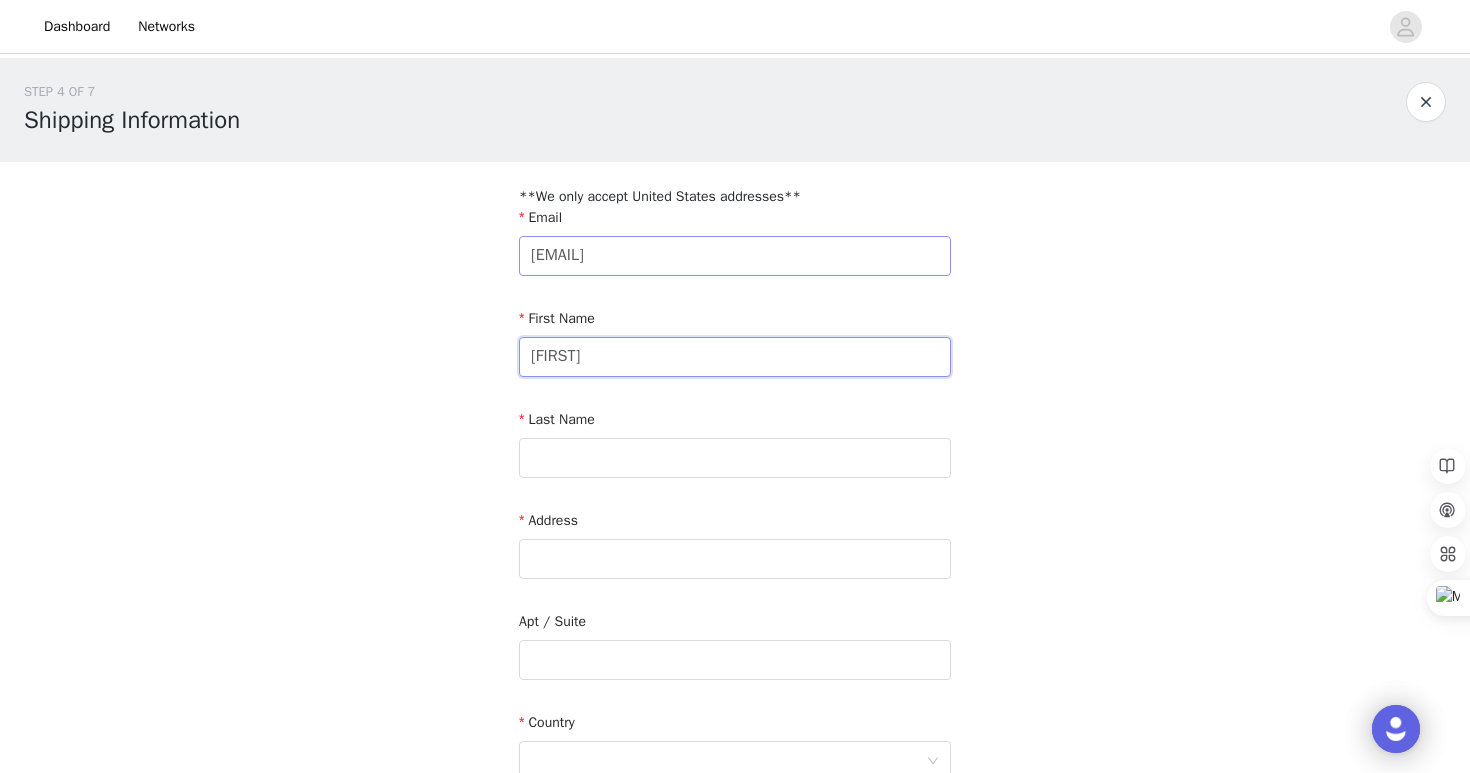 type on "[FIRST]" 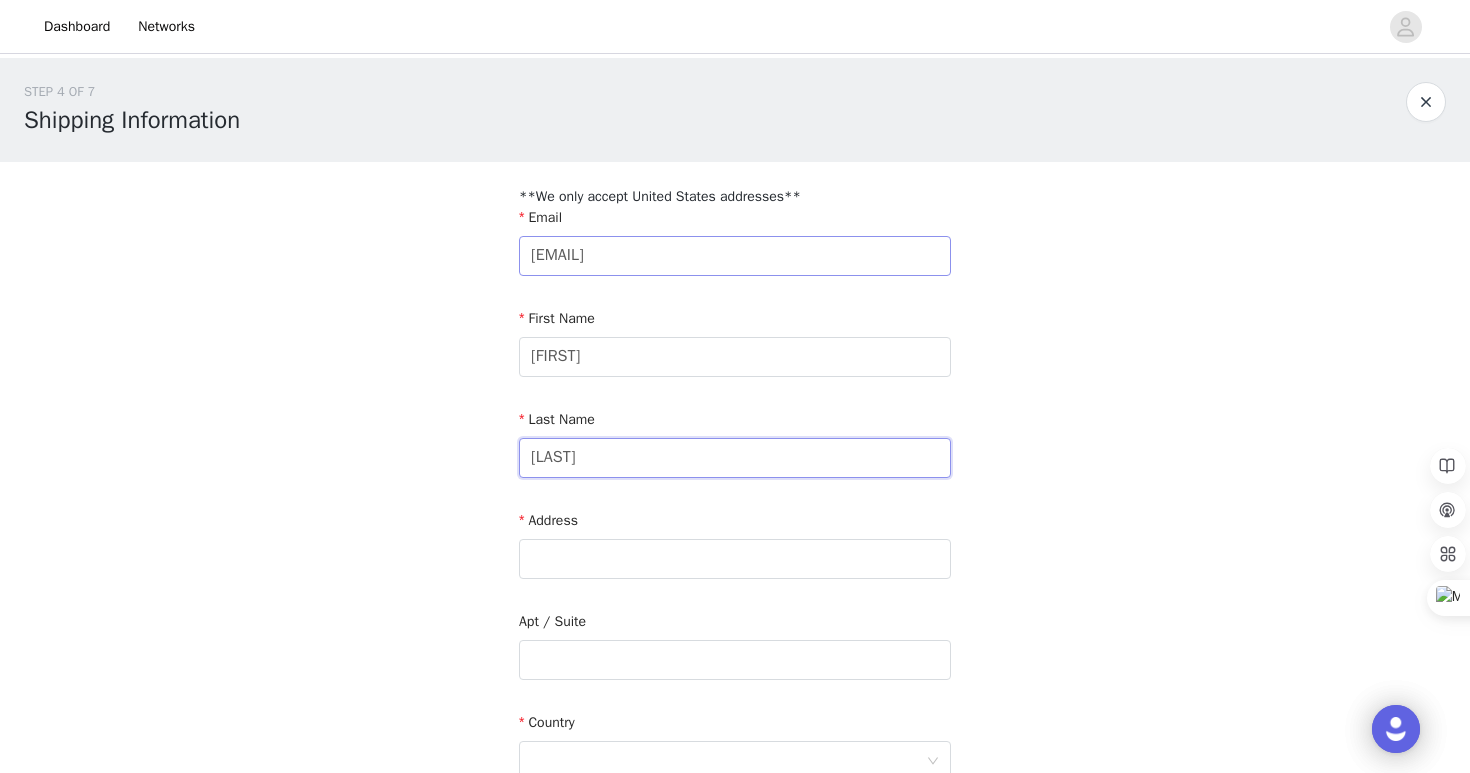 type on "[LAST]" 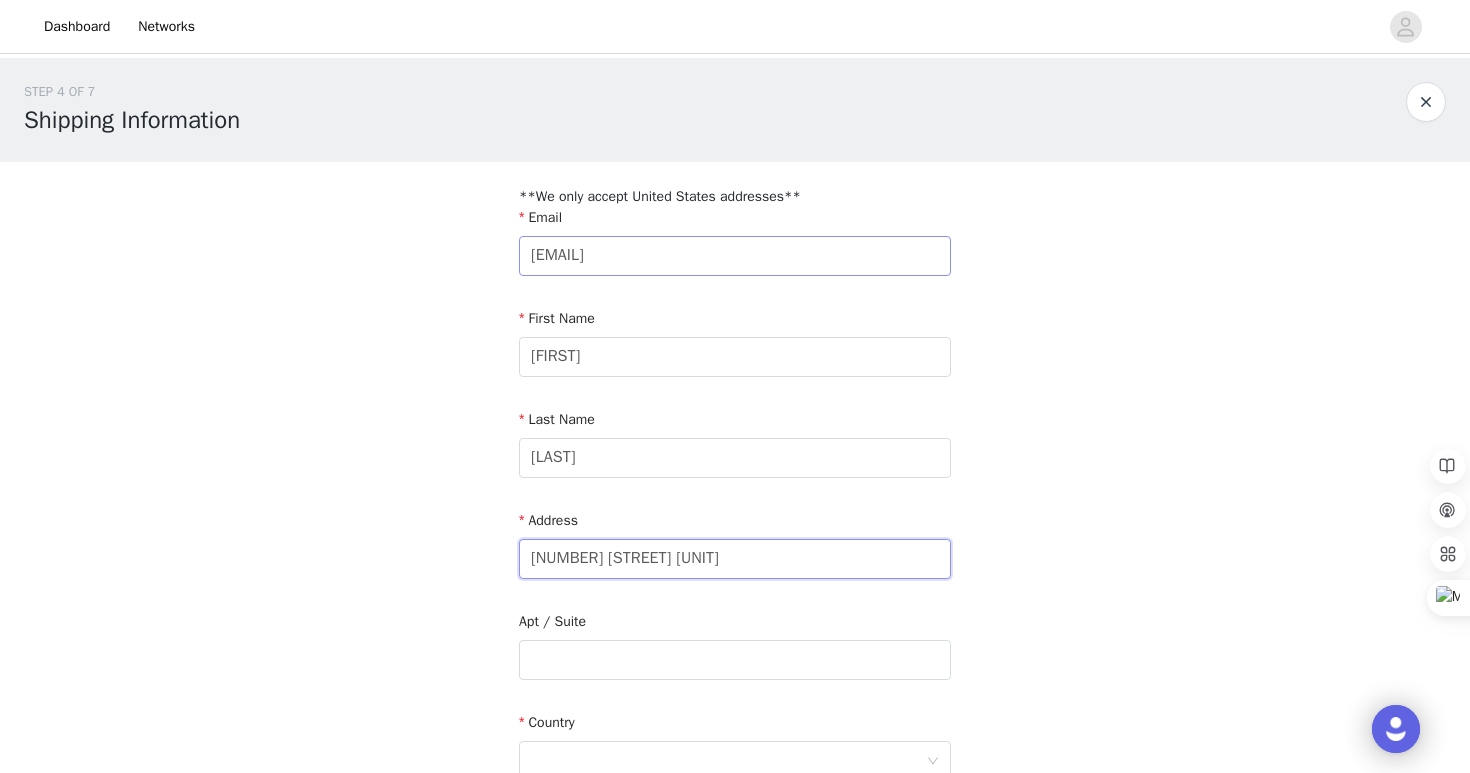 type on "[NUMBER] [STREET] [UNIT]" 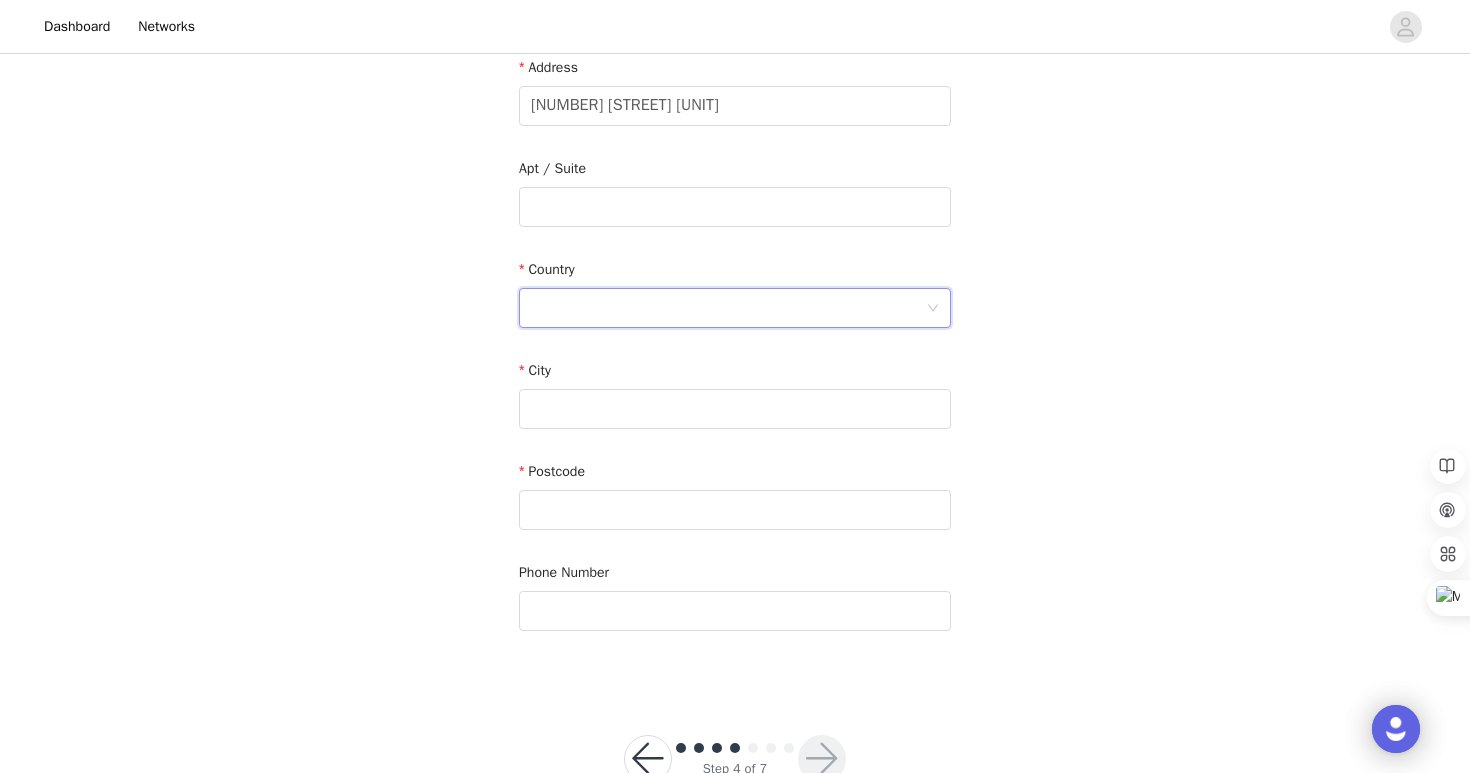 scroll, scrollTop: 510, scrollLeft: 0, axis: vertical 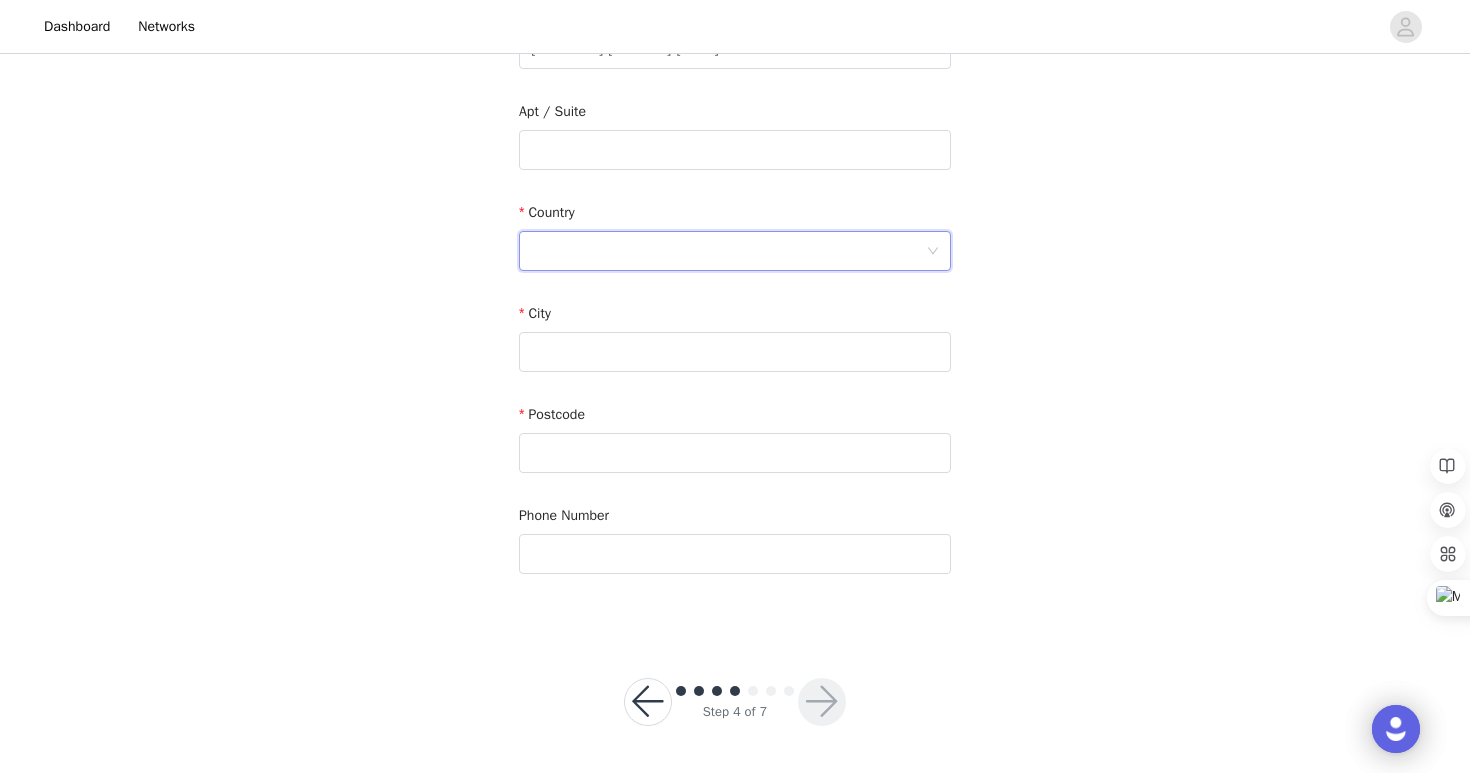 click at bounding box center (728, 251) 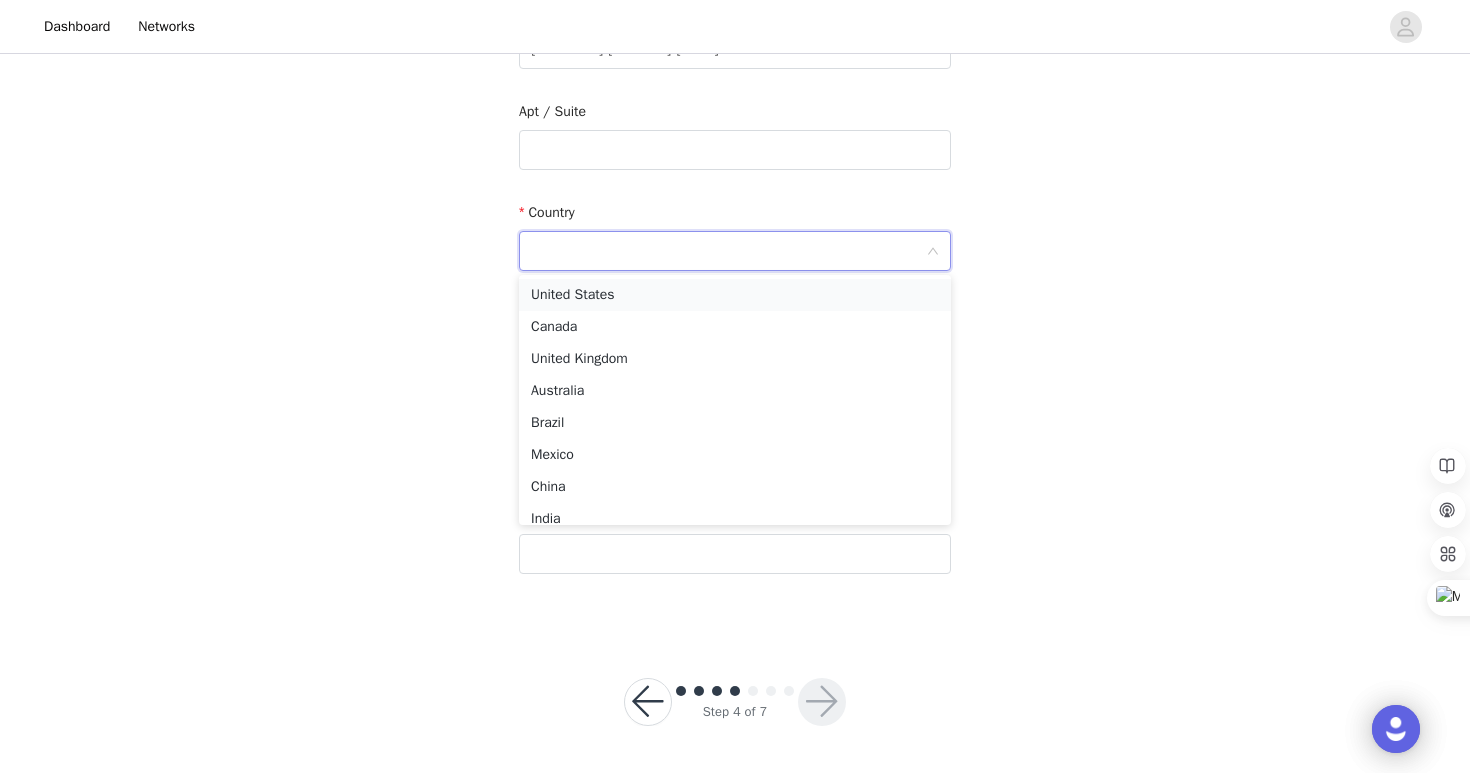 click on "United States" at bounding box center (735, 295) 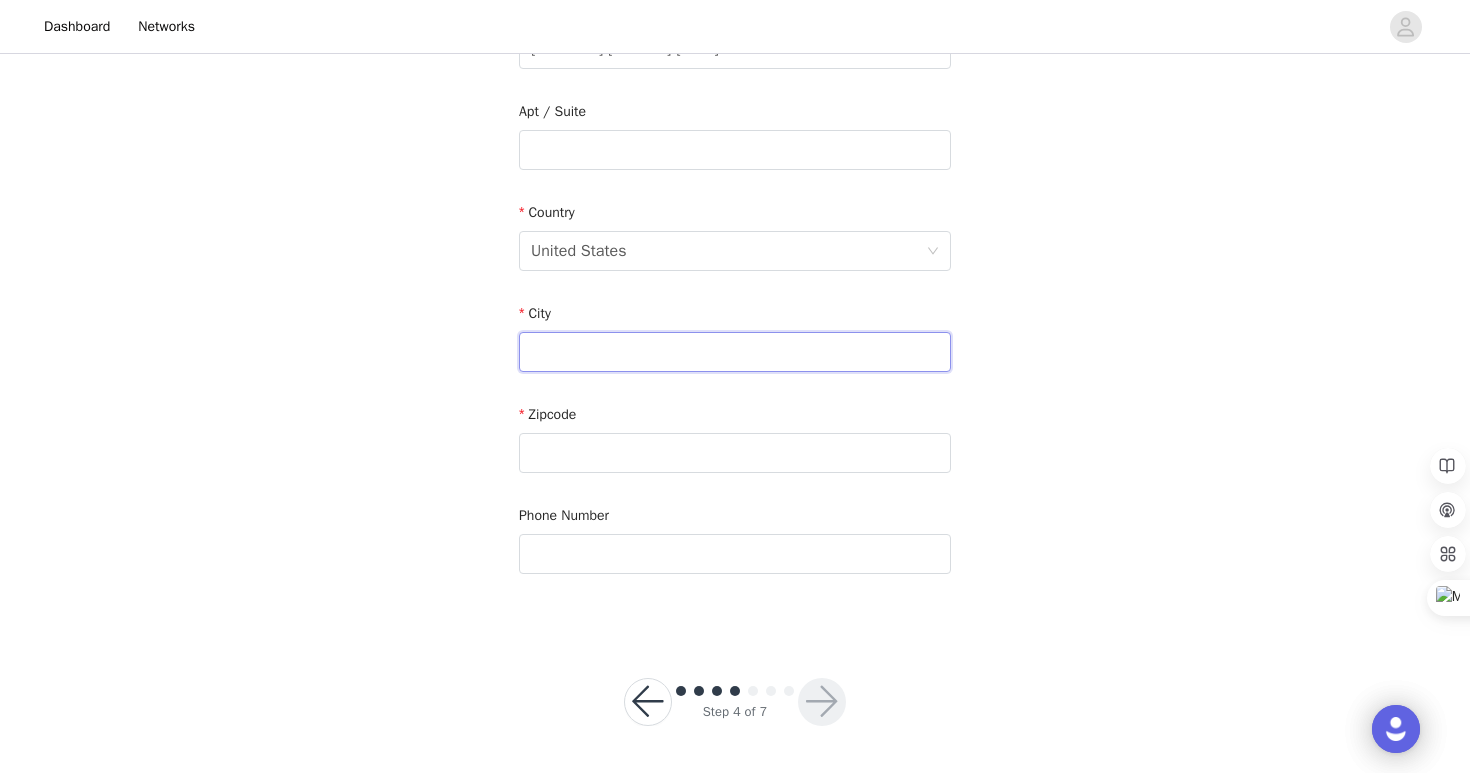 click at bounding box center (735, 352) 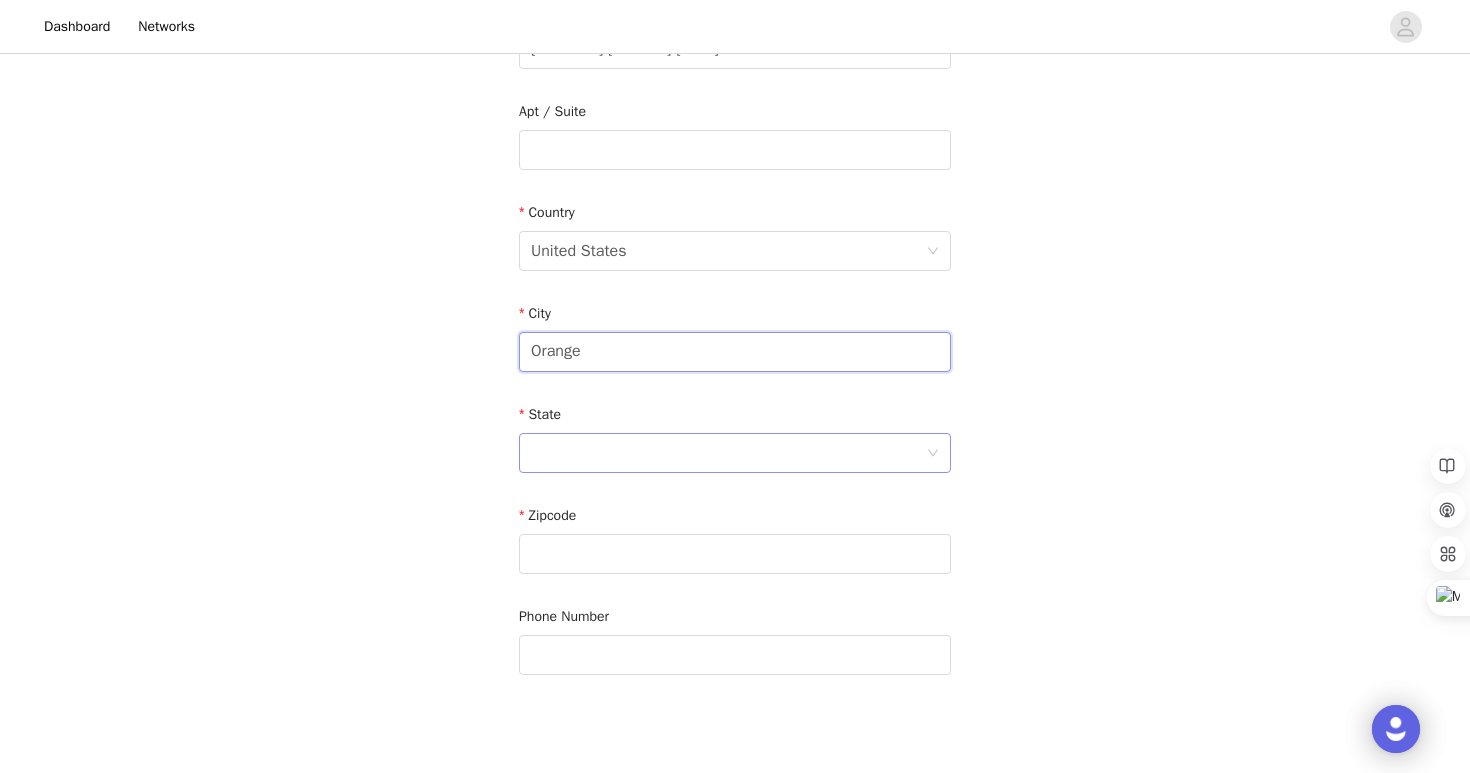 type on "Orange" 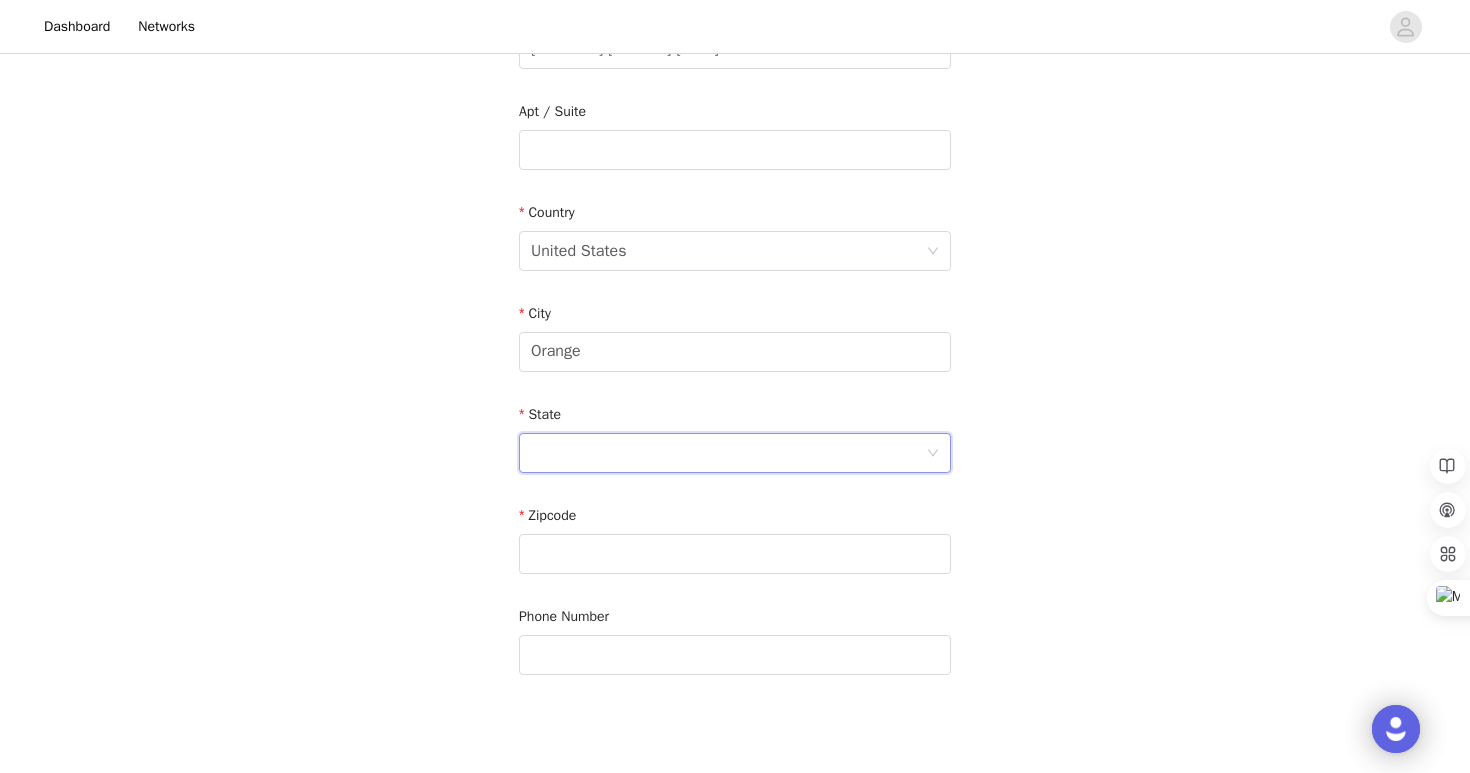 click at bounding box center (728, 453) 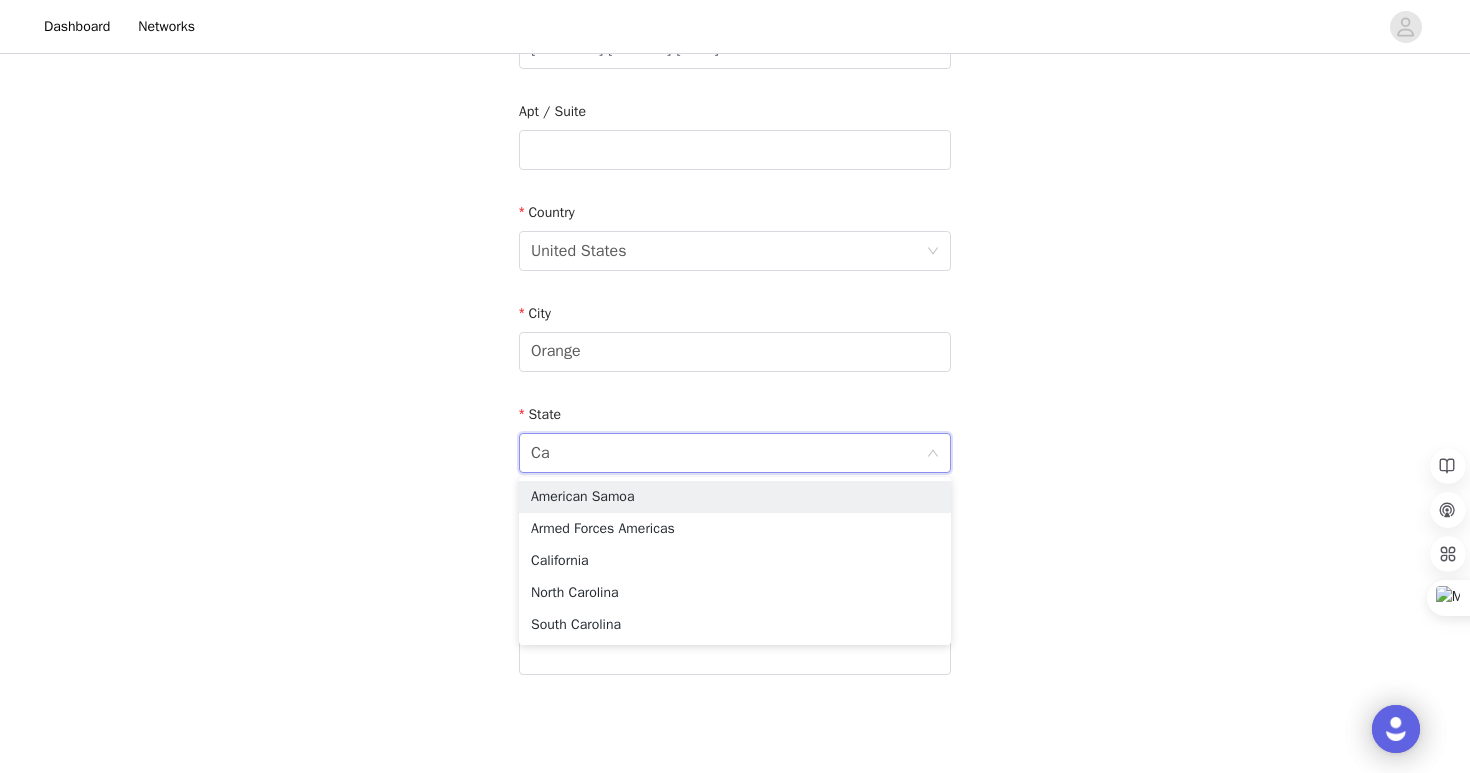 type on "[FIRST]" 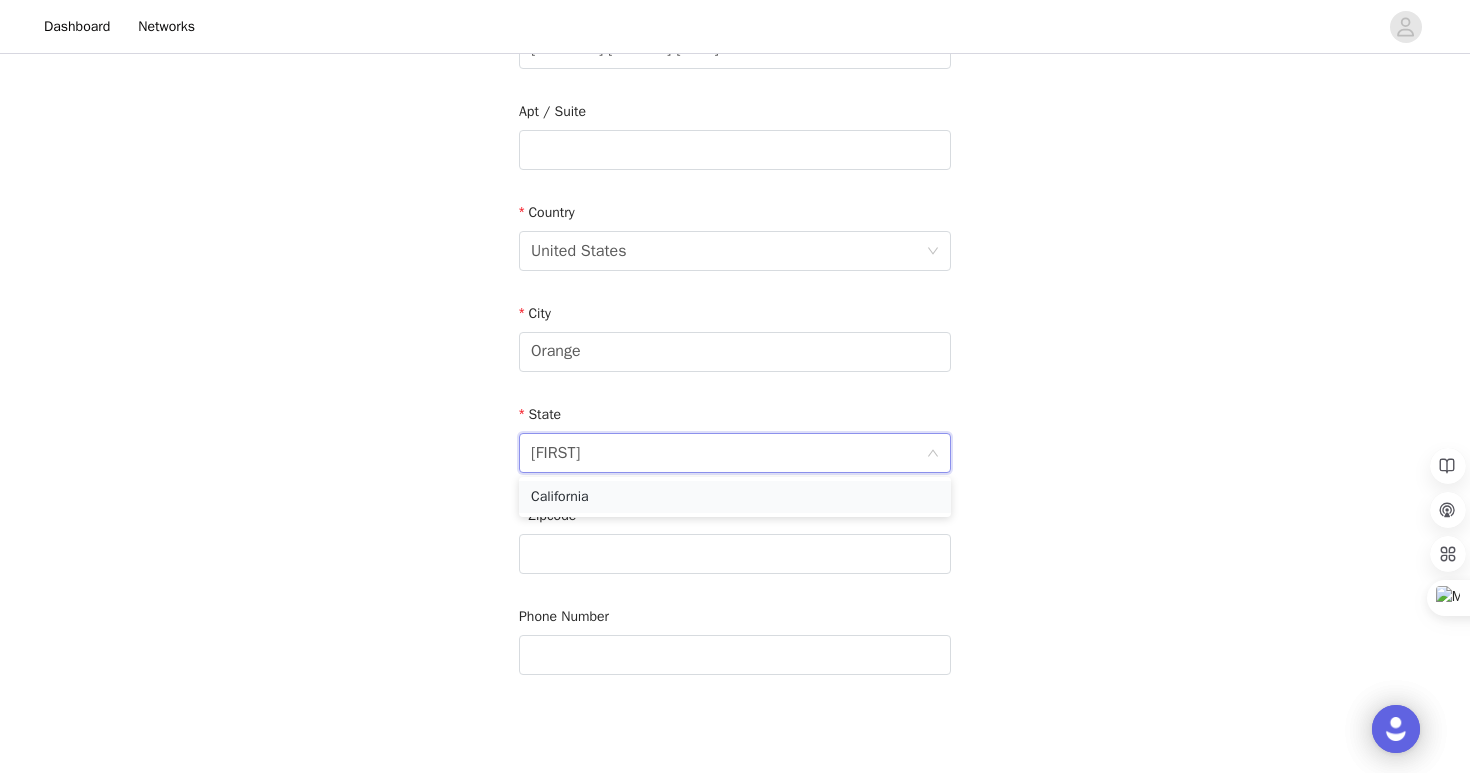 click on "California" at bounding box center [735, 497] 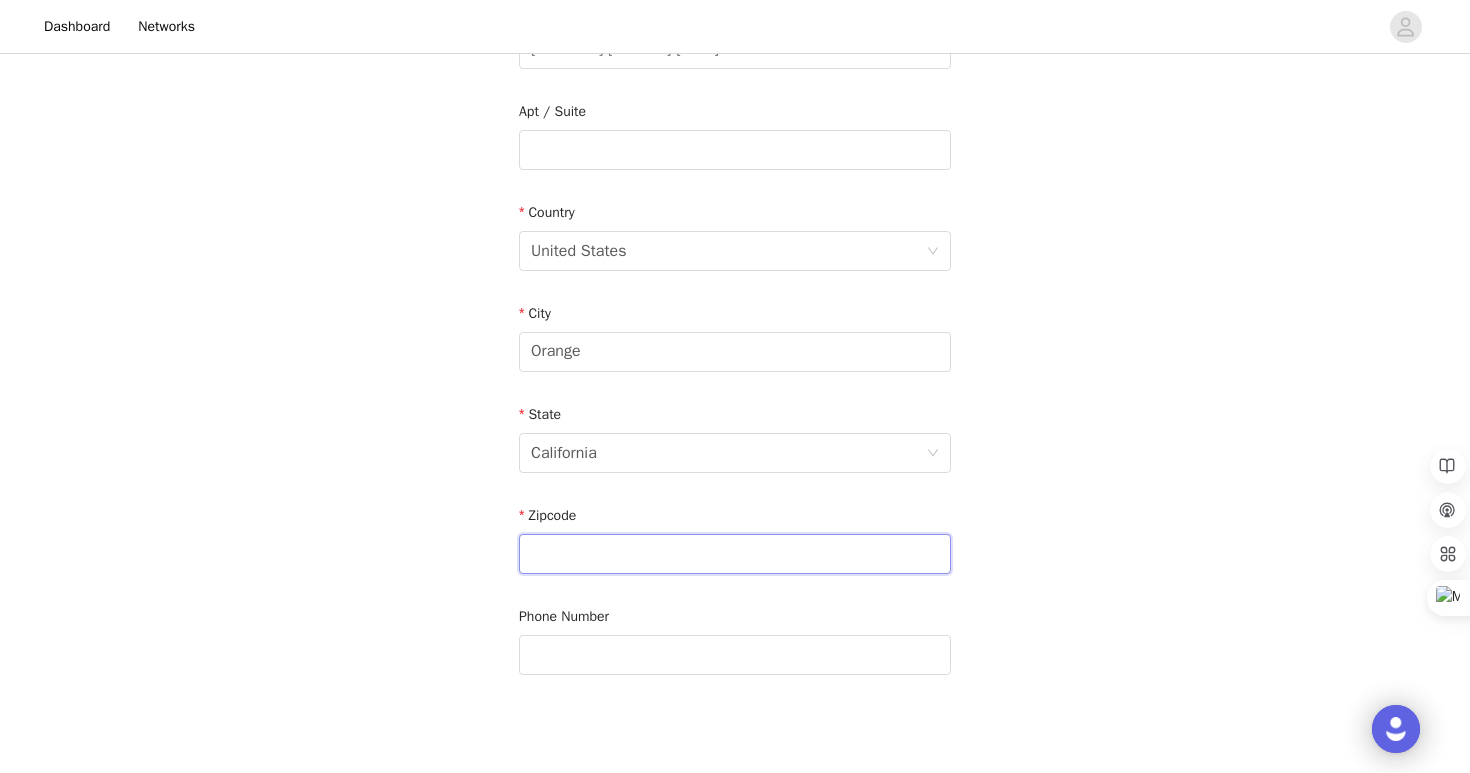 click at bounding box center (735, 554) 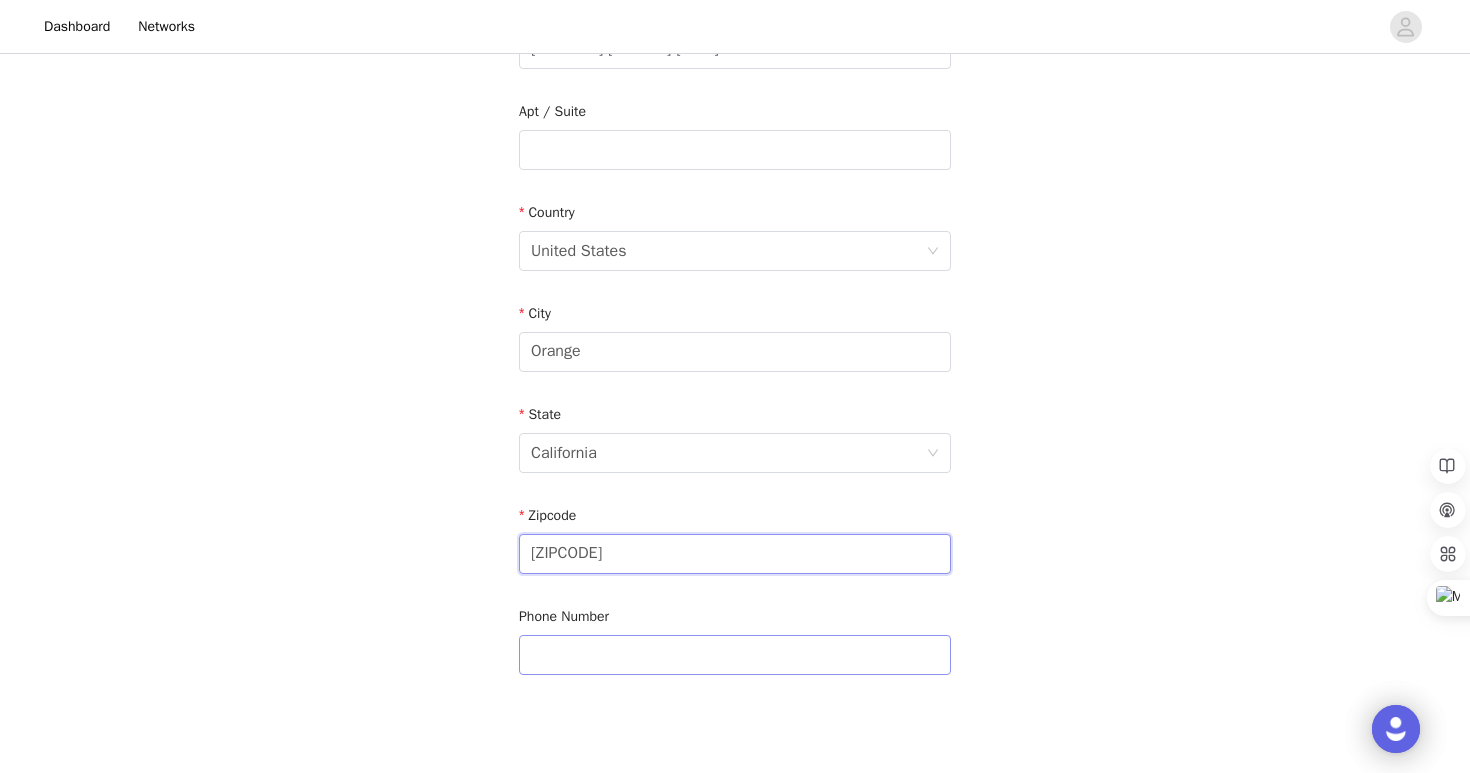 type on "[ZIPCODE]" 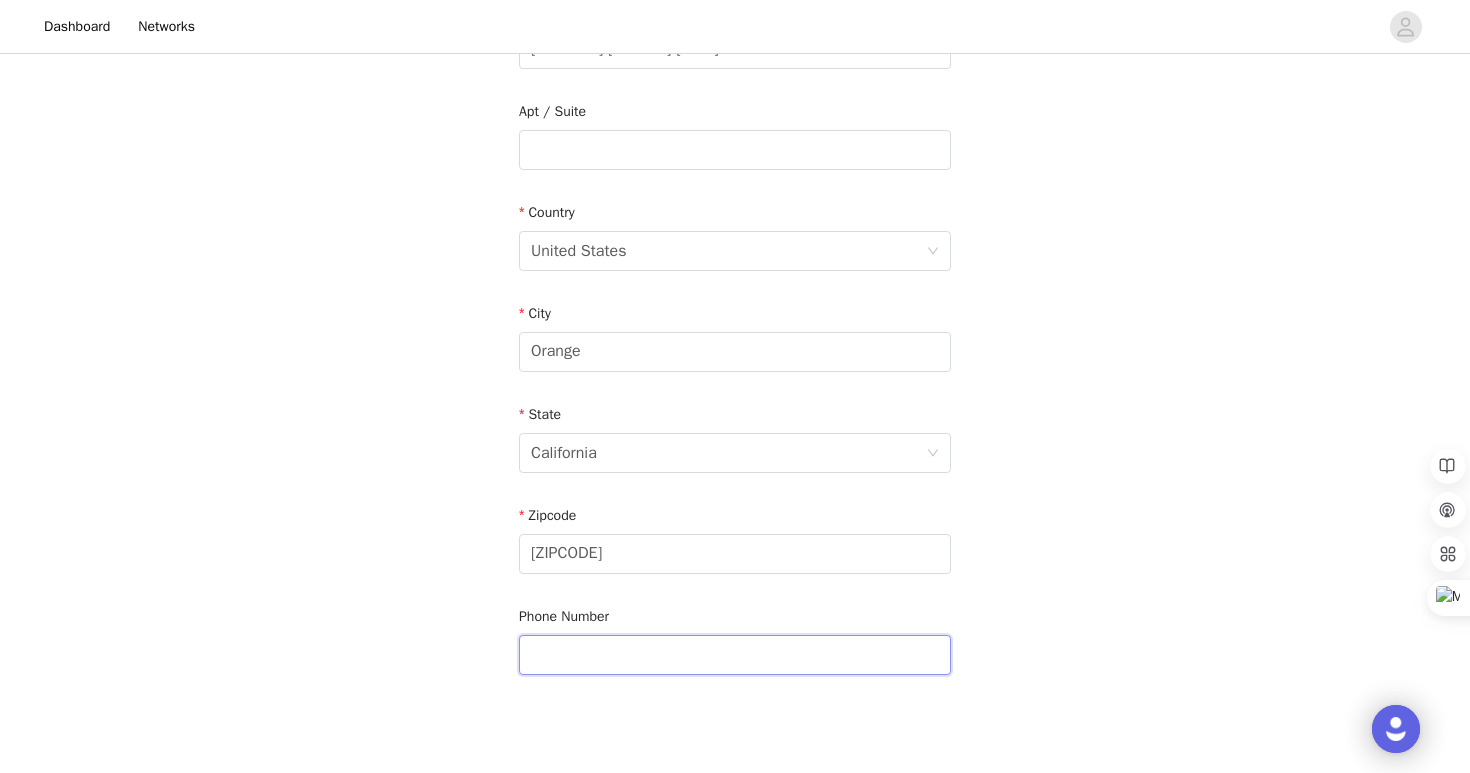 click at bounding box center (735, 655) 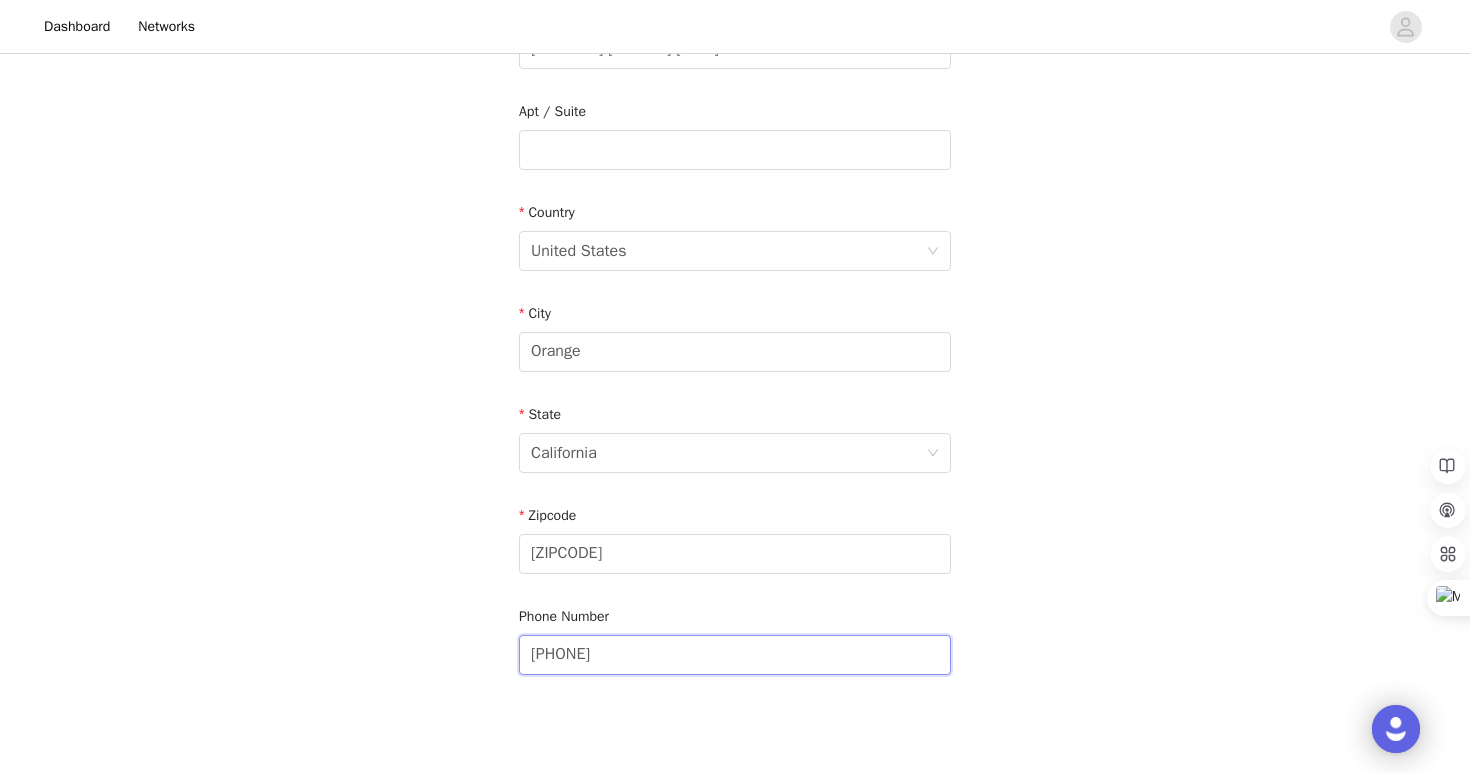 type on "[PHONE]" 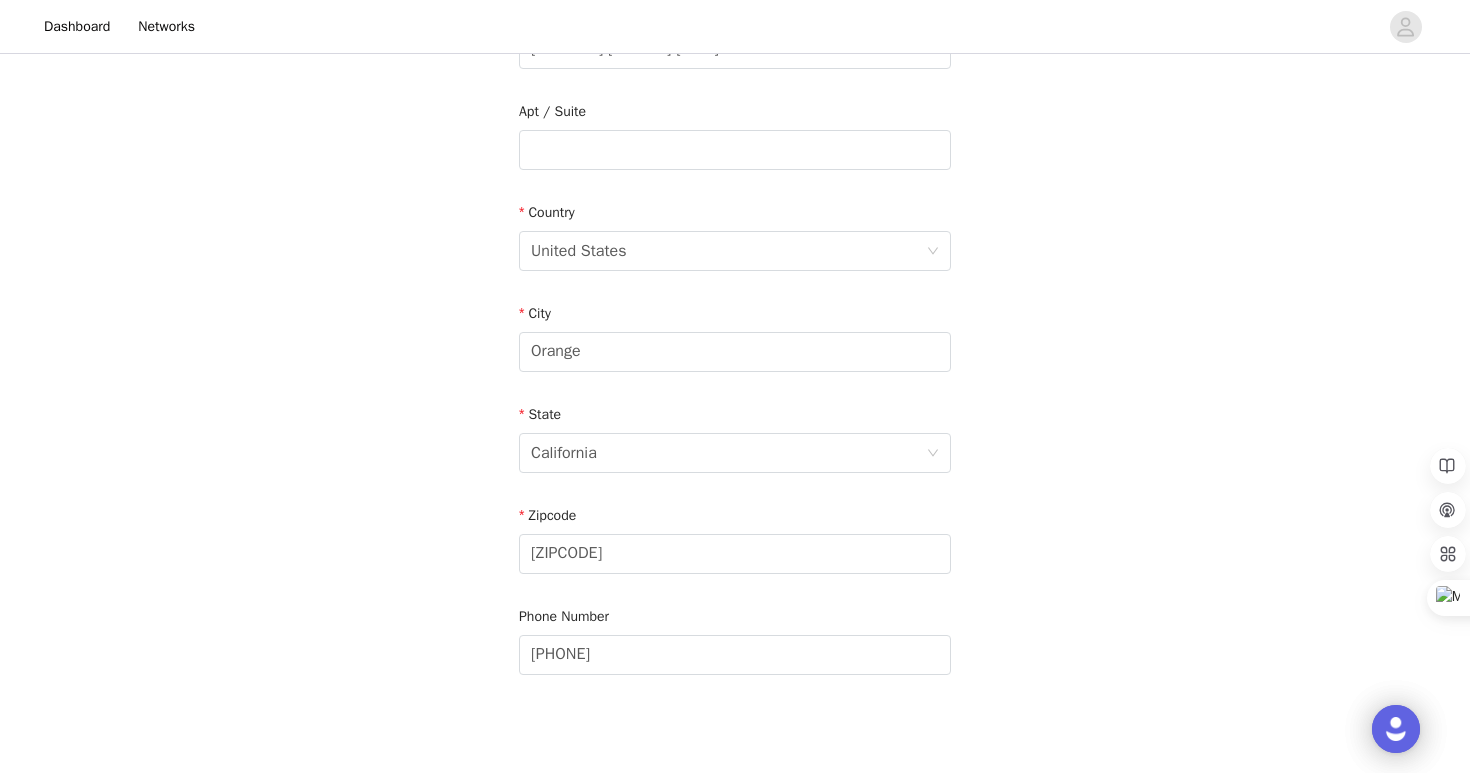 click on "STEP 4 OF 7
Shipping Information
**We only accept United States addresses**       Email [EMAIL]   First Name [FIRST]   Last Name [LAST]   Address [NUMBER] [STREET] [UNIT]   Apt / Suite   Country
United States
City [CITY]   State
[STATE]
Zipcode [ZIPCODE]   Phone Number [PHONE]" at bounding box center (735, 139) 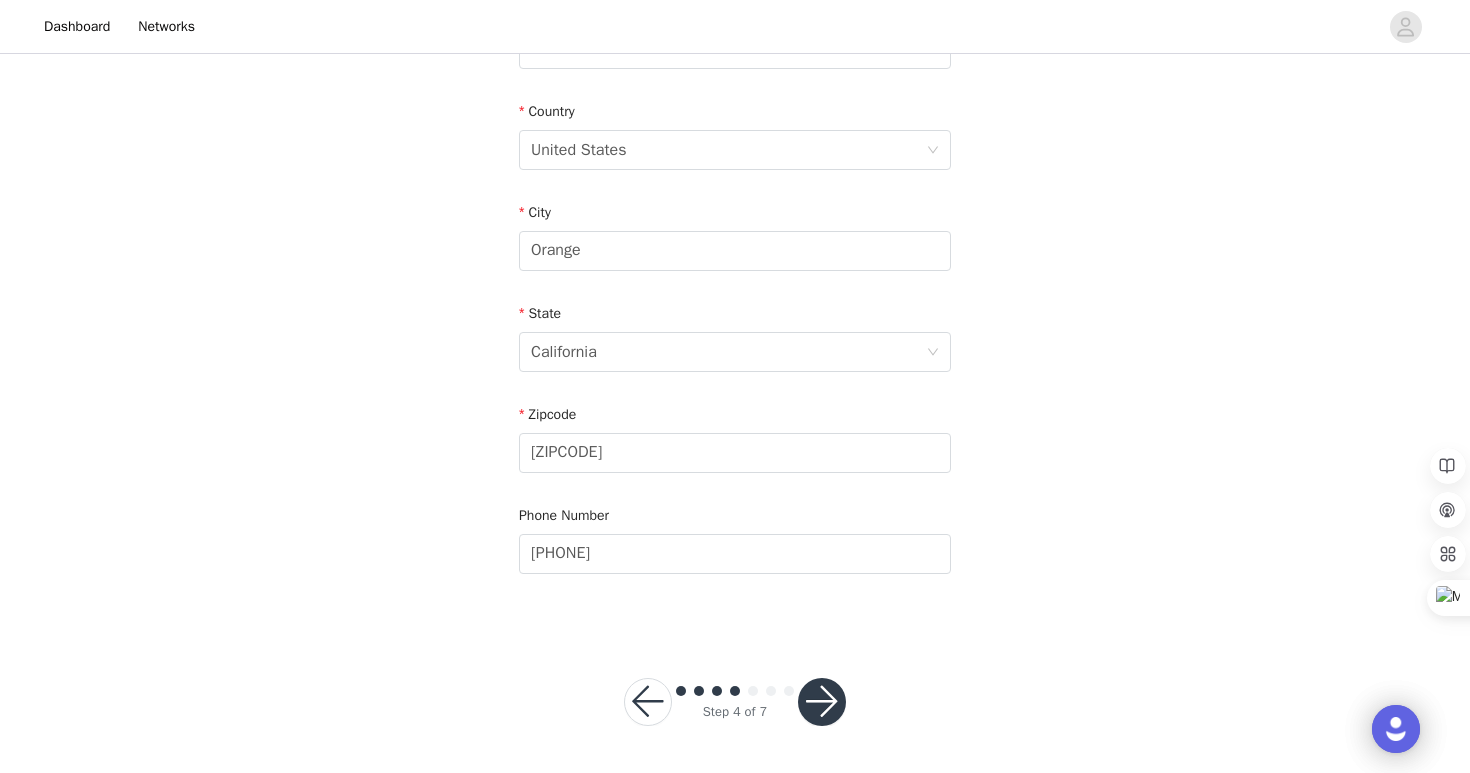 click on "Step 4 of 7" at bounding box center (735, 702) 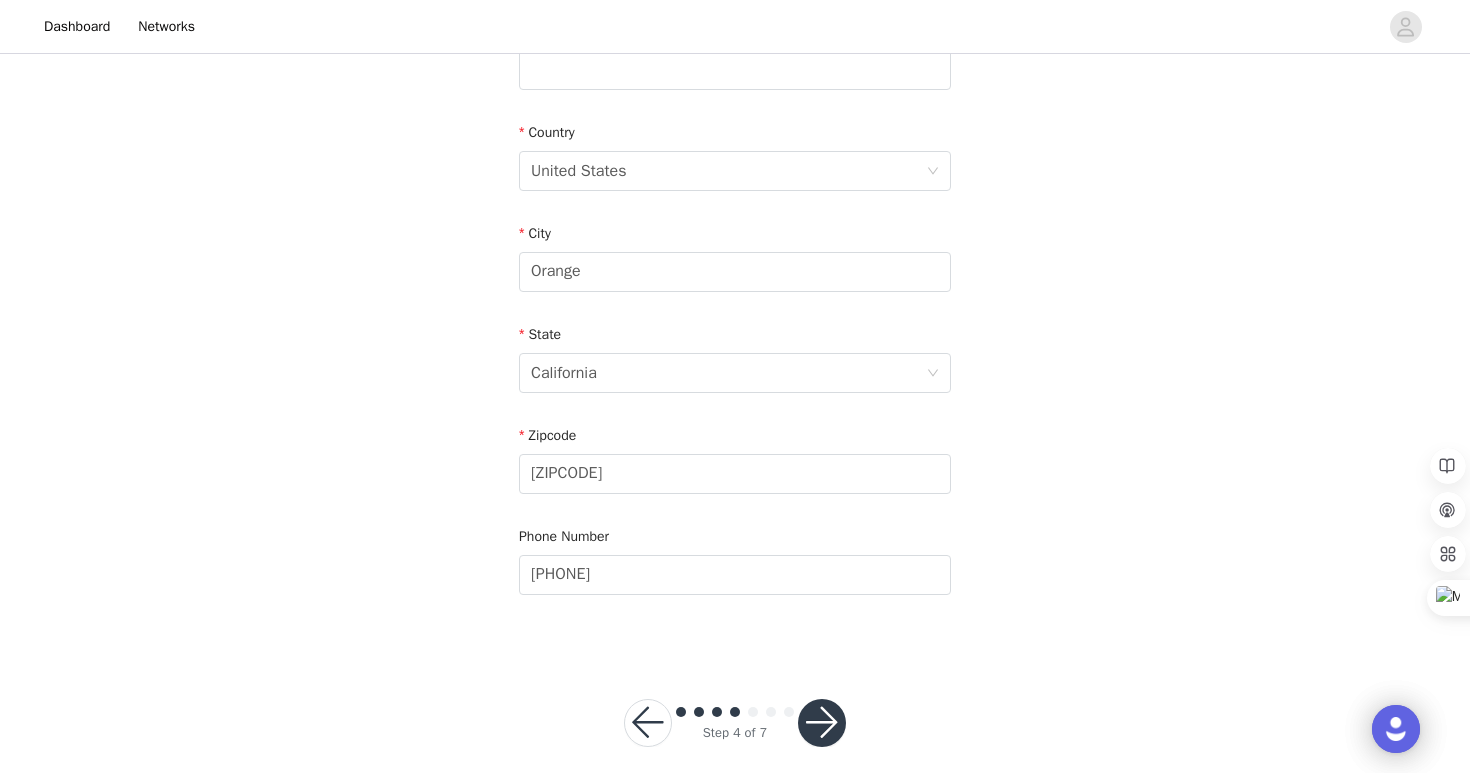 scroll, scrollTop: 588, scrollLeft: 0, axis: vertical 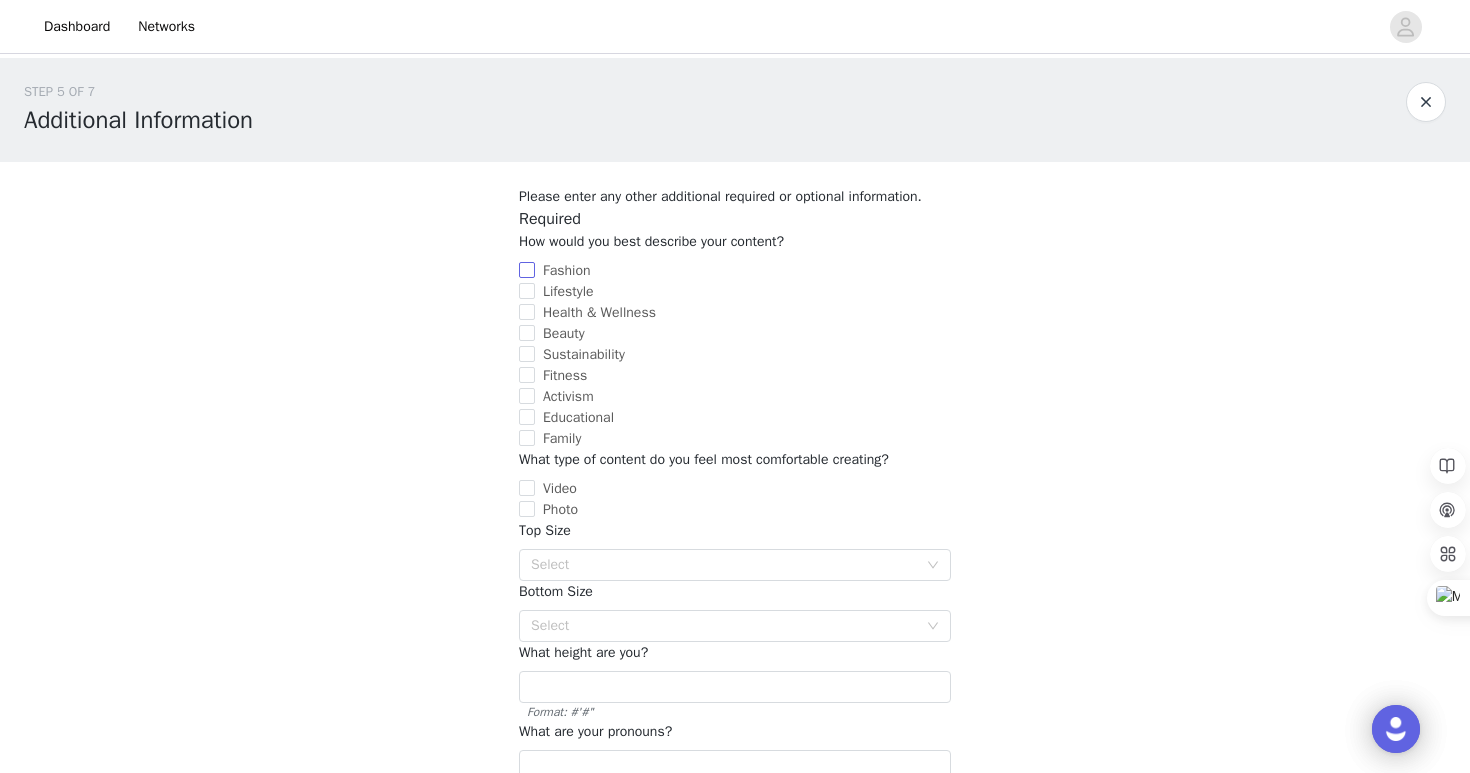 click on "Fashion" at bounding box center (527, 270) 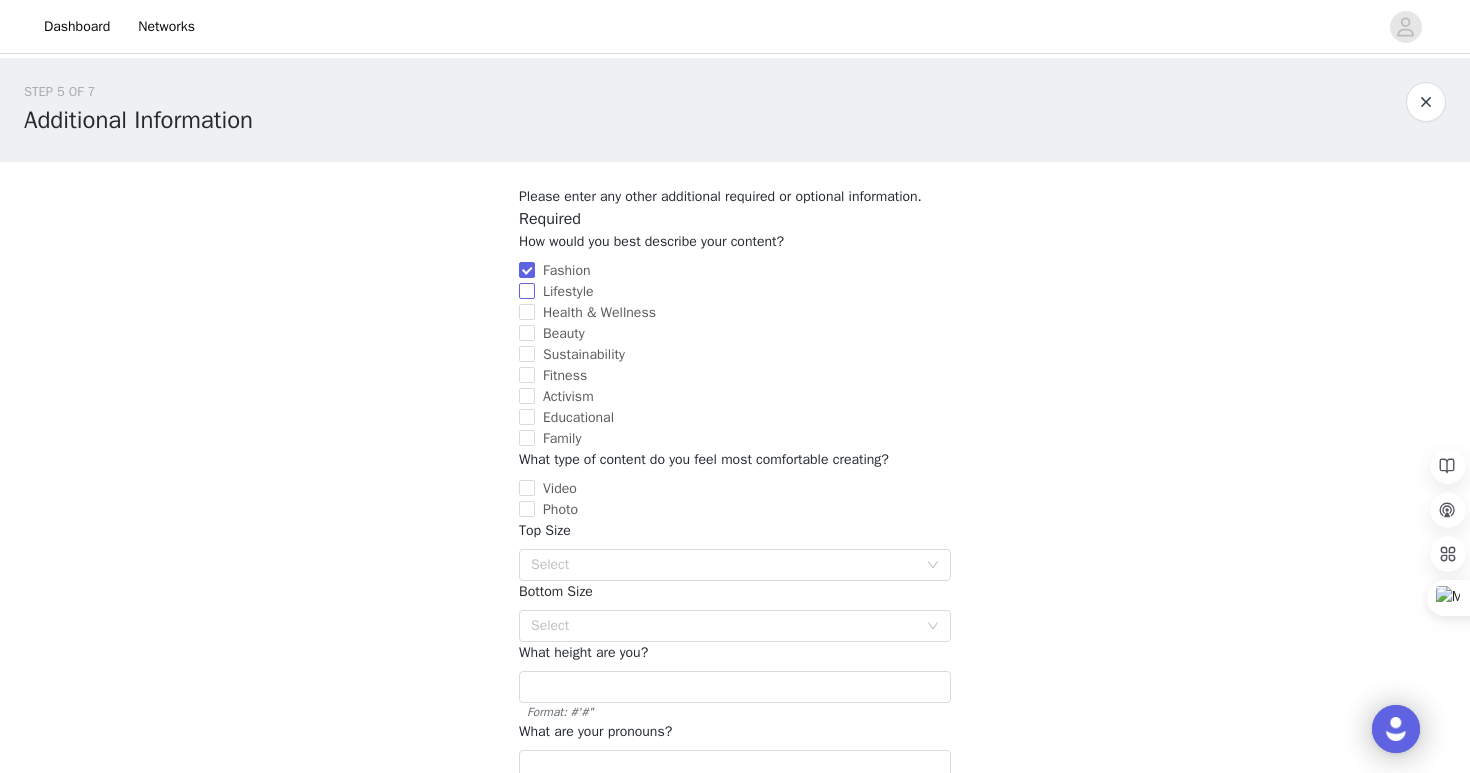 click on "Lifestyle" at bounding box center [527, 291] 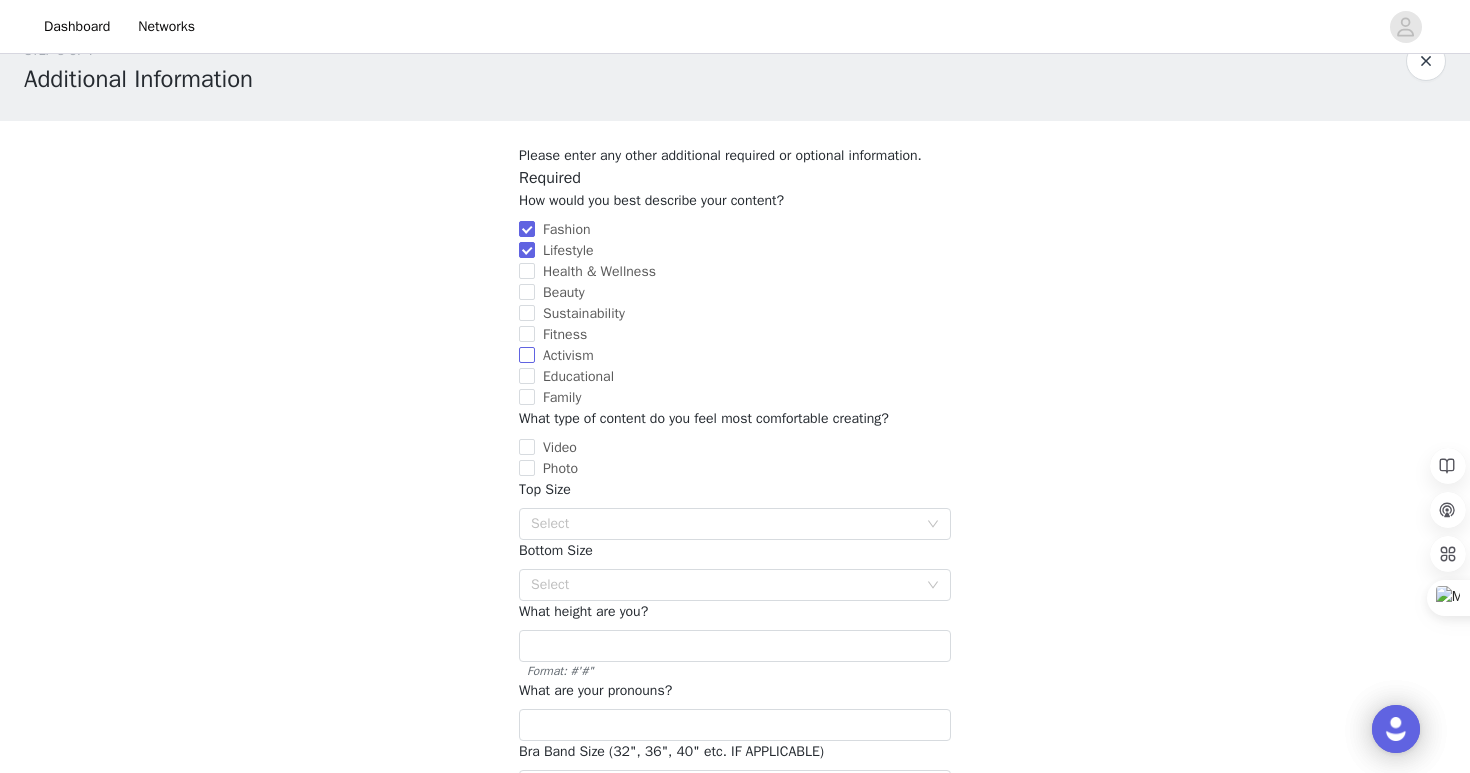 scroll, scrollTop: 42, scrollLeft: 0, axis: vertical 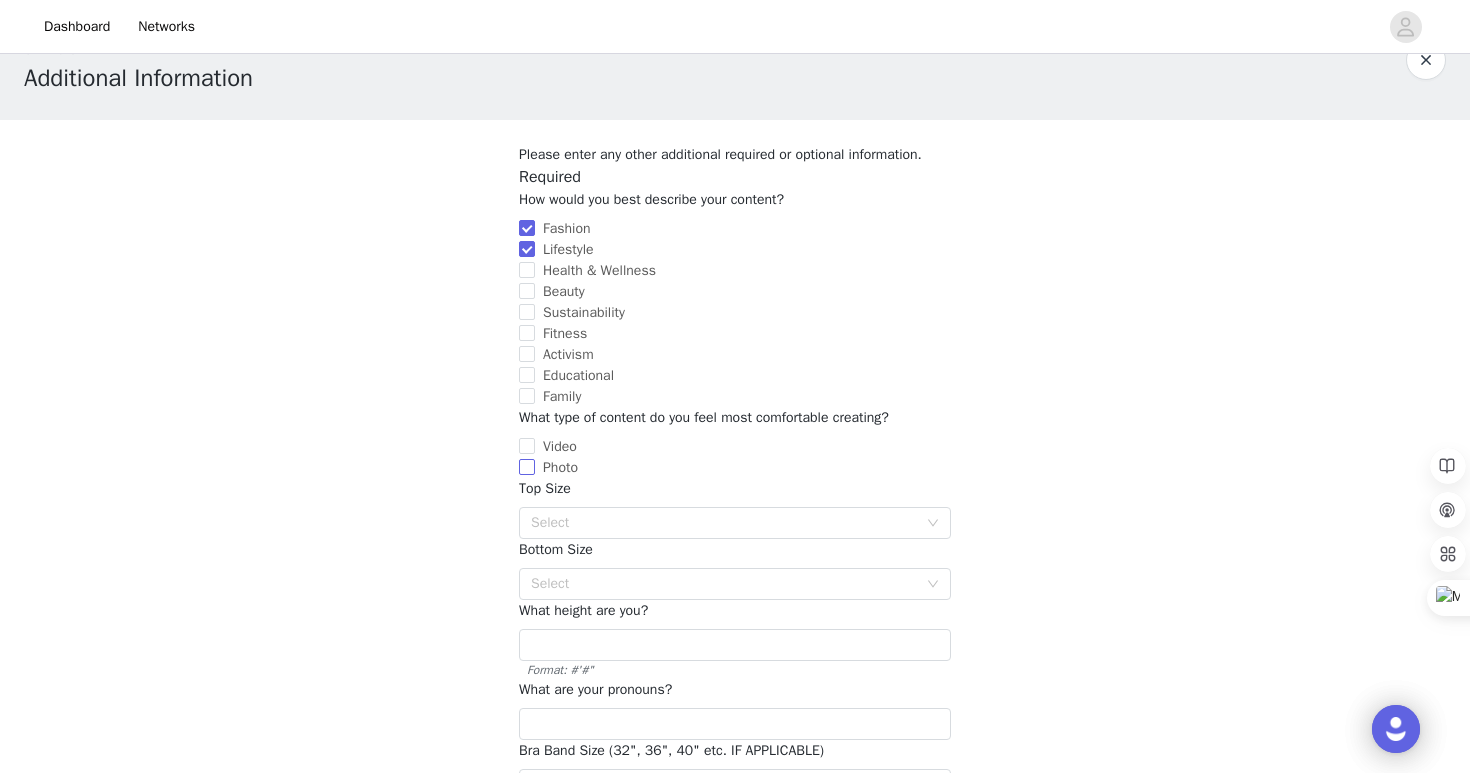 click on "Photo" at bounding box center (527, 467) 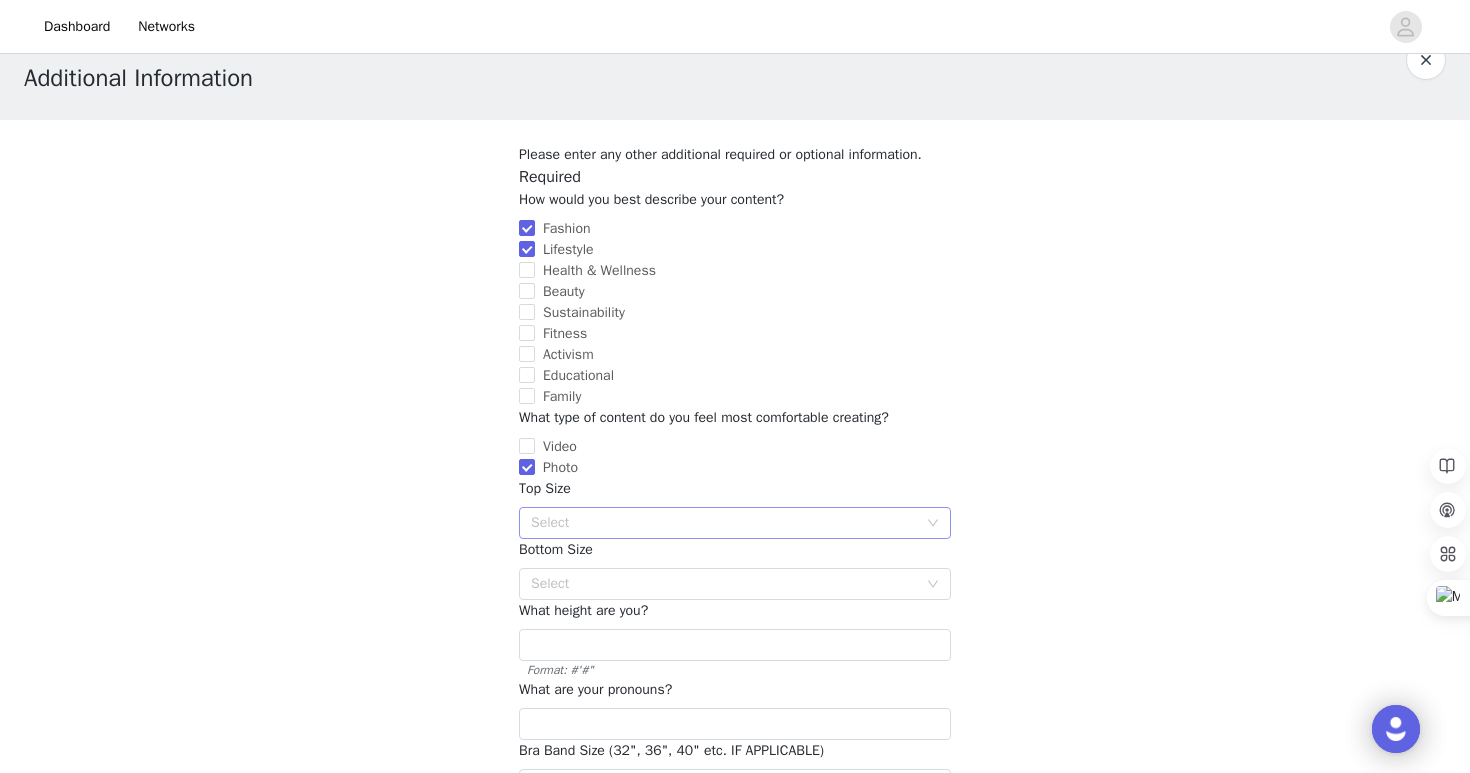 click on "Select" at bounding box center (724, 523) 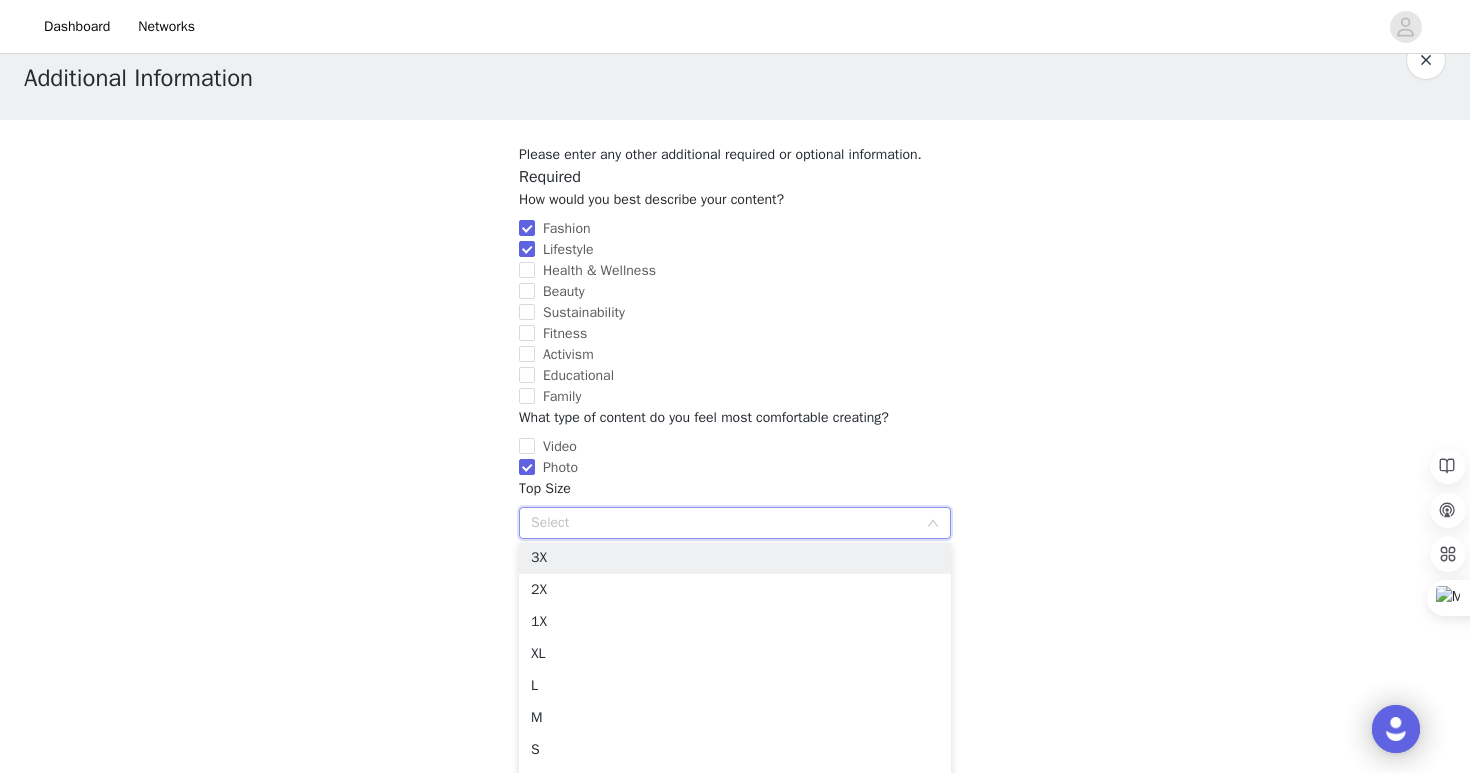 scroll, scrollTop: 110, scrollLeft: 0, axis: vertical 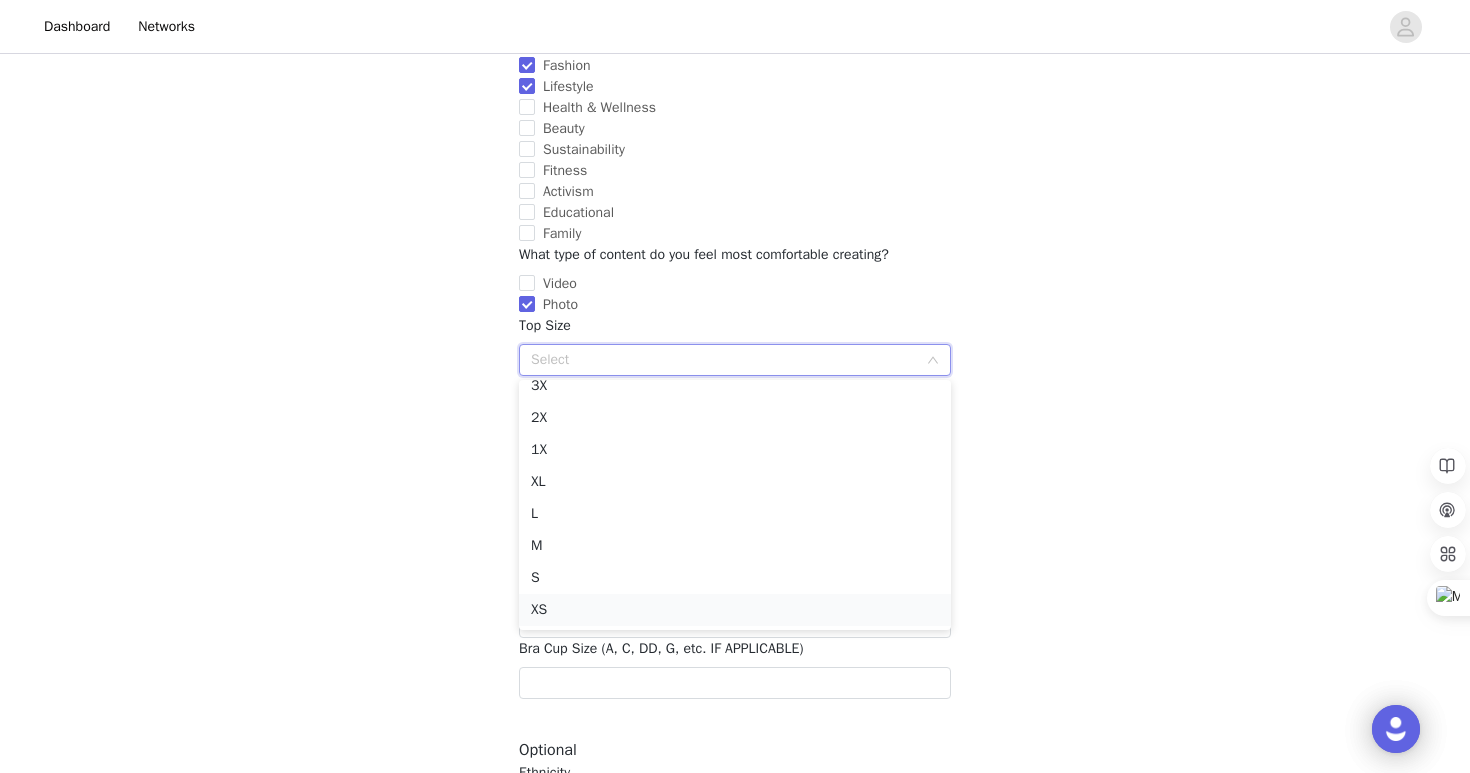 click on "XS" at bounding box center (735, 610) 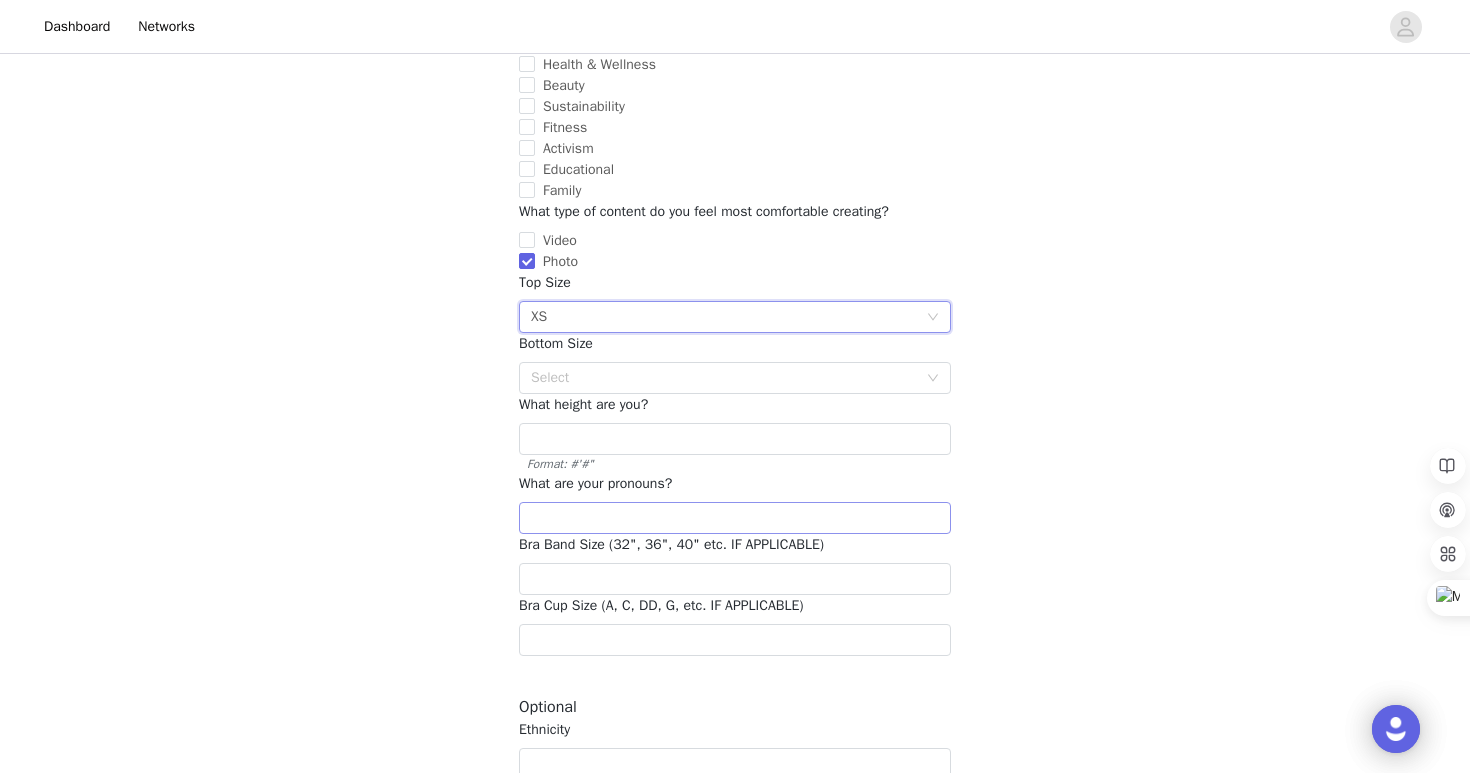 scroll, scrollTop: 257, scrollLeft: 0, axis: vertical 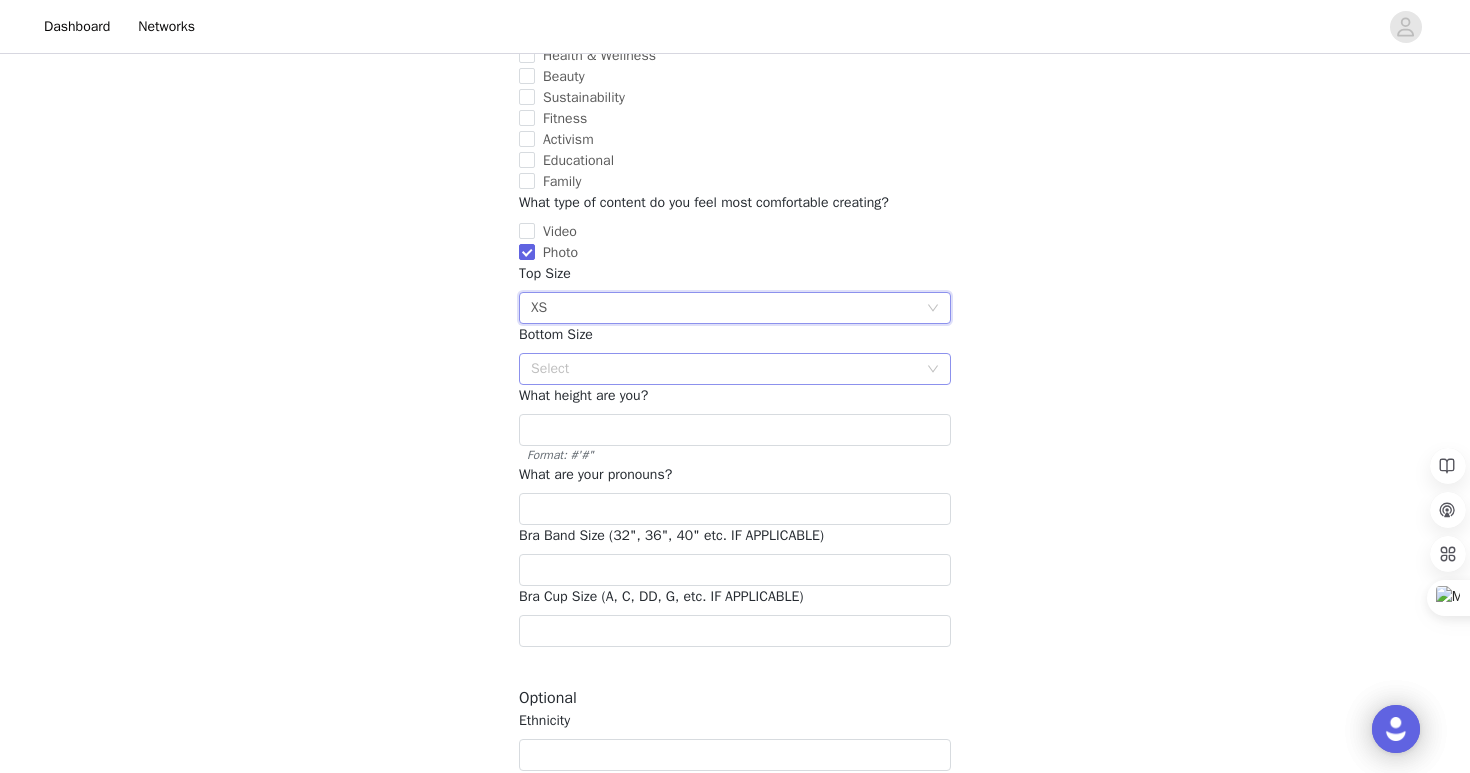 click on "Select" at bounding box center [724, 369] 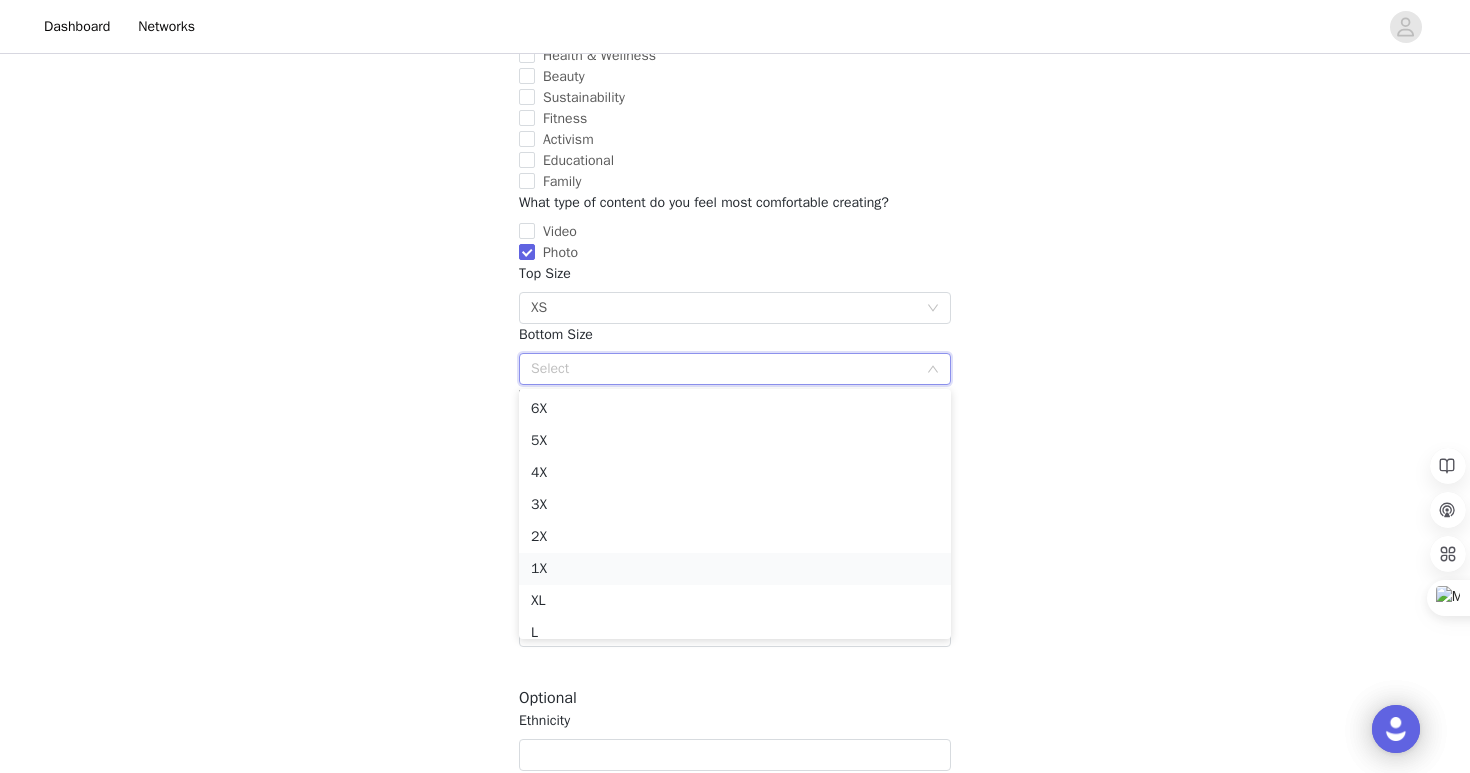 scroll, scrollTop: 110, scrollLeft: 0, axis: vertical 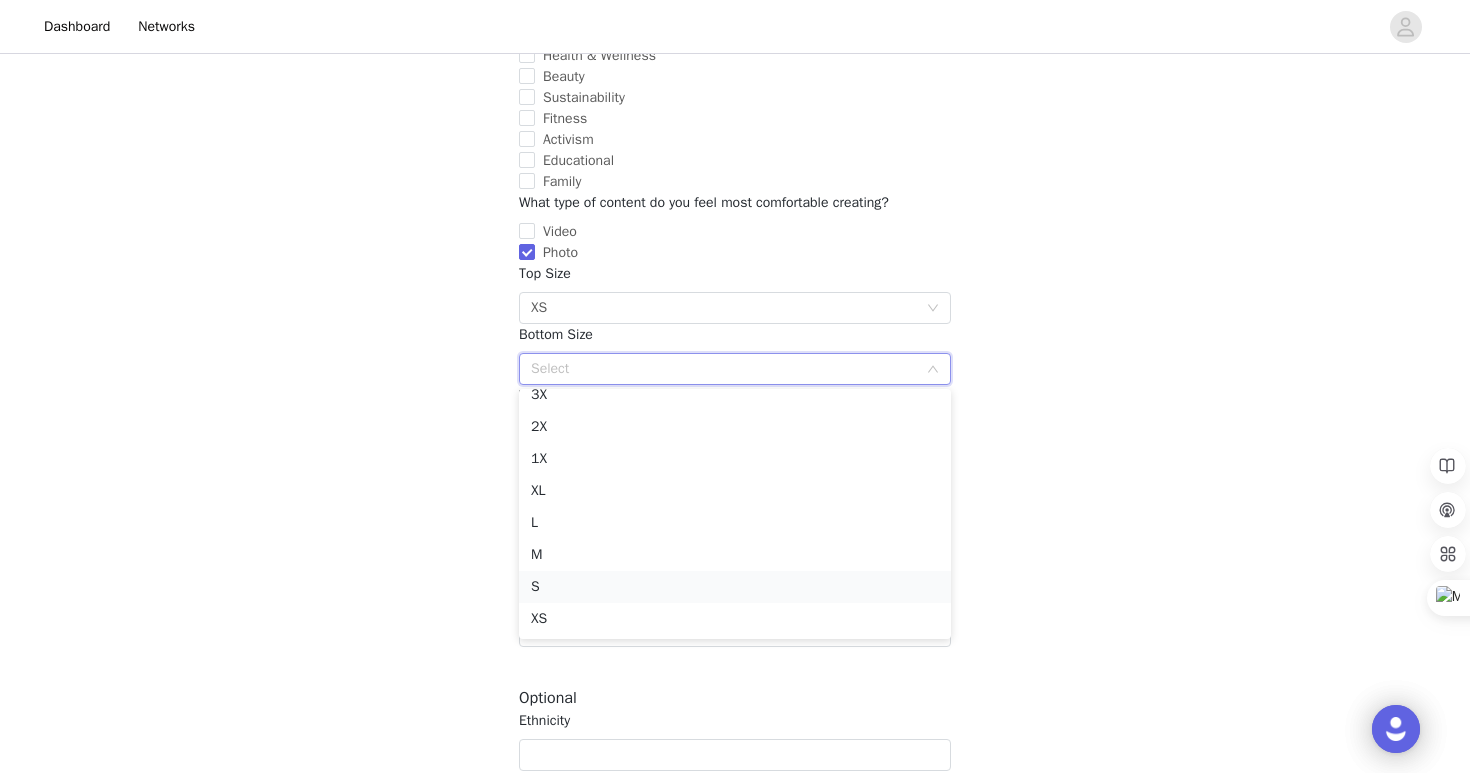 click on "S" at bounding box center (735, 587) 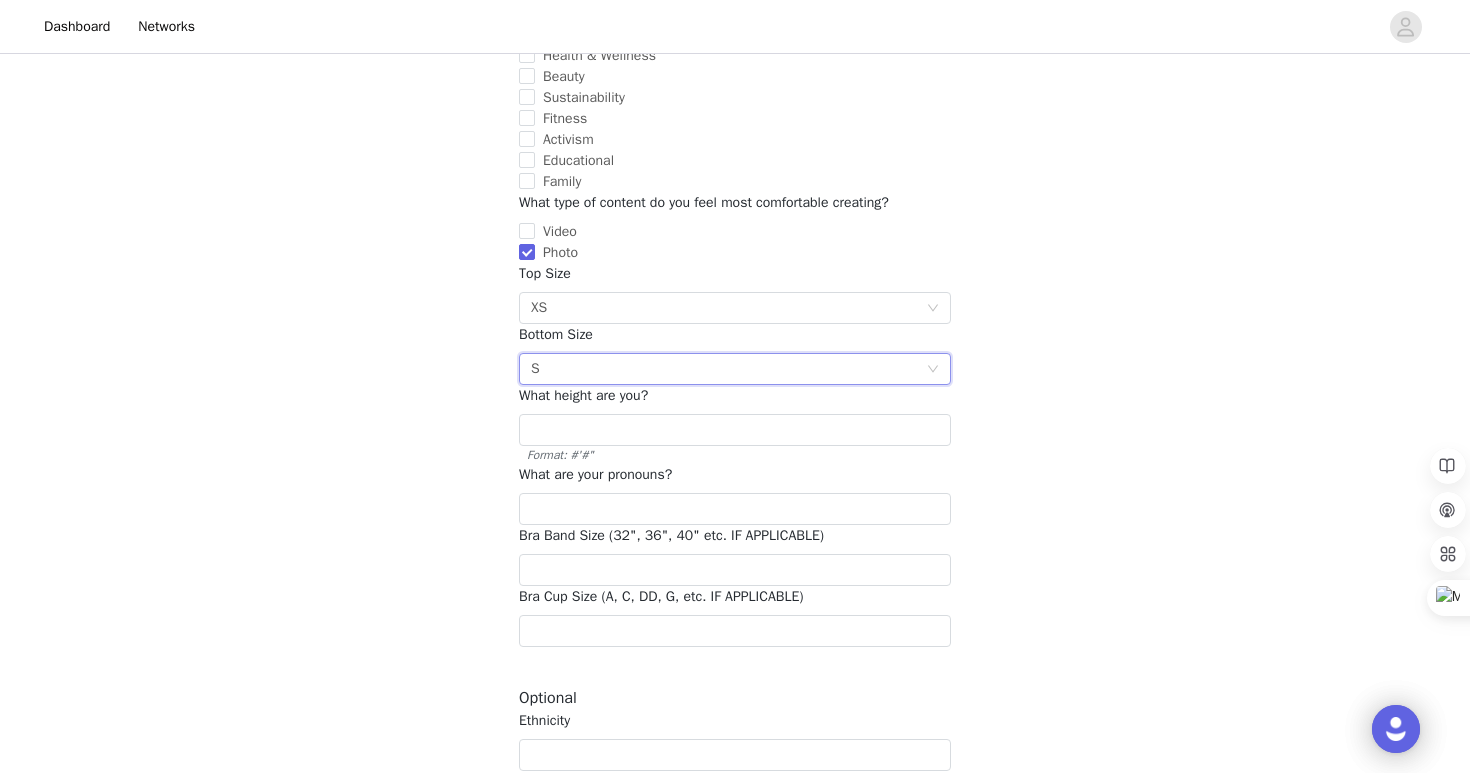 click on "What height are you?       Format: #'#"" at bounding box center (735, 424) 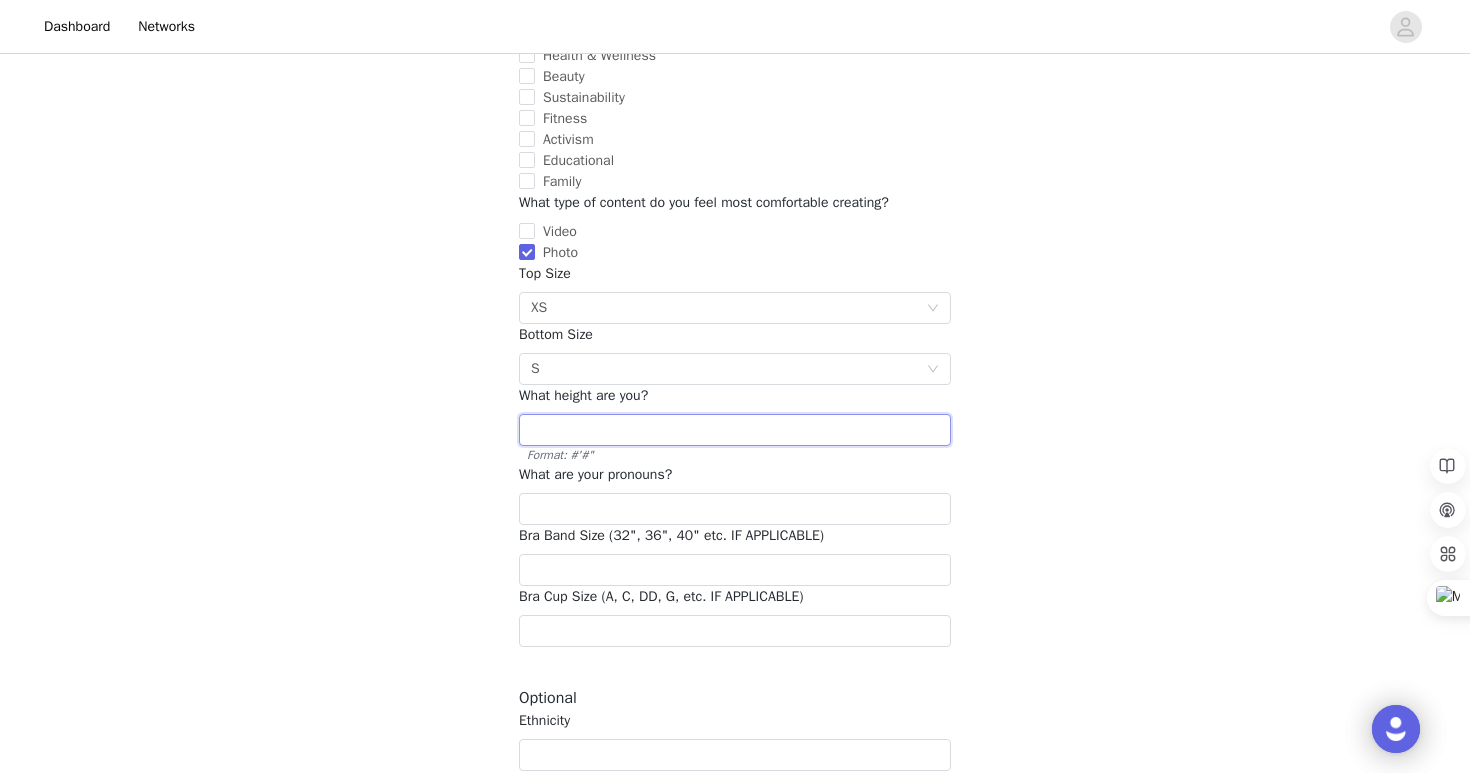 click at bounding box center [735, 430] 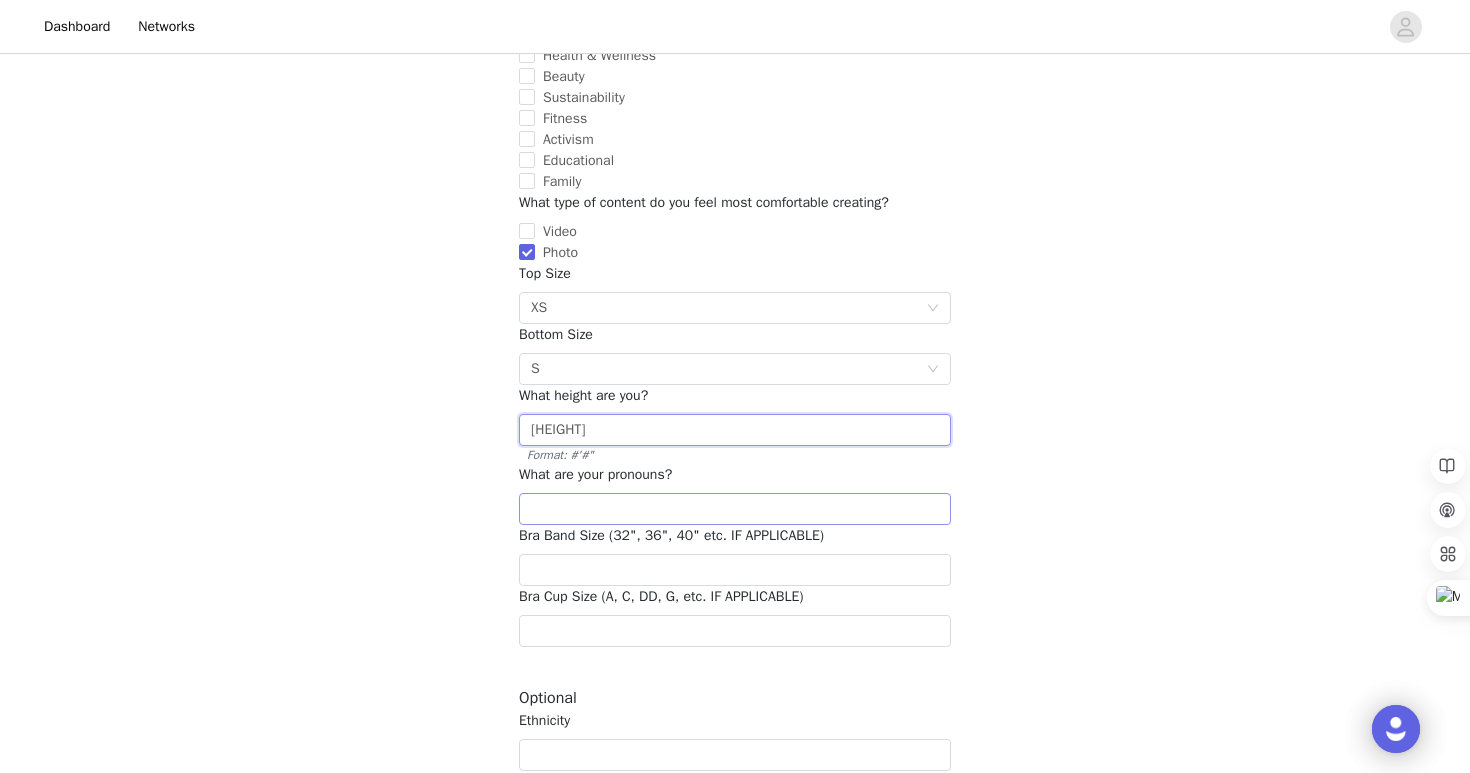 type on "[HEIGHT]" 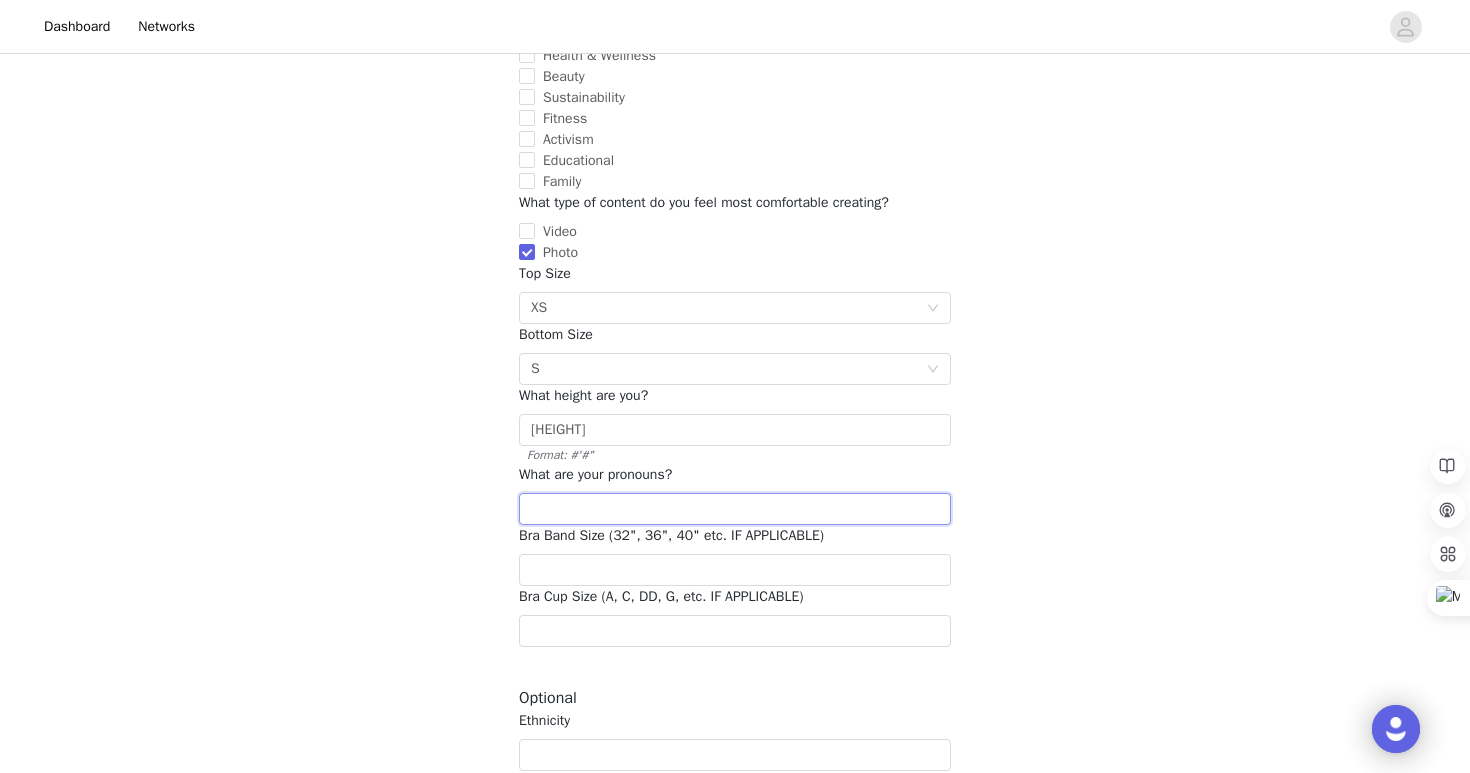 click at bounding box center [735, 509] 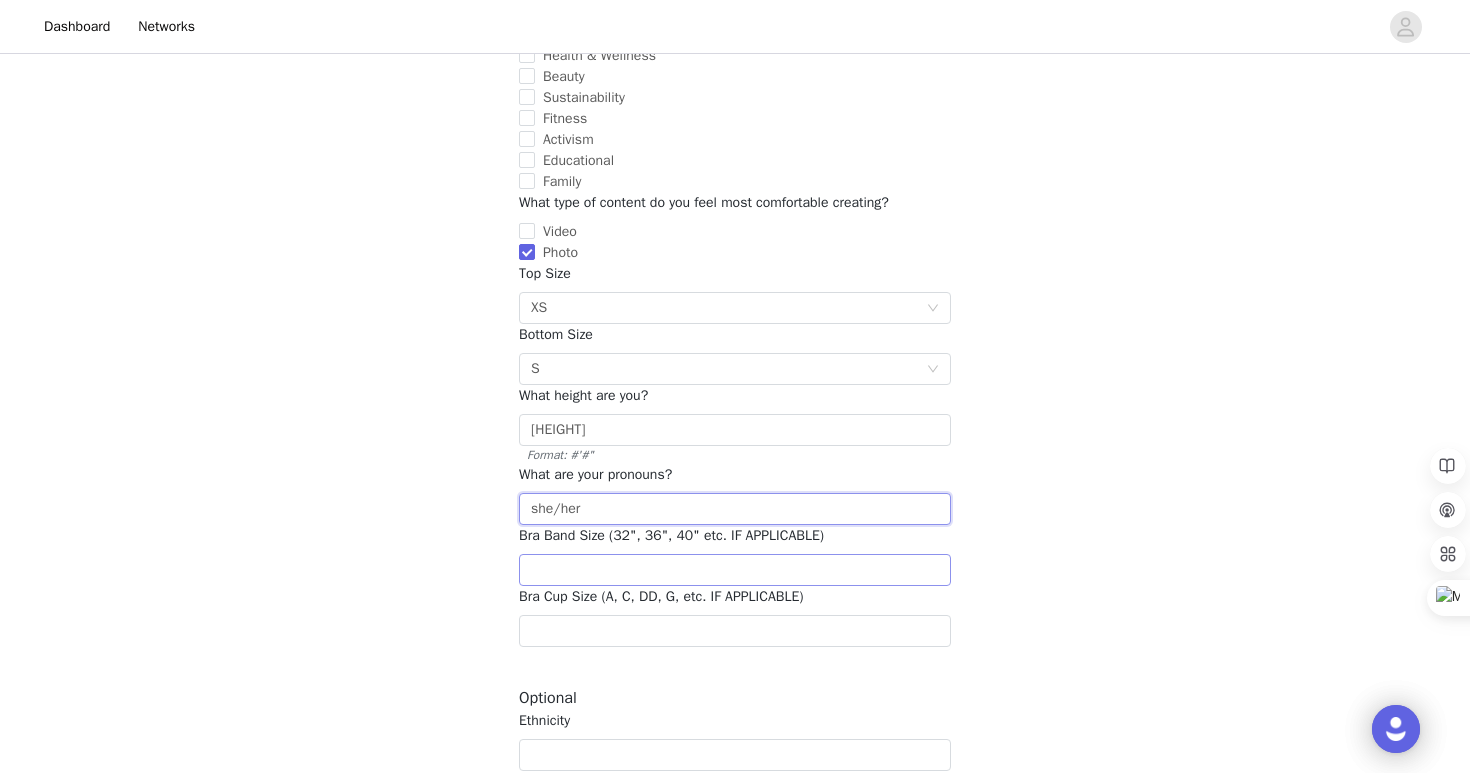type on "she/her" 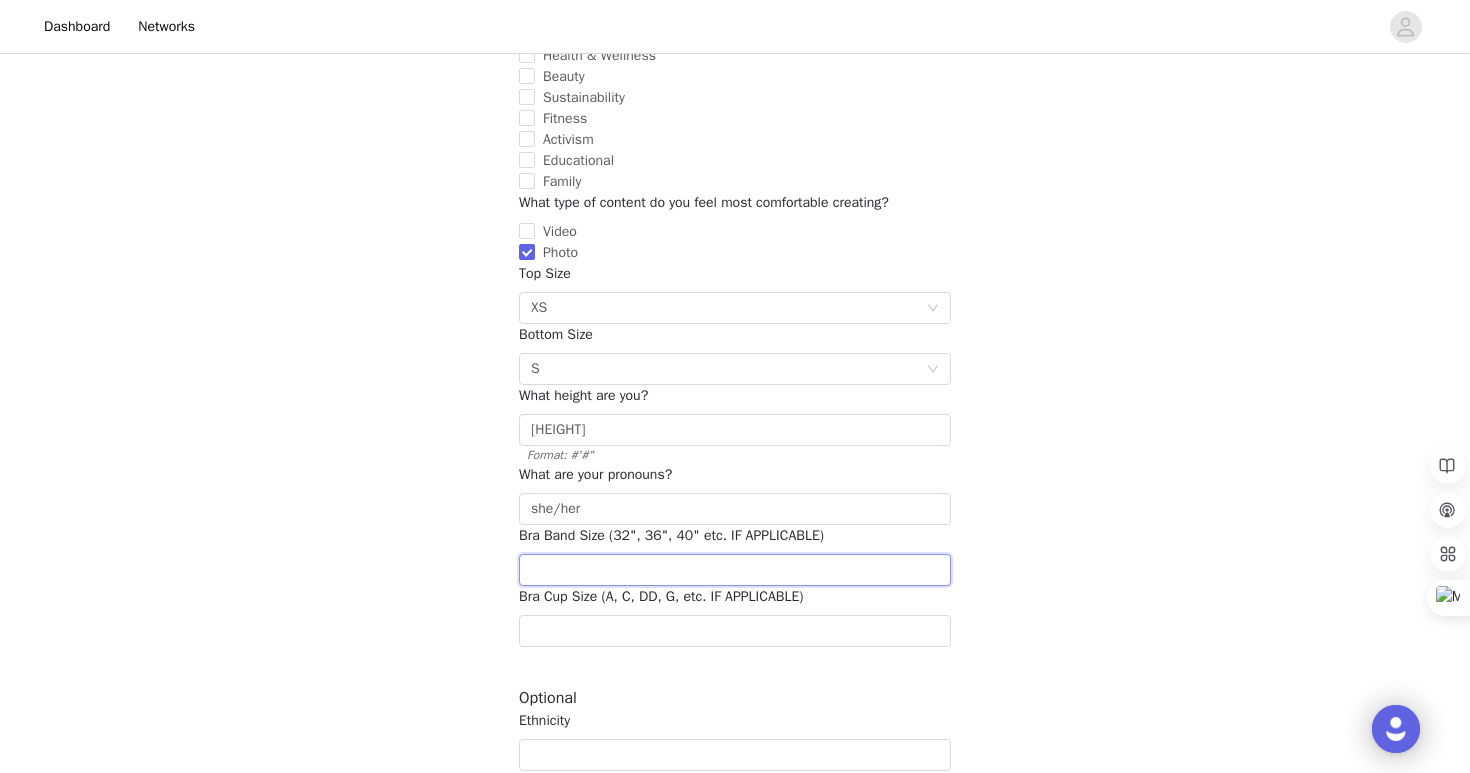 click at bounding box center (735, 570) 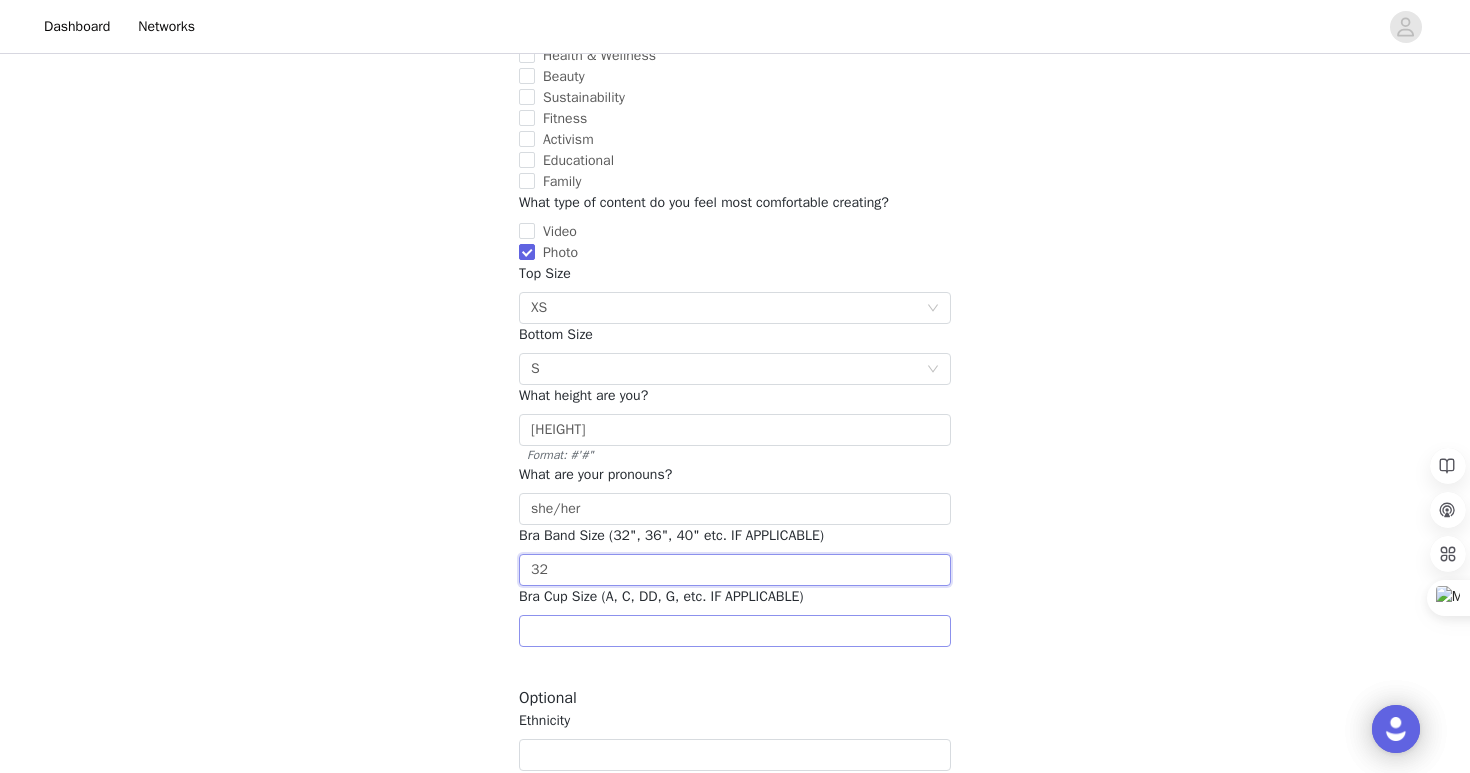 type on "32" 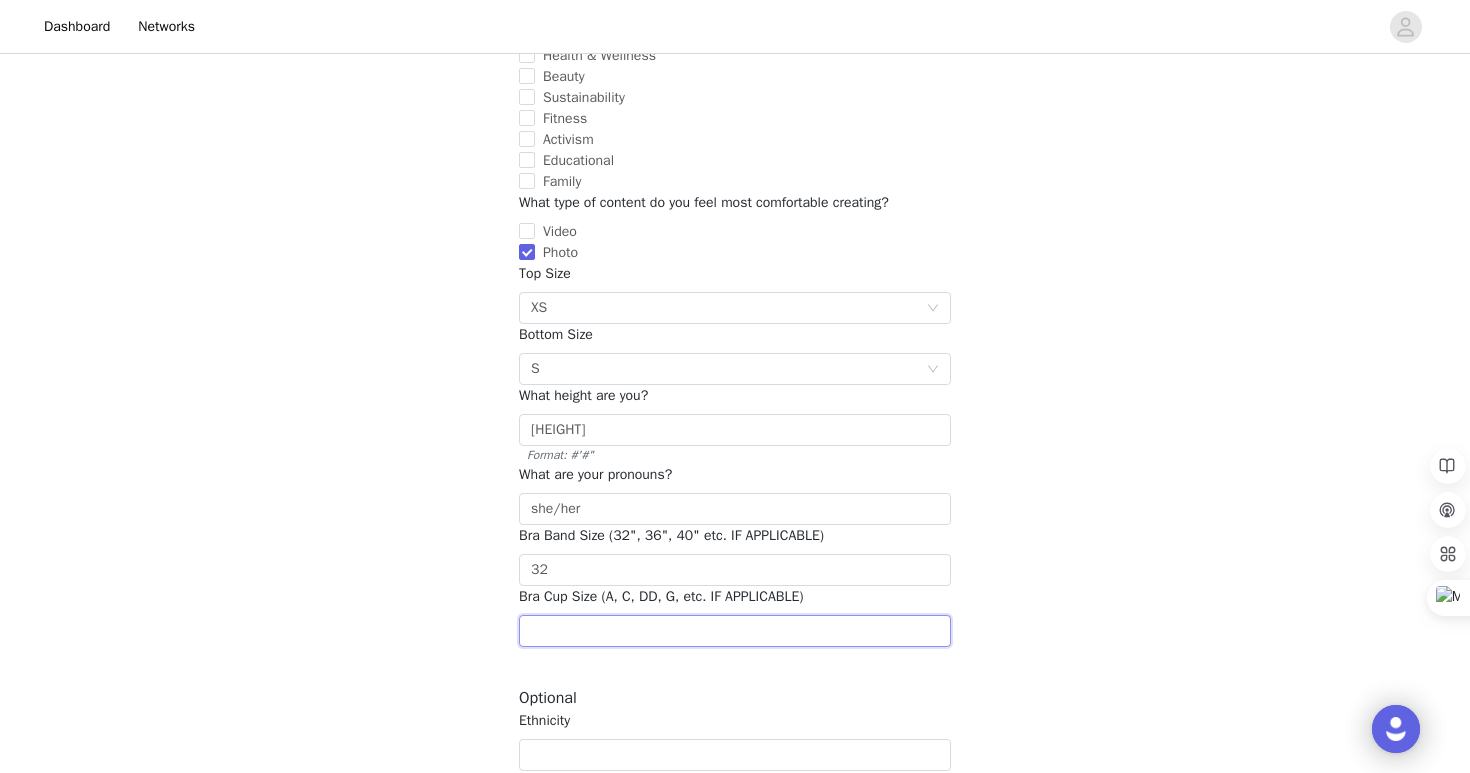 click at bounding box center [735, 631] 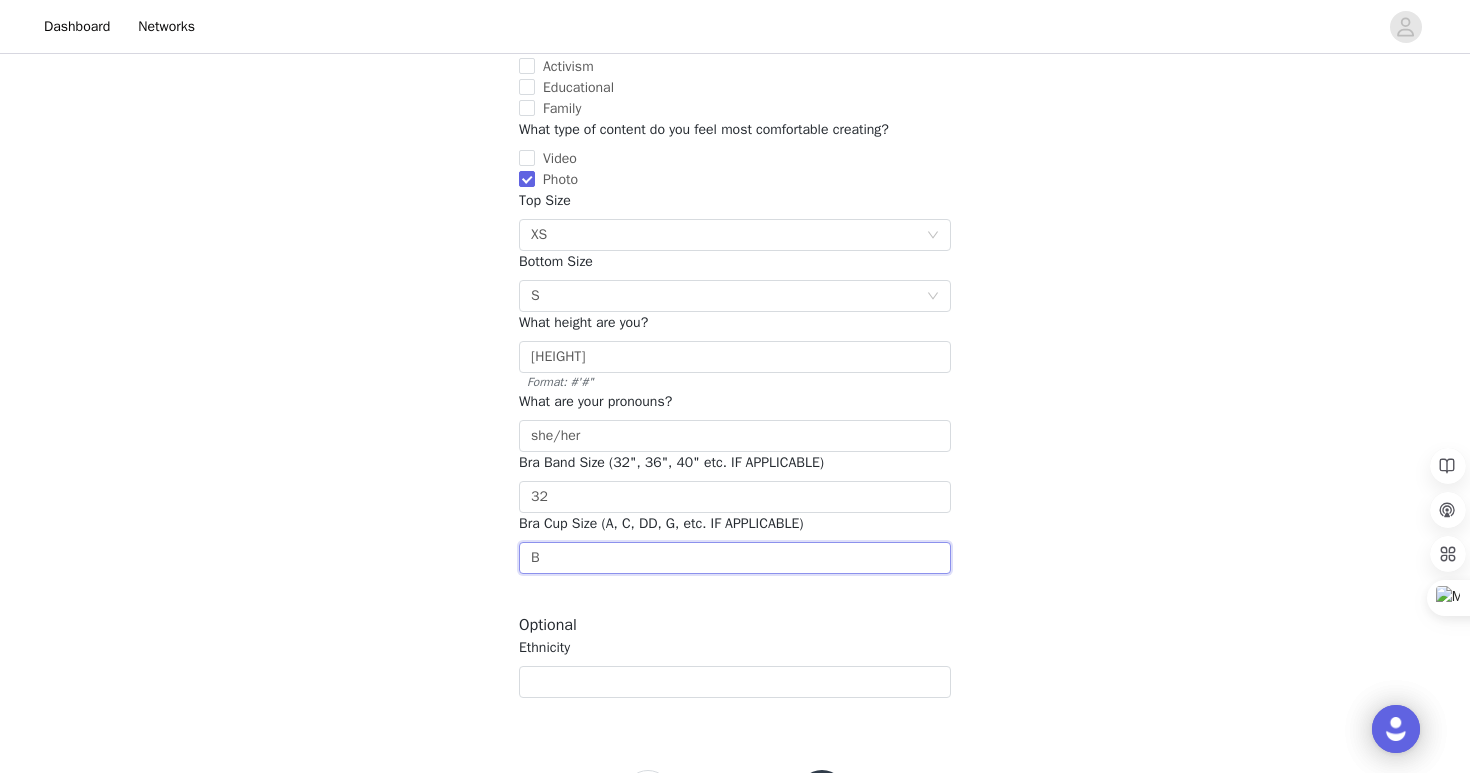 scroll, scrollTop: 422, scrollLeft: 0, axis: vertical 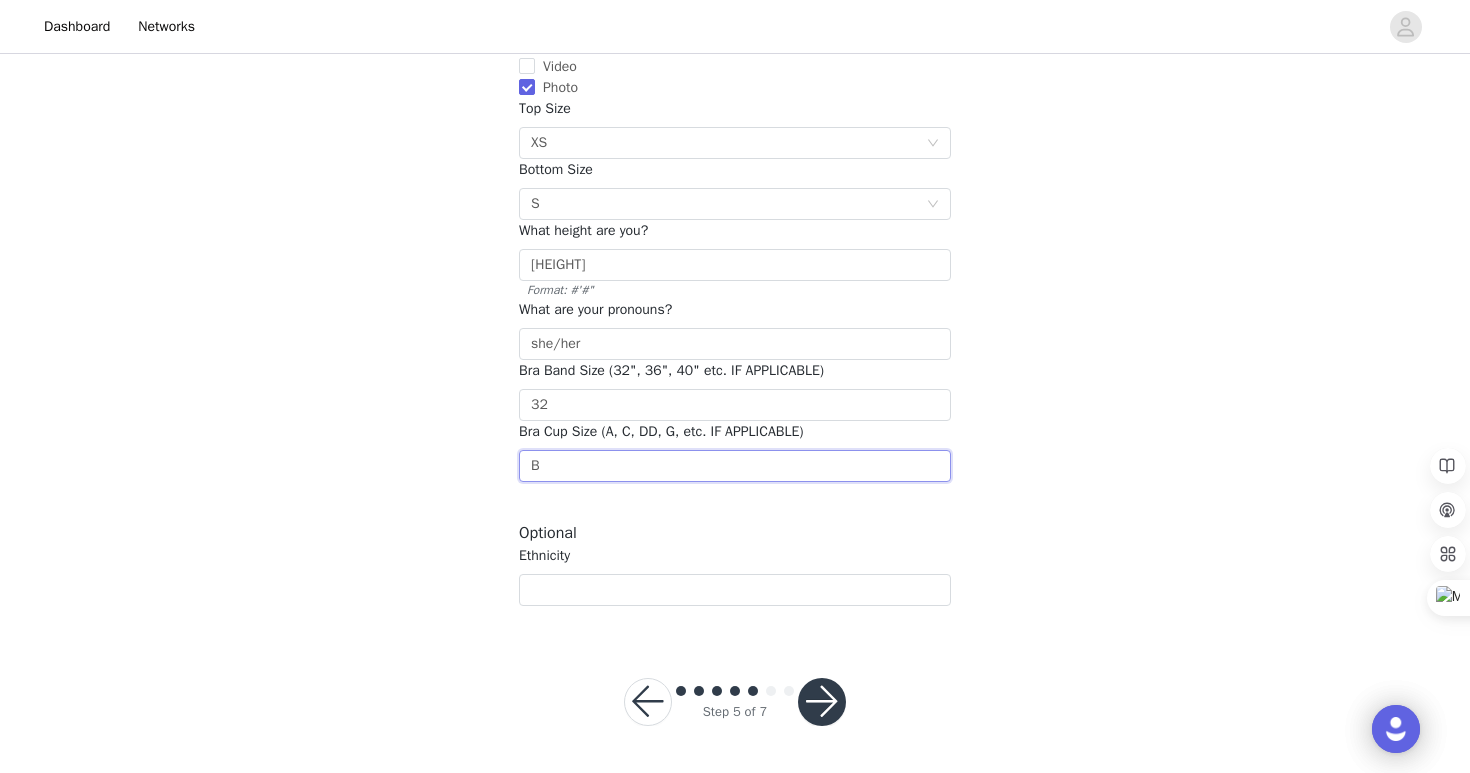 type on "B" 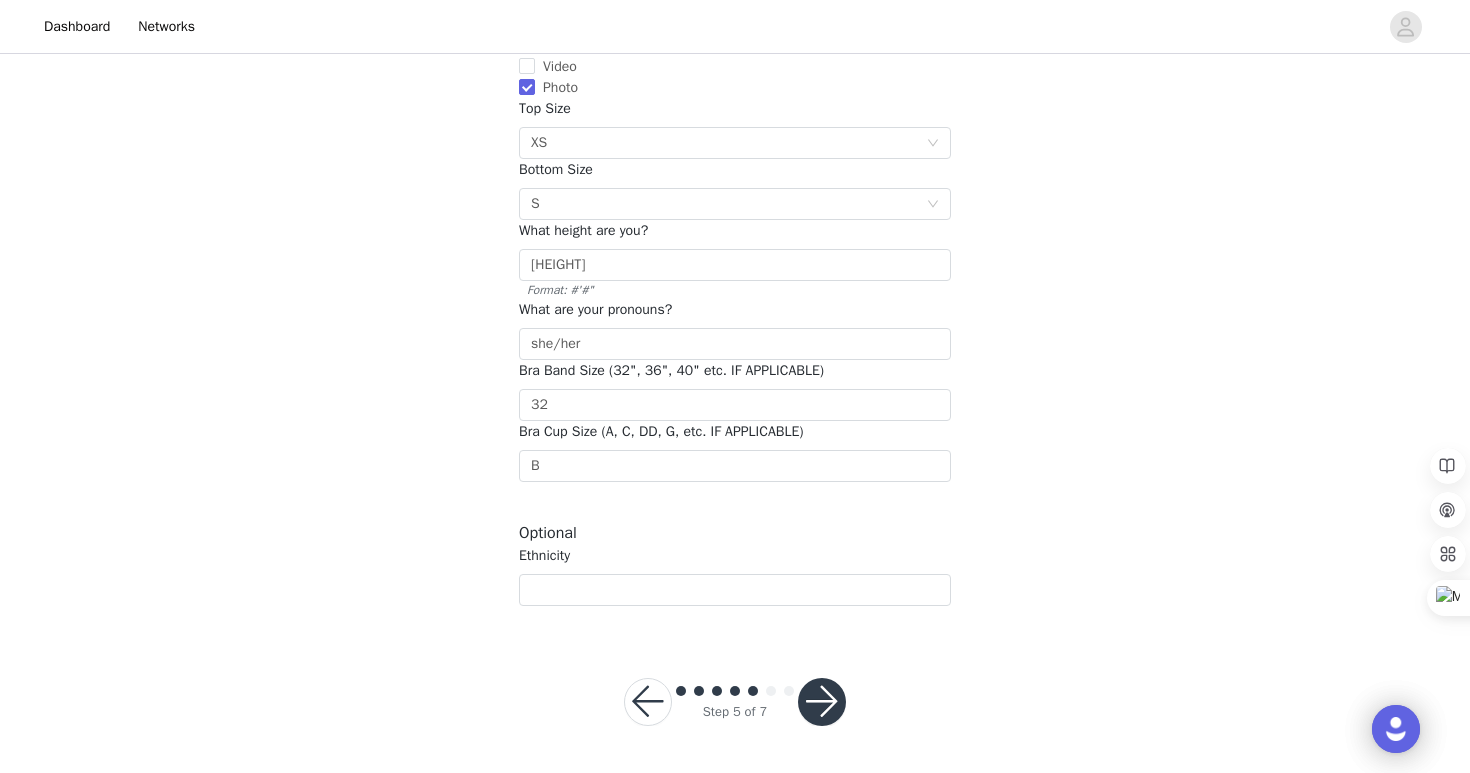 click at bounding box center (822, 702) 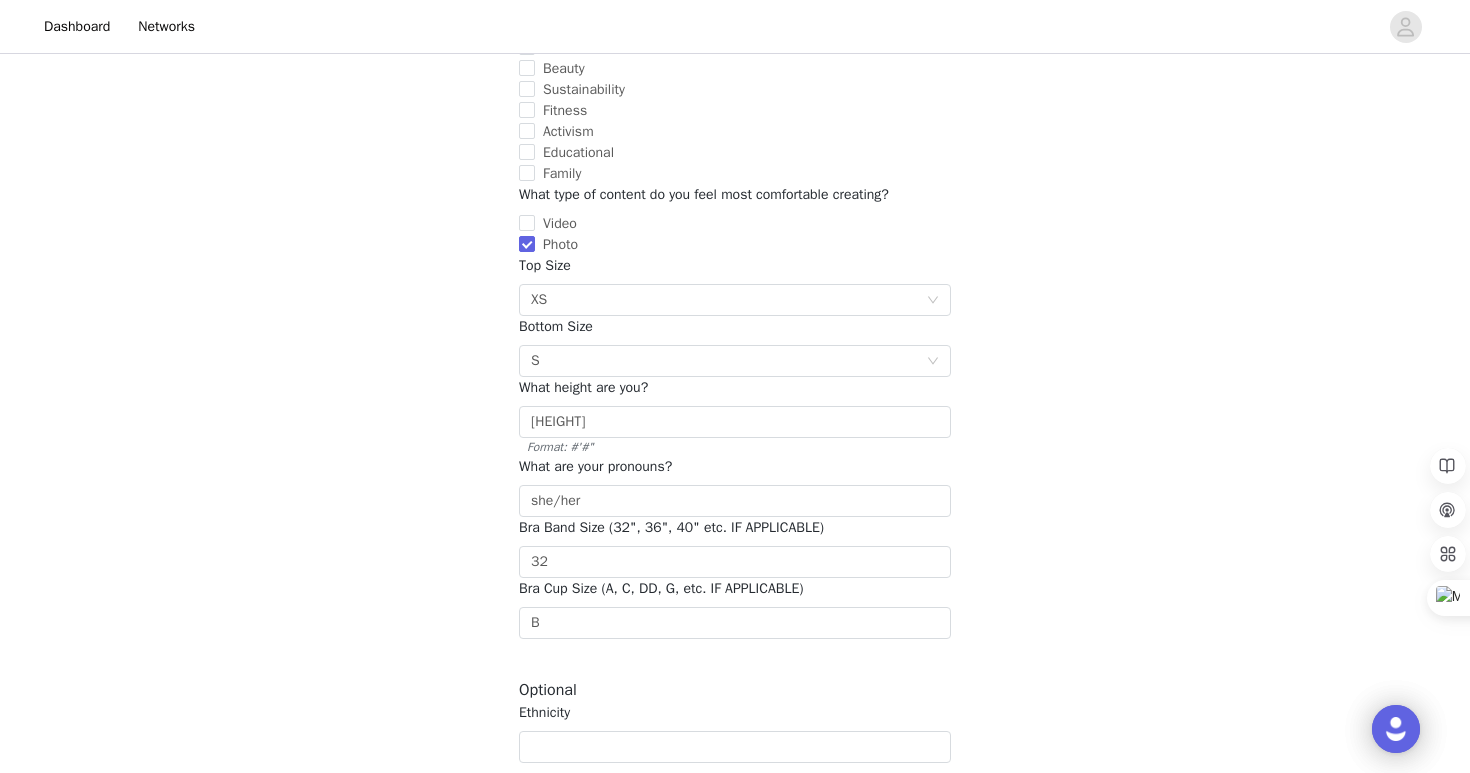 scroll, scrollTop: 0, scrollLeft: 0, axis: both 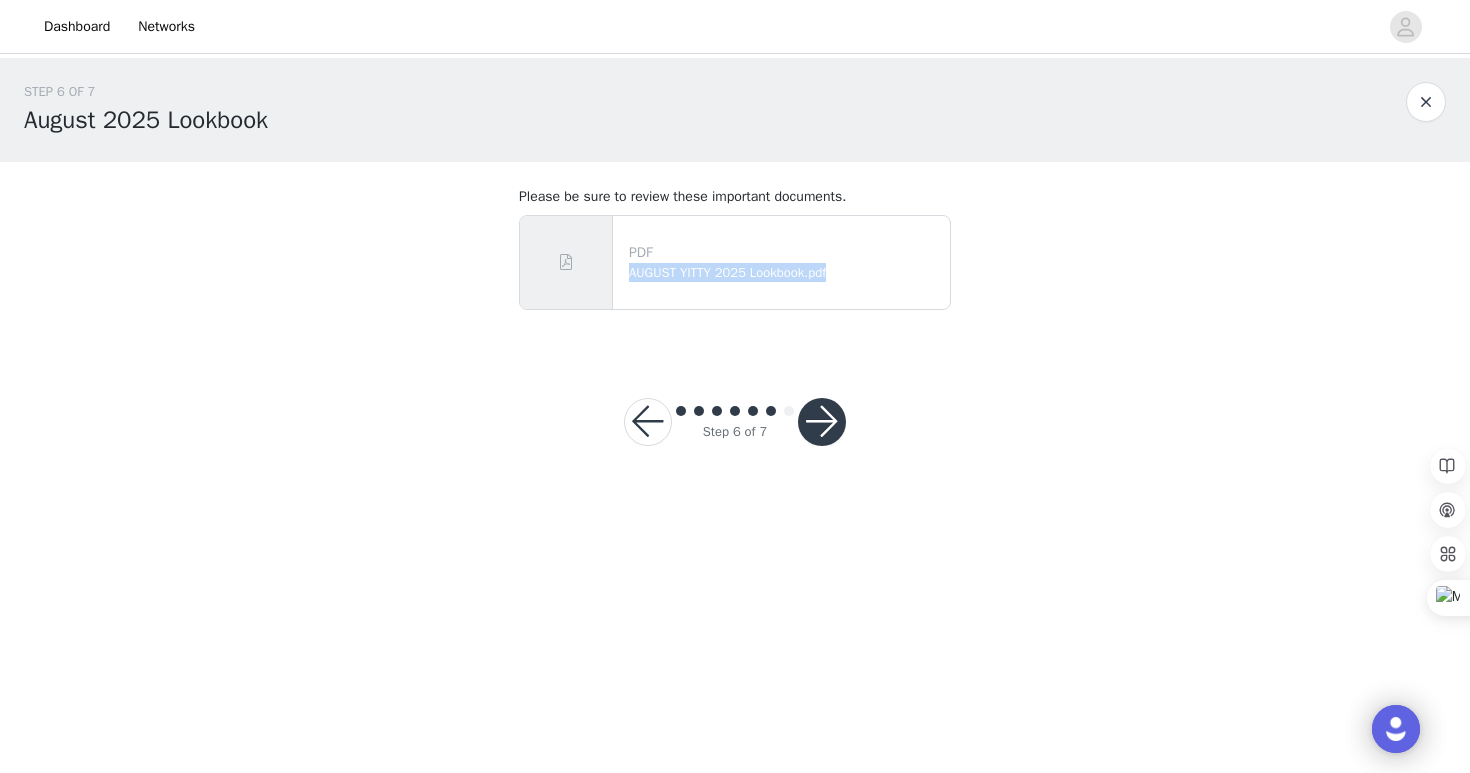 click at bounding box center [822, 422] 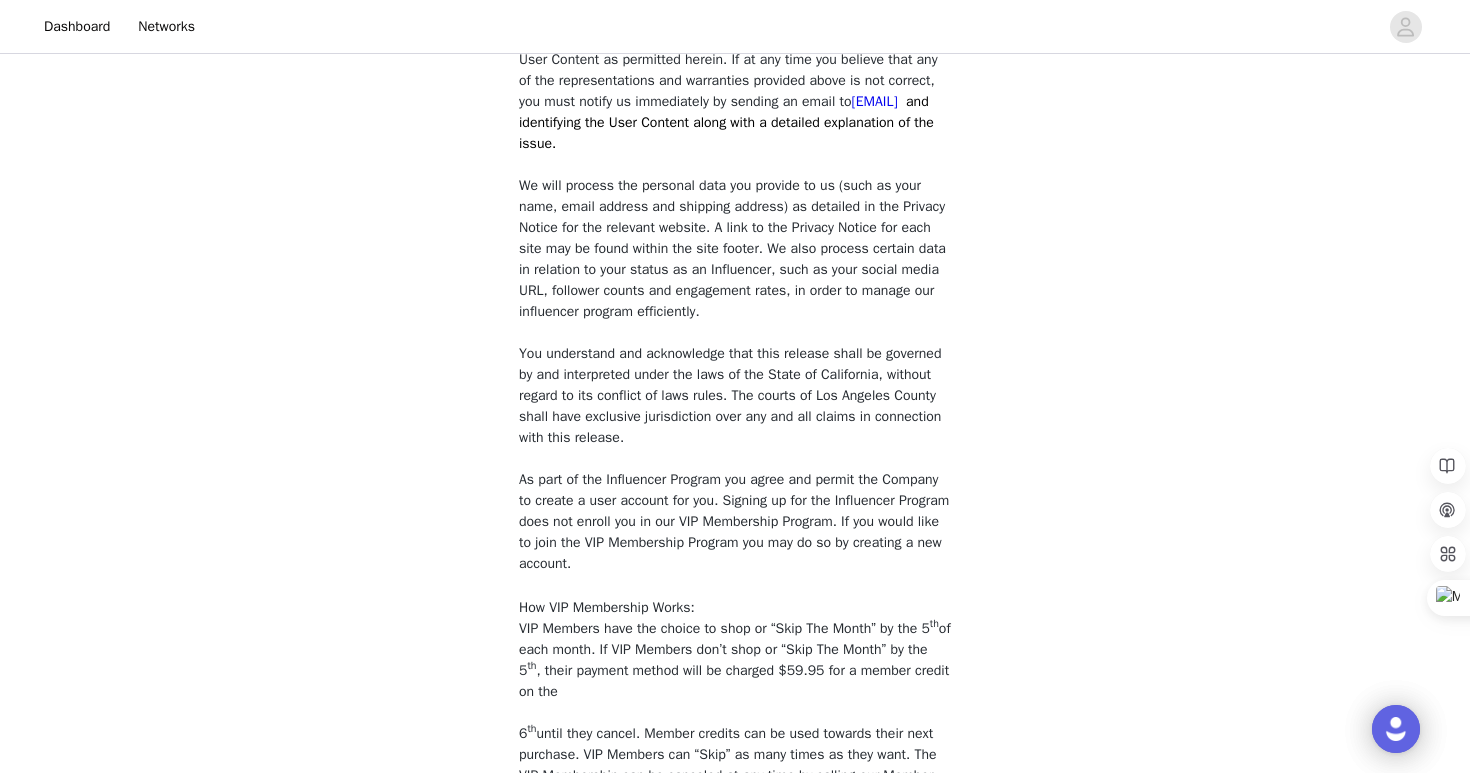scroll, scrollTop: 1728, scrollLeft: 0, axis: vertical 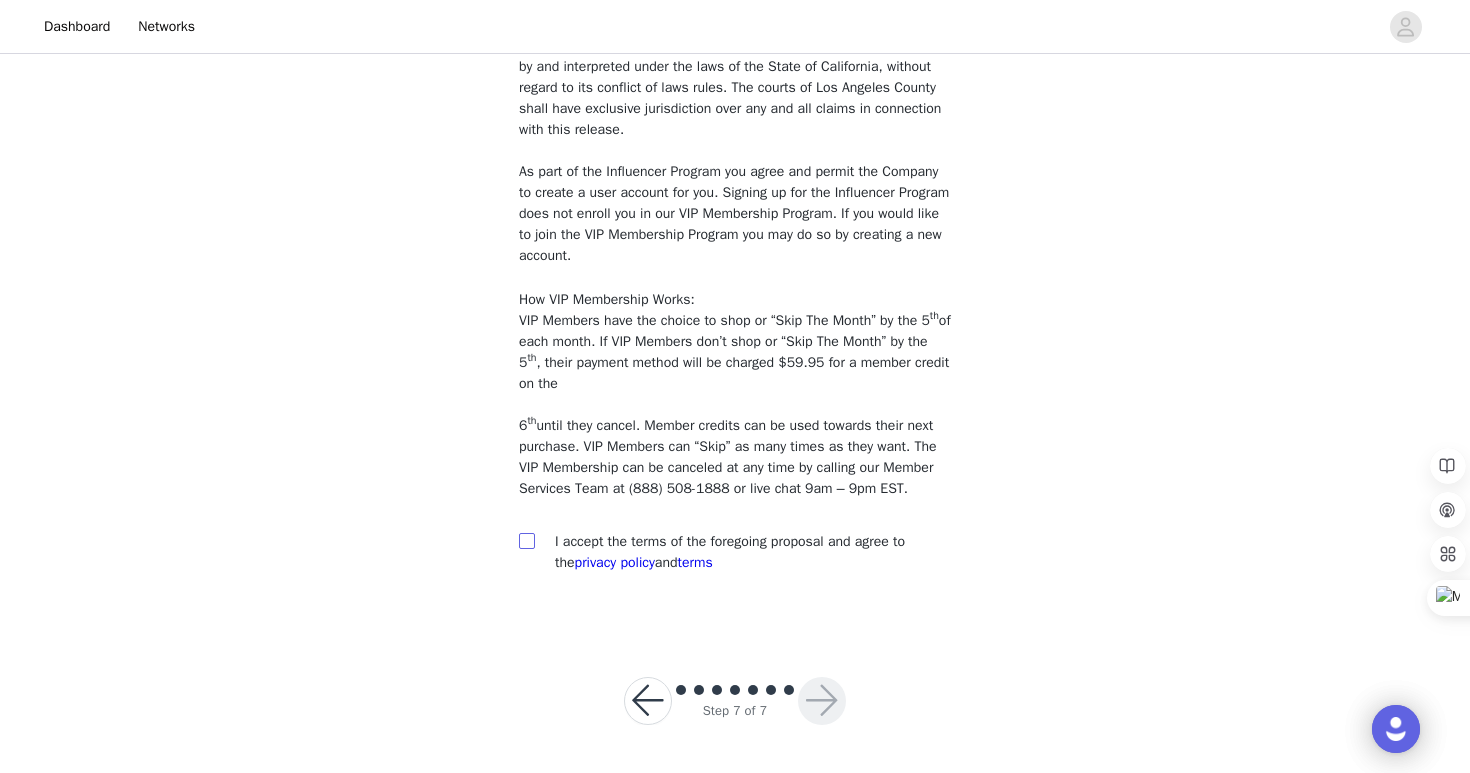 click at bounding box center (526, 540) 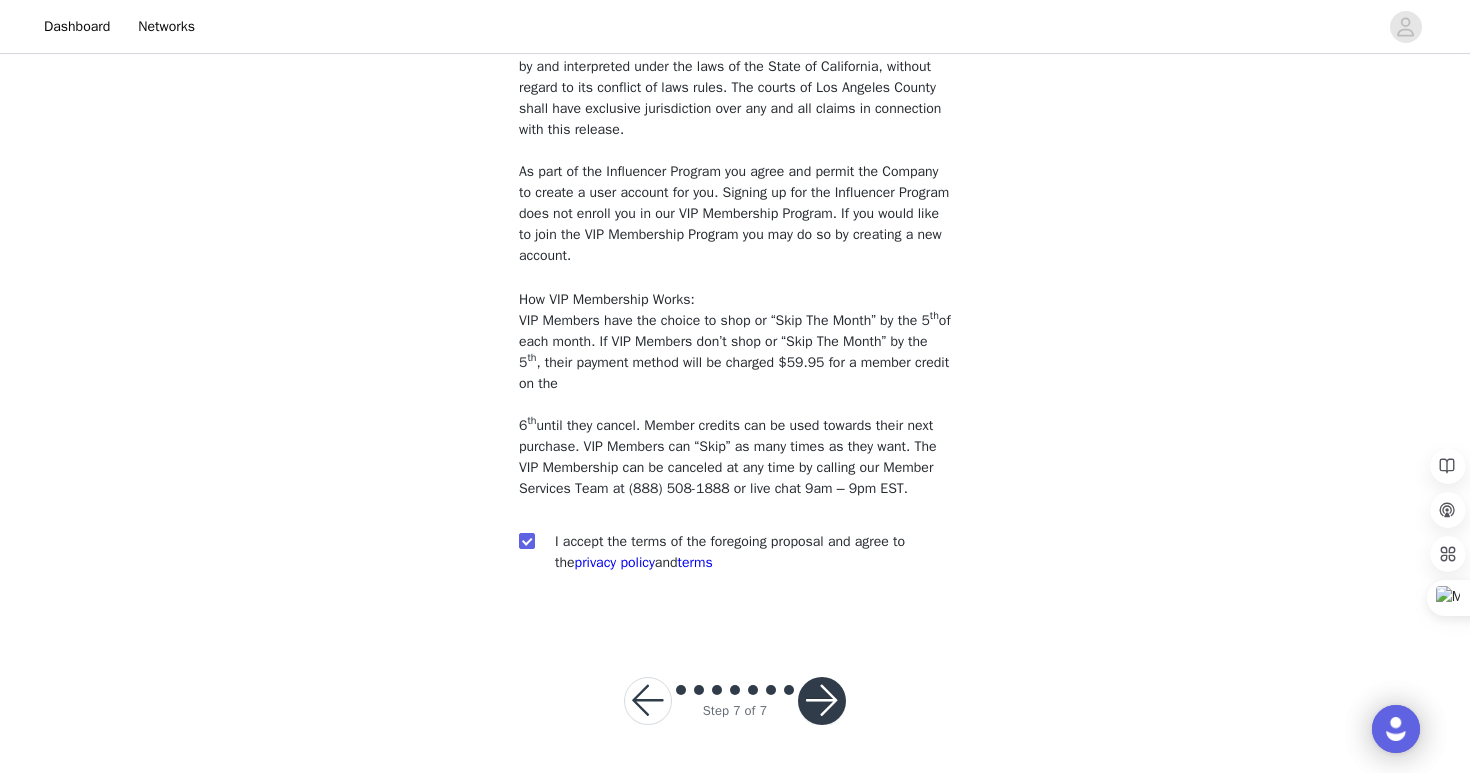 click at bounding box center (822, 701) 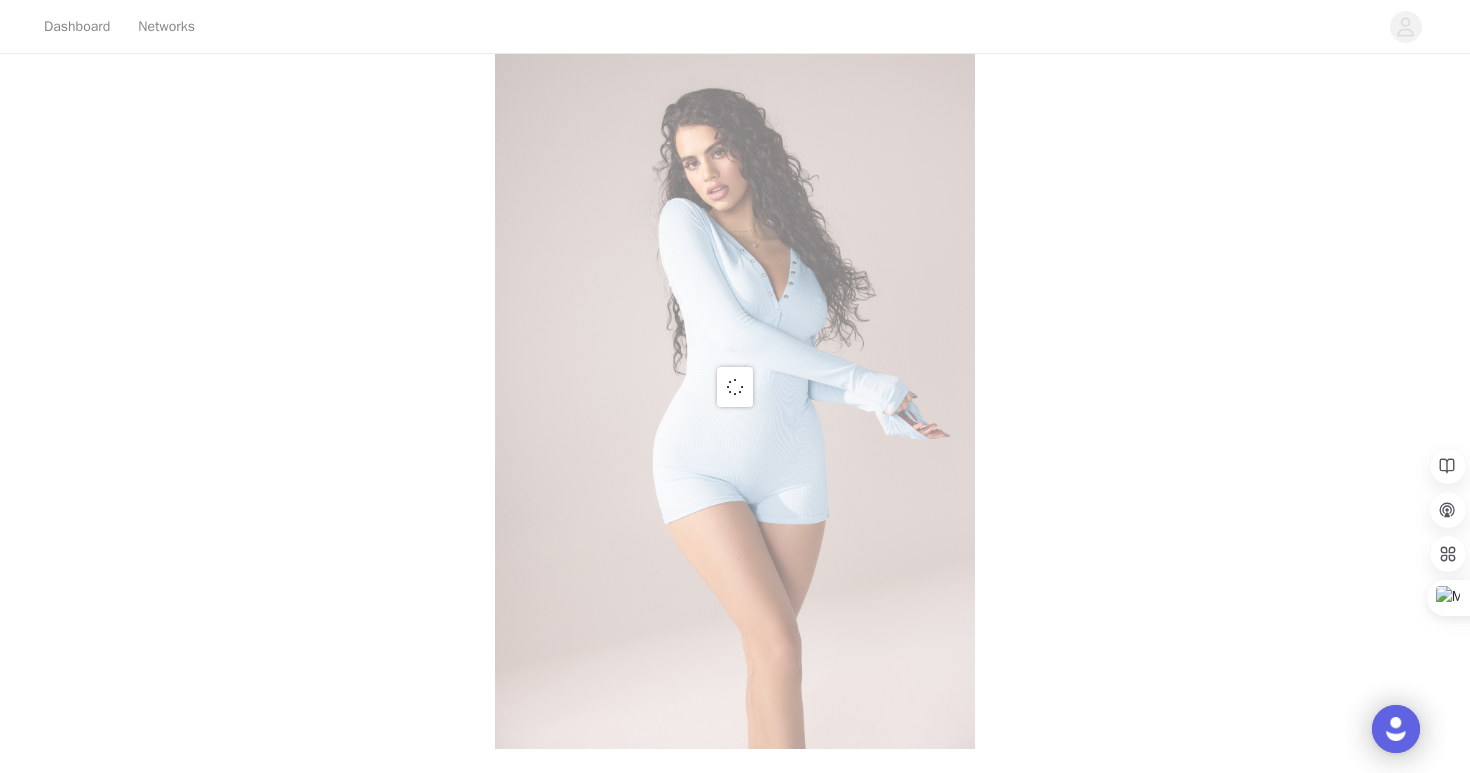 scroll, scrollTop: 28, scrollLeft: 0, axis: vertical 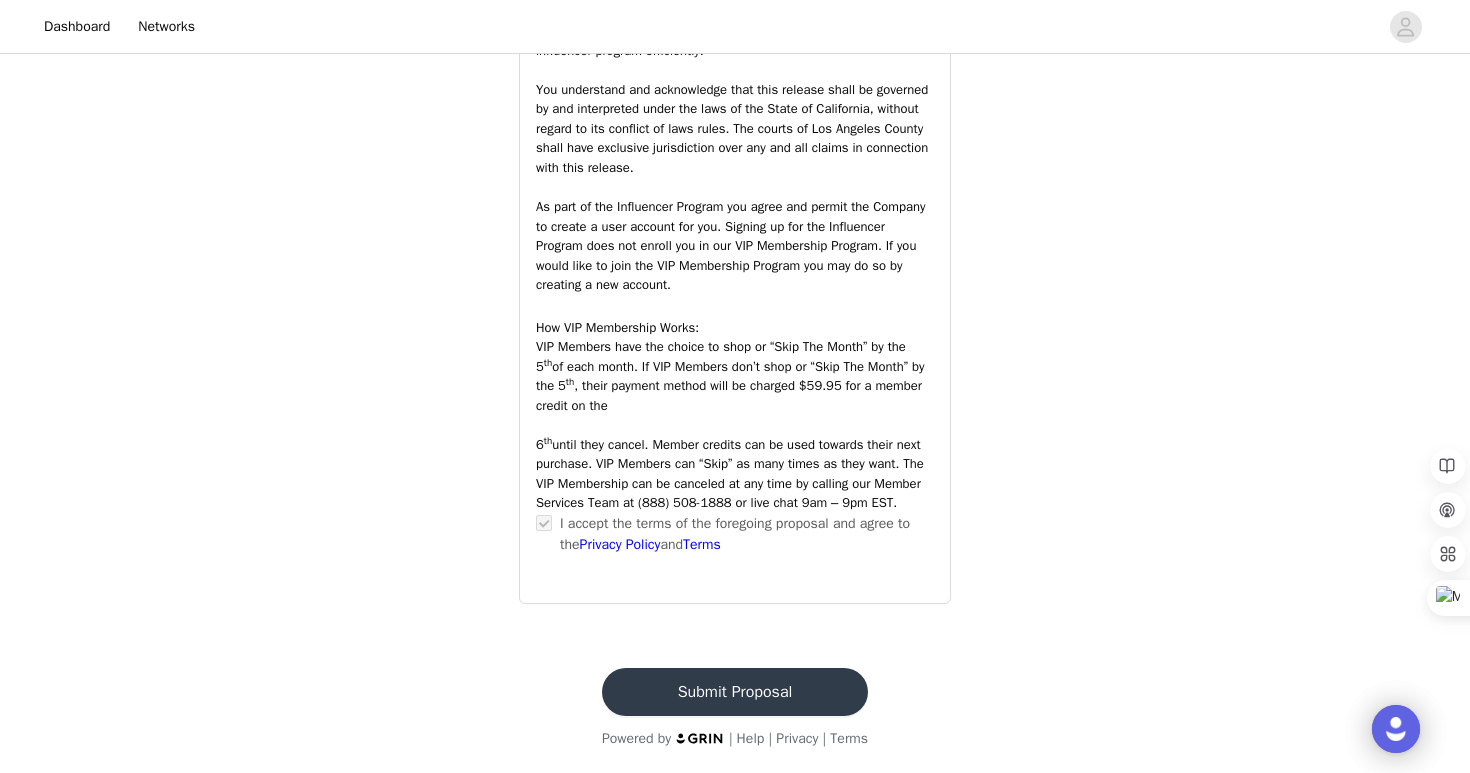 click on "Submit Proposal" at bounding box center [735, 692] 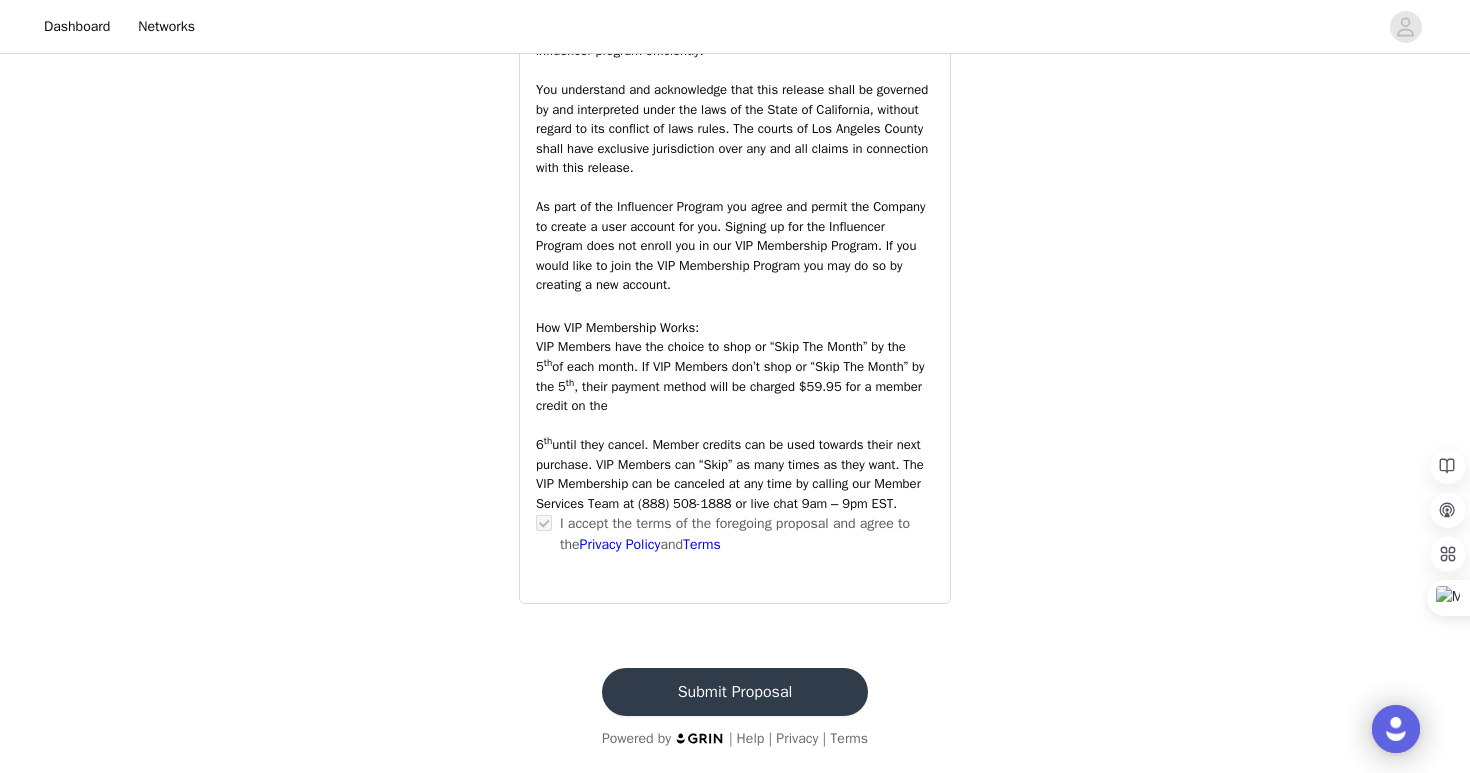 scroll, scrollTop: 0, scrollLeft: 0, axis: both 